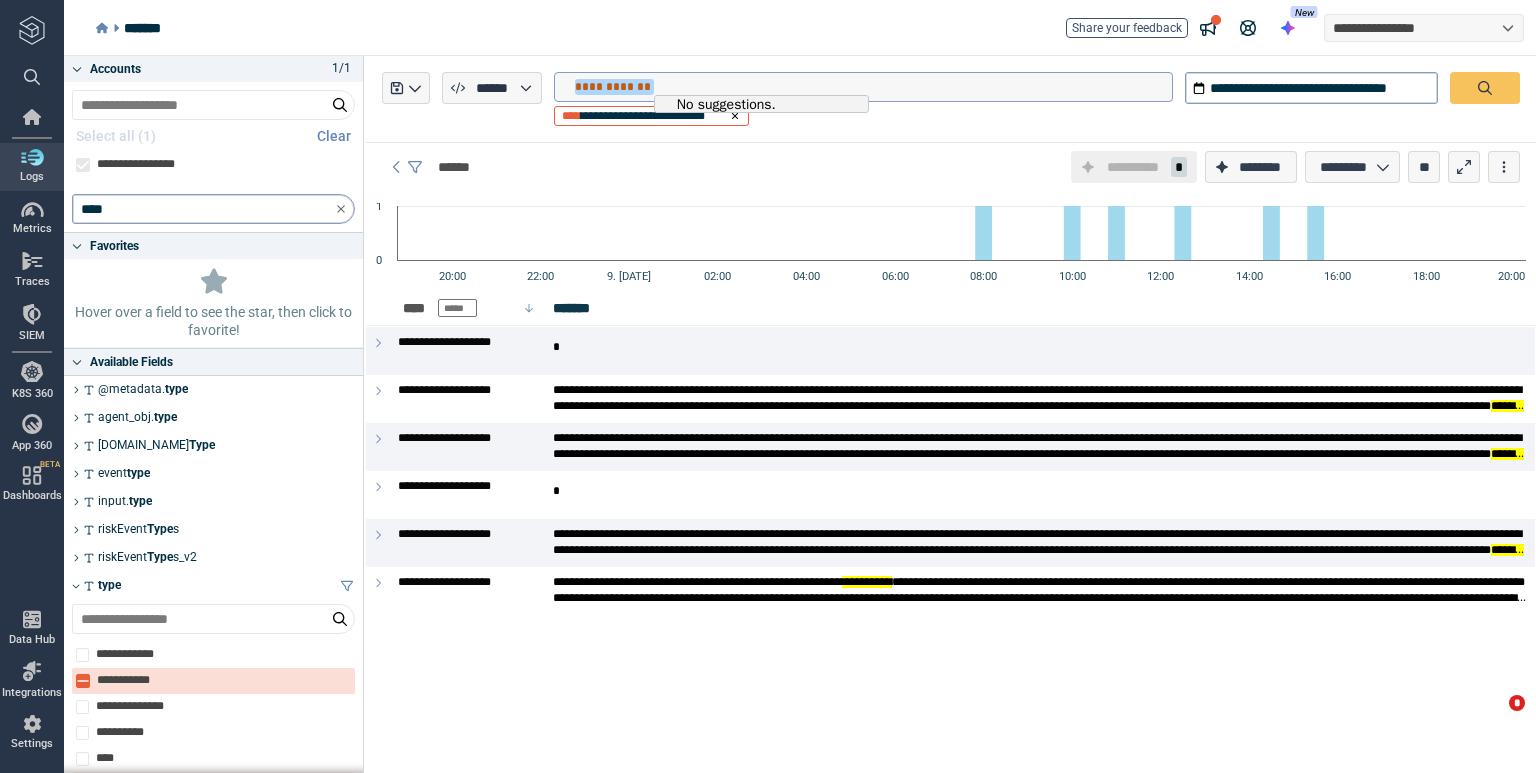 scroll, scrollTop: 0, scrollLeft: 0, axis: both 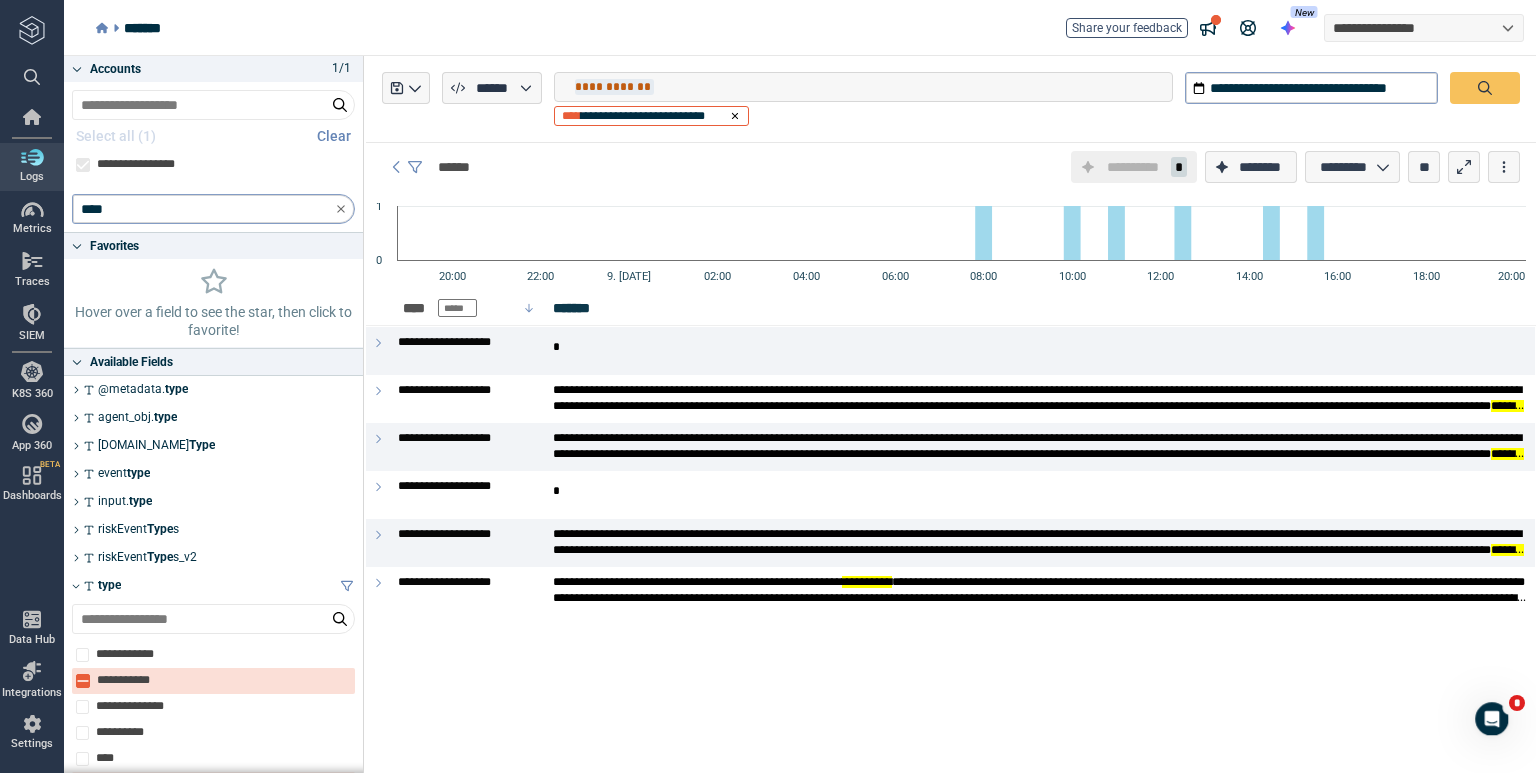 click on "**********" at bounding box center (863, 87) 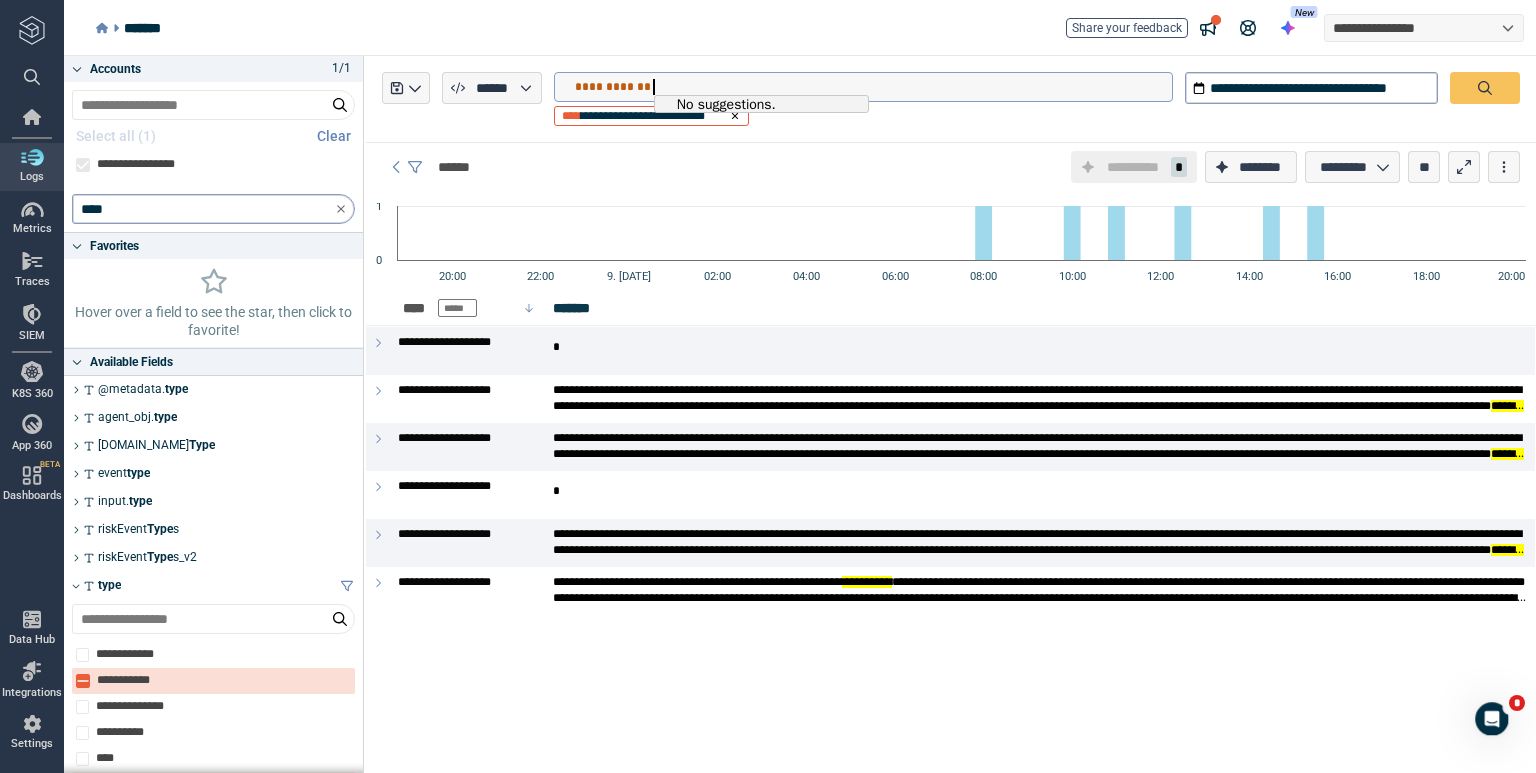 click on "**********" at bounding box center (873, 87) 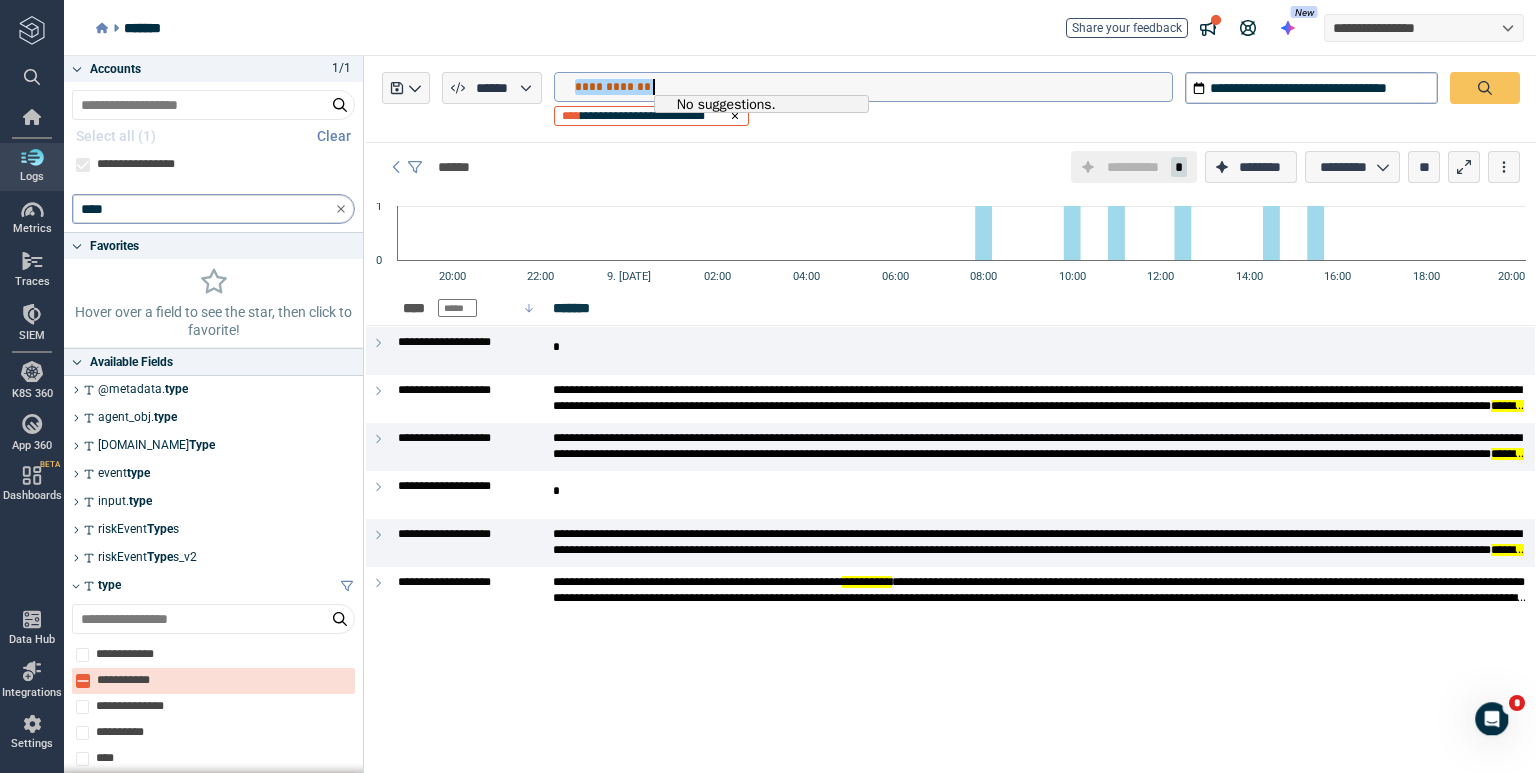 click on "**********" at bounding box center [873, 87] 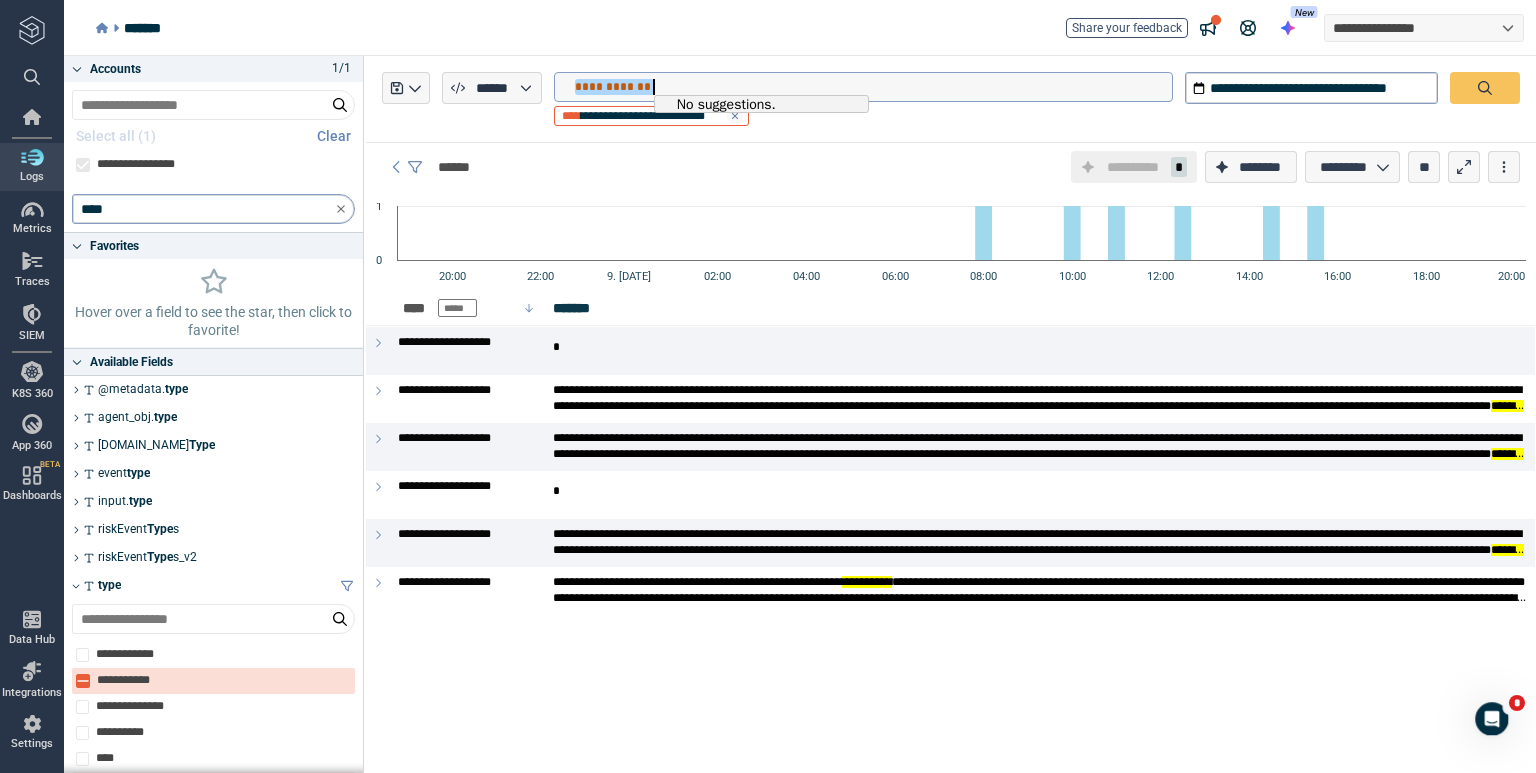 click 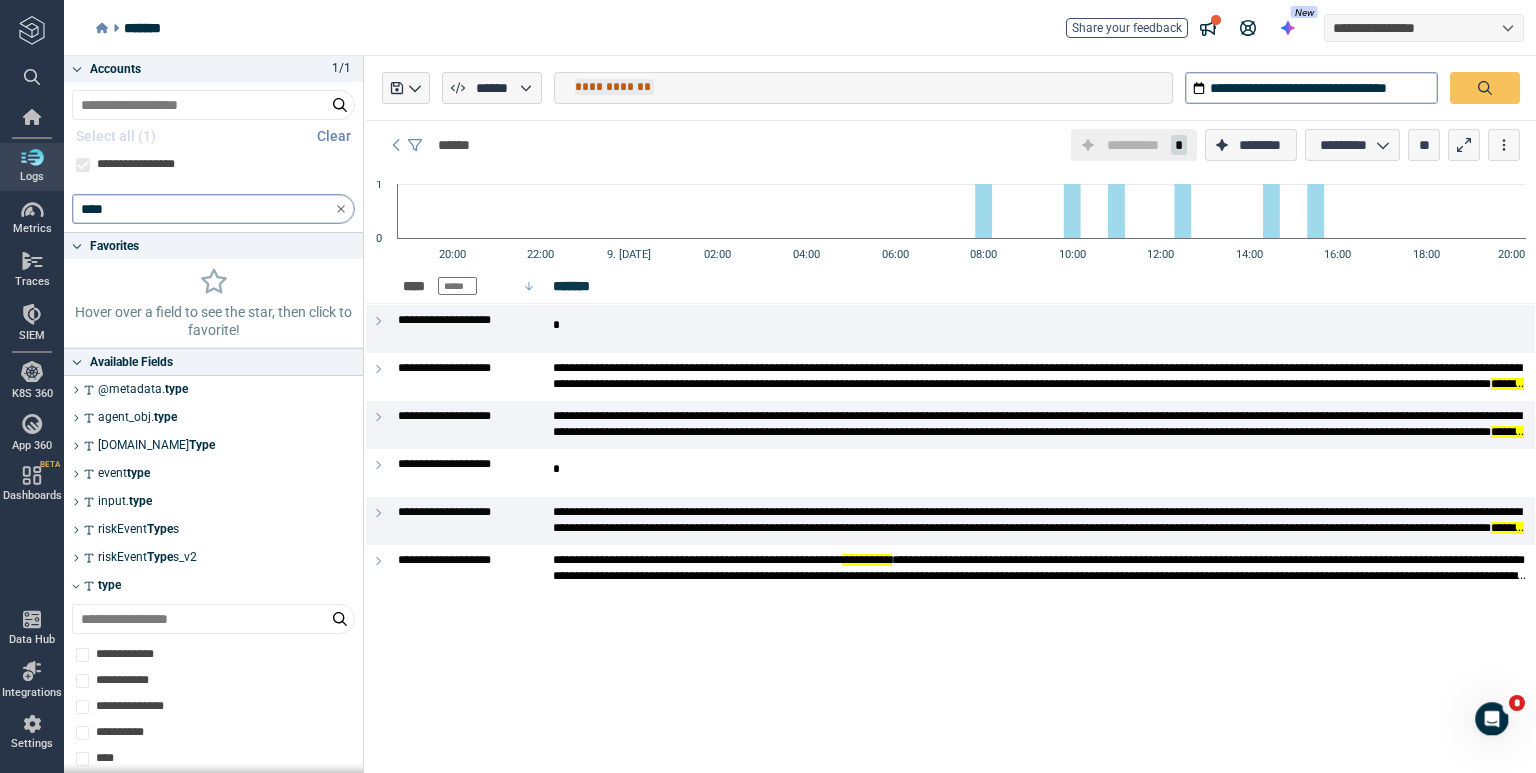 type on "*" 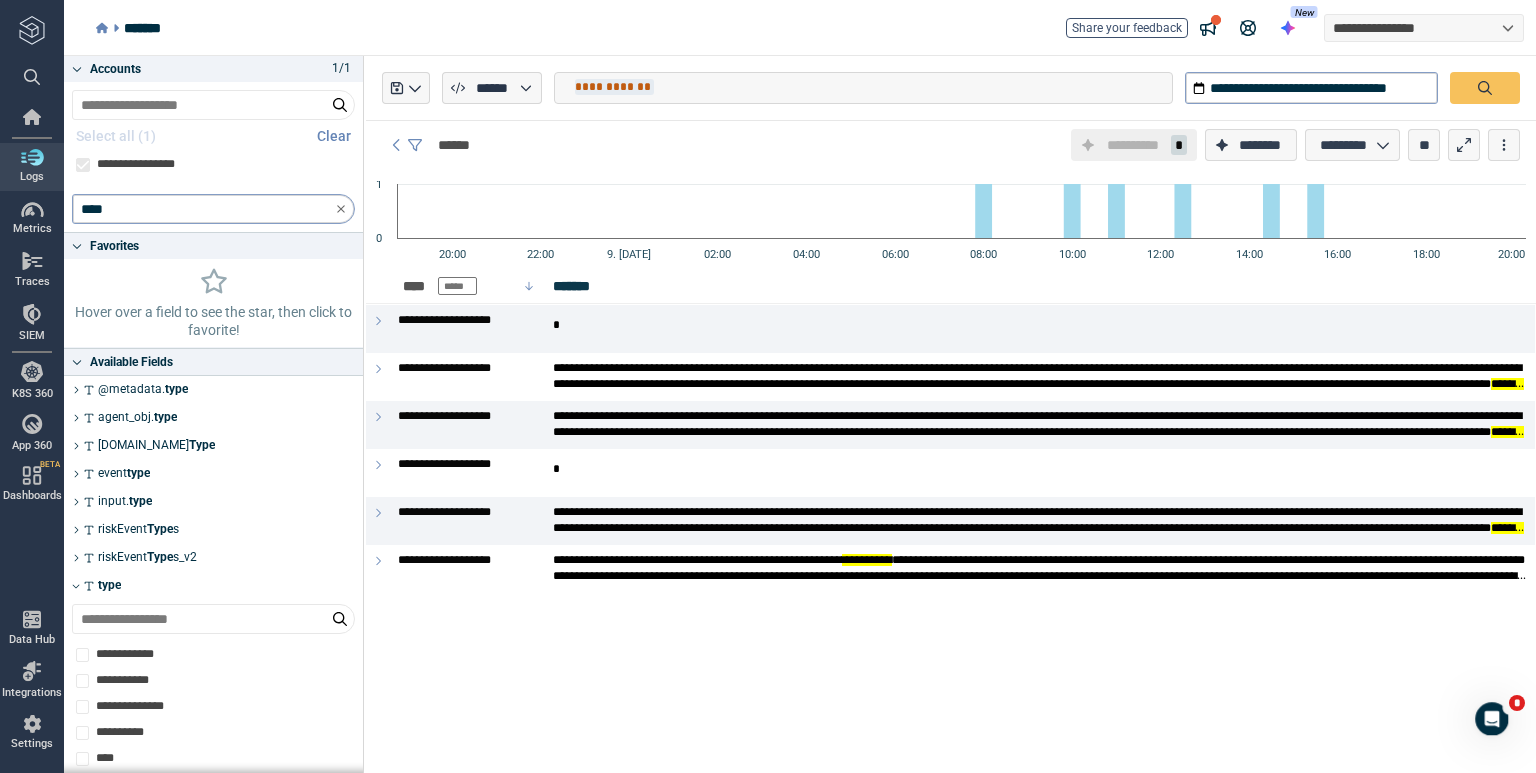 click on "**********" at bounding box center (863, 88) 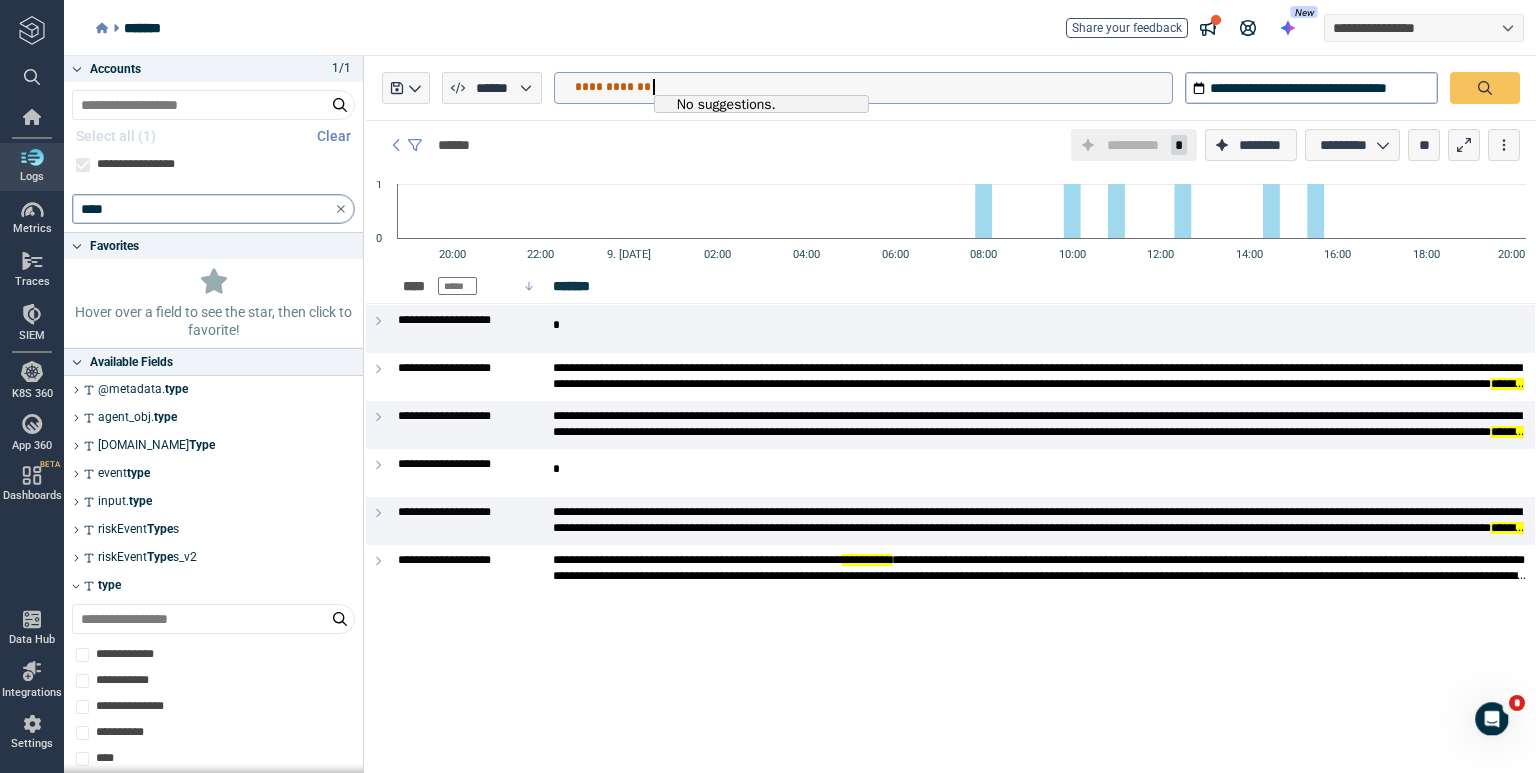 click on "**********" at bounding box center (873, 87) 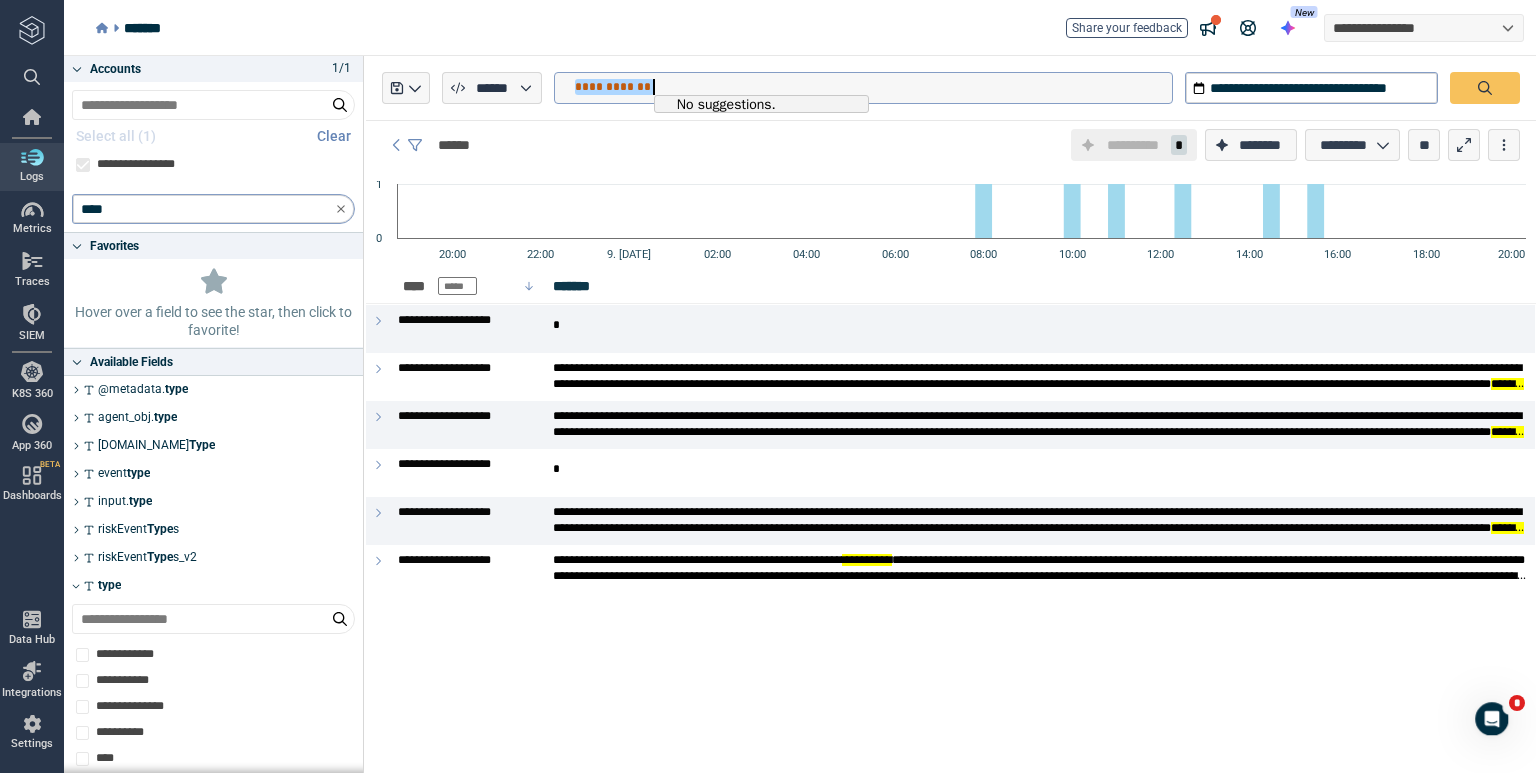 click on "**********" at bounding box center [873, 87] 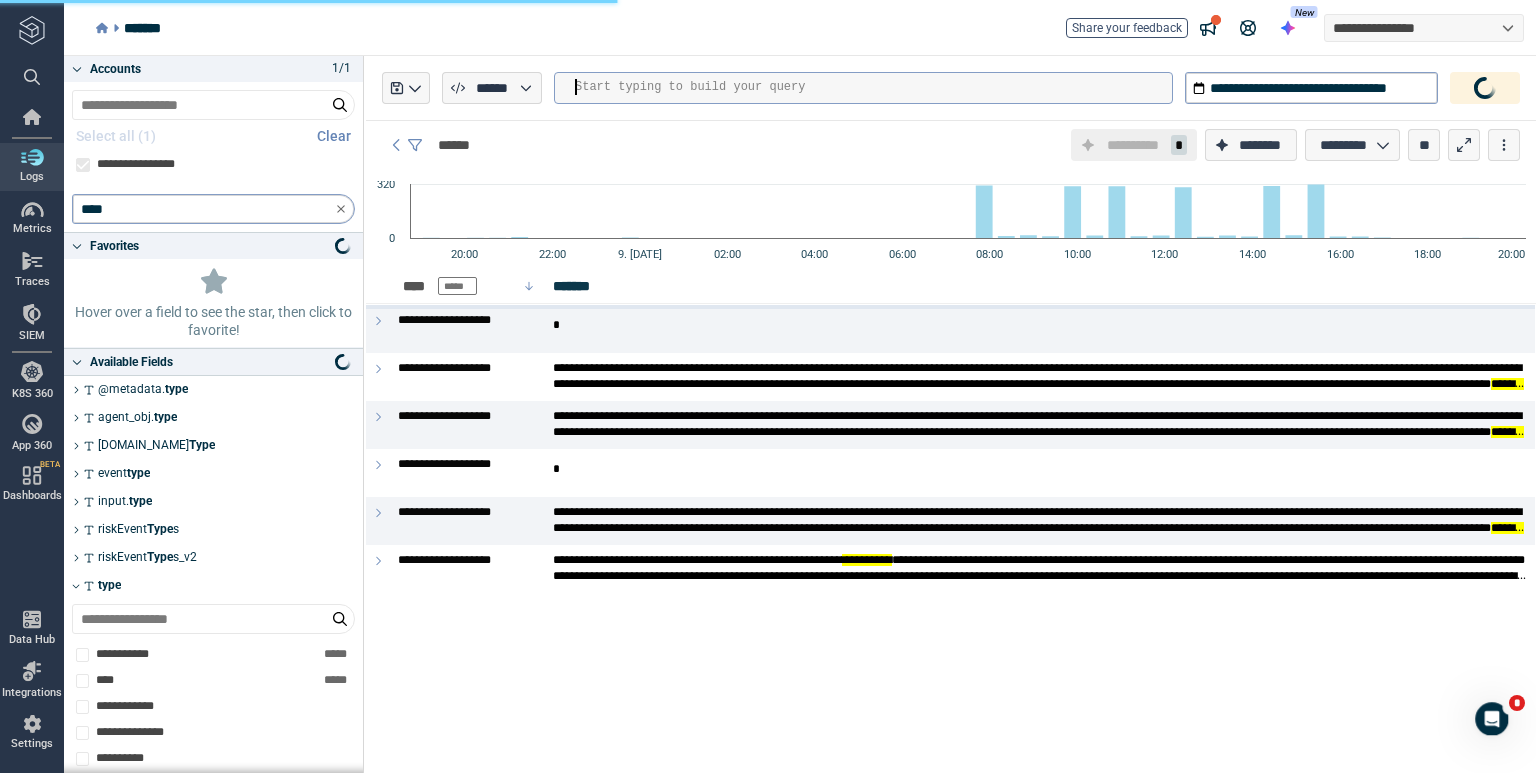 type 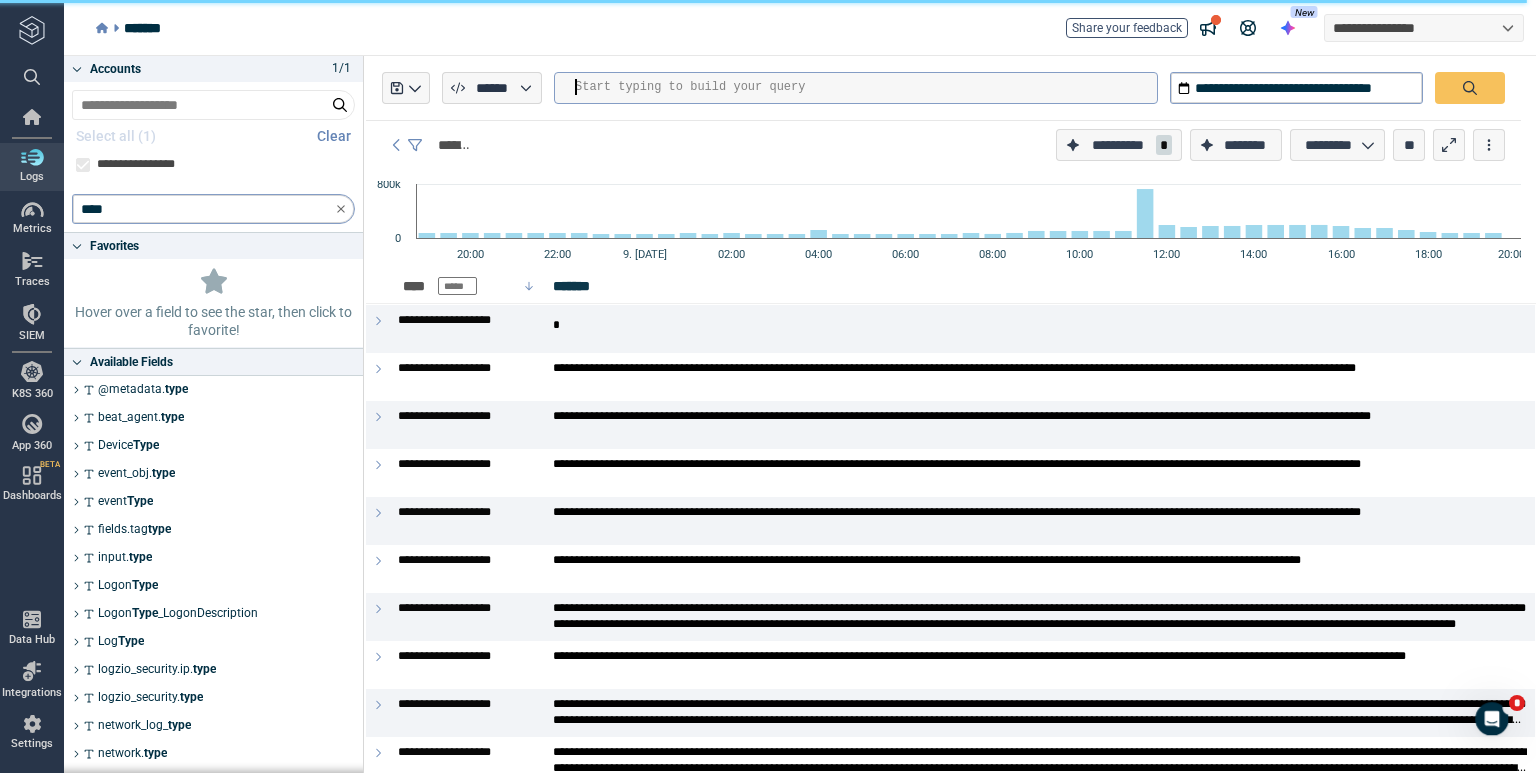 type on "*" 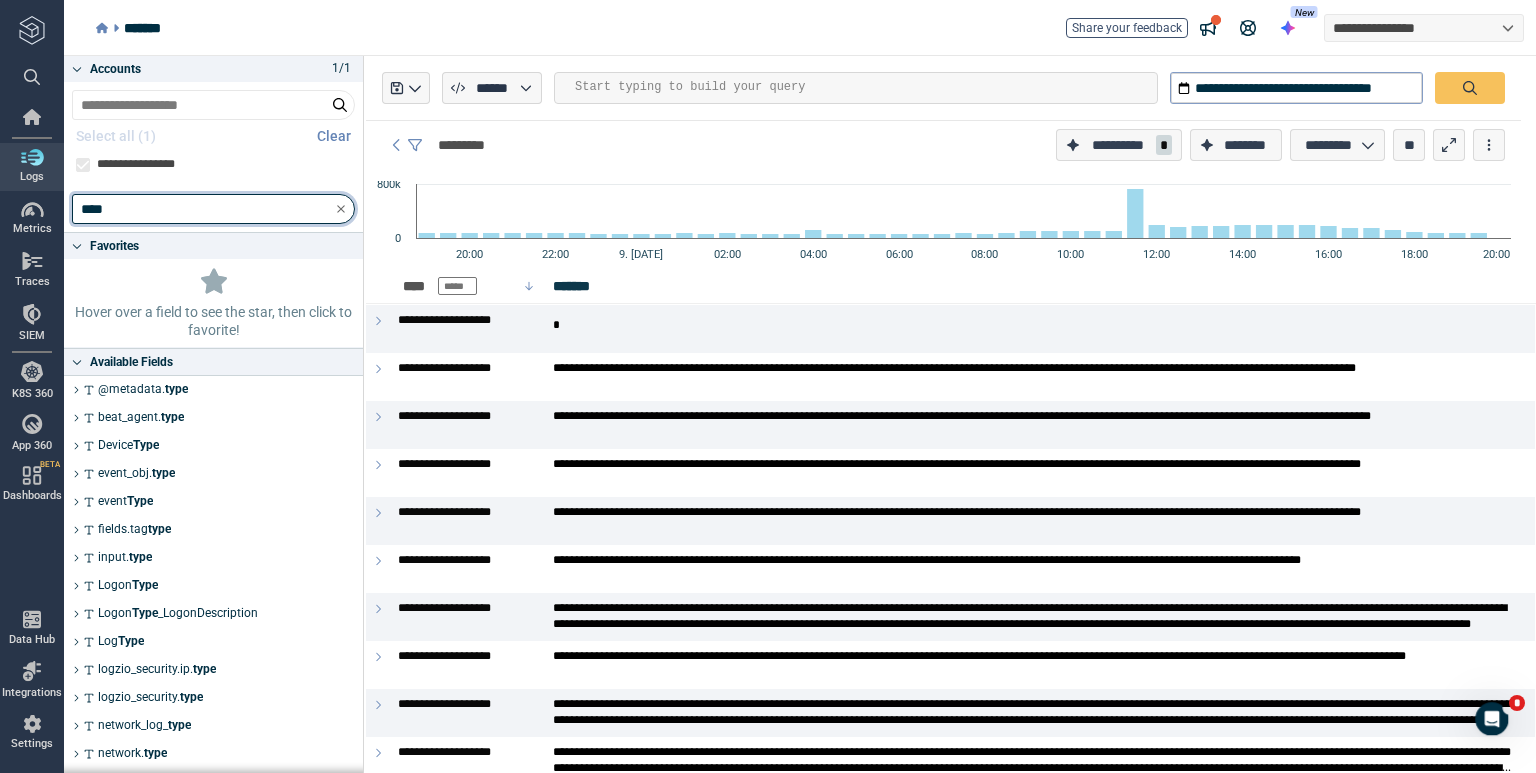 click on "****" at bounding box center [213, 209] 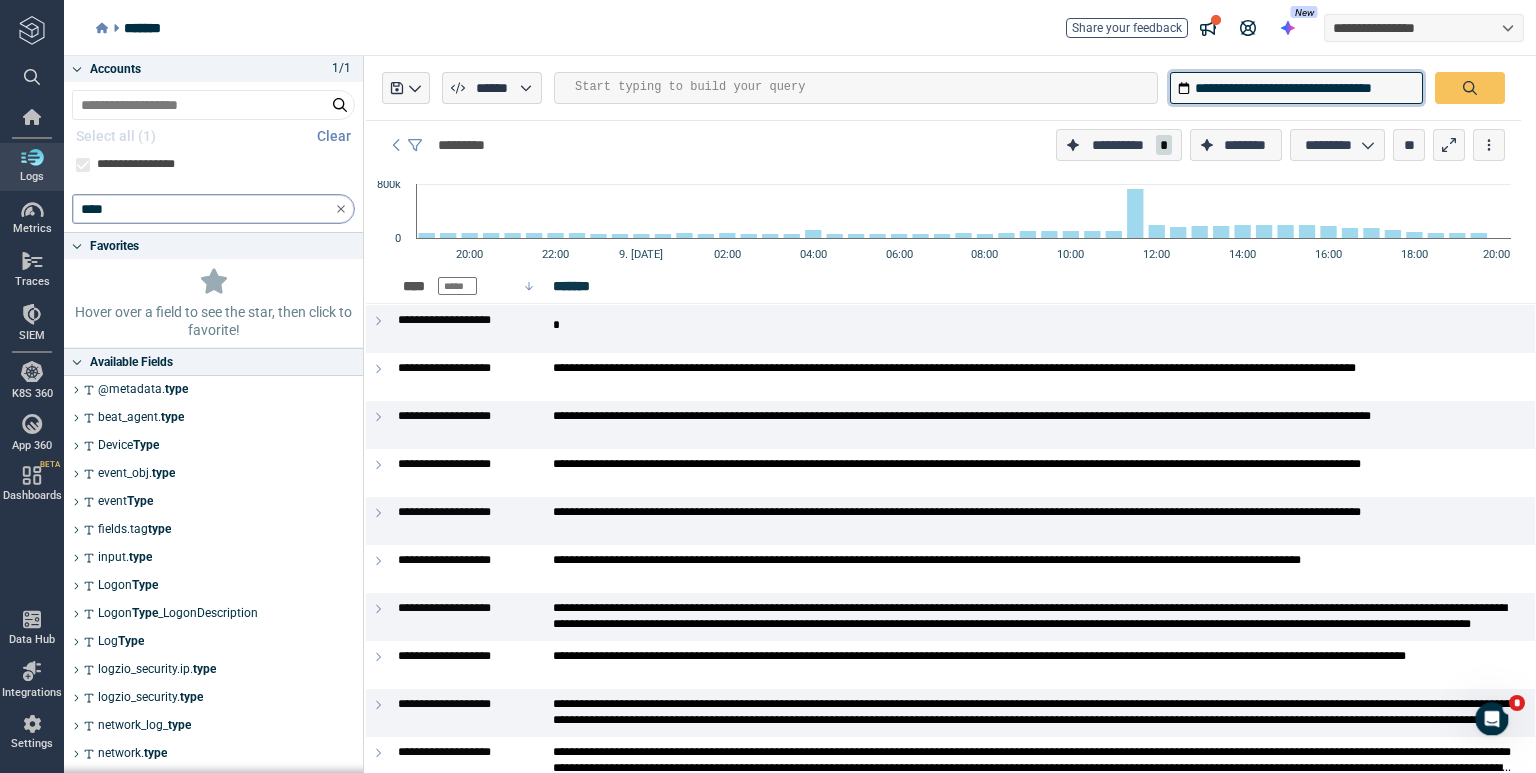 click on "**********" at bounding box center [1296, 88] 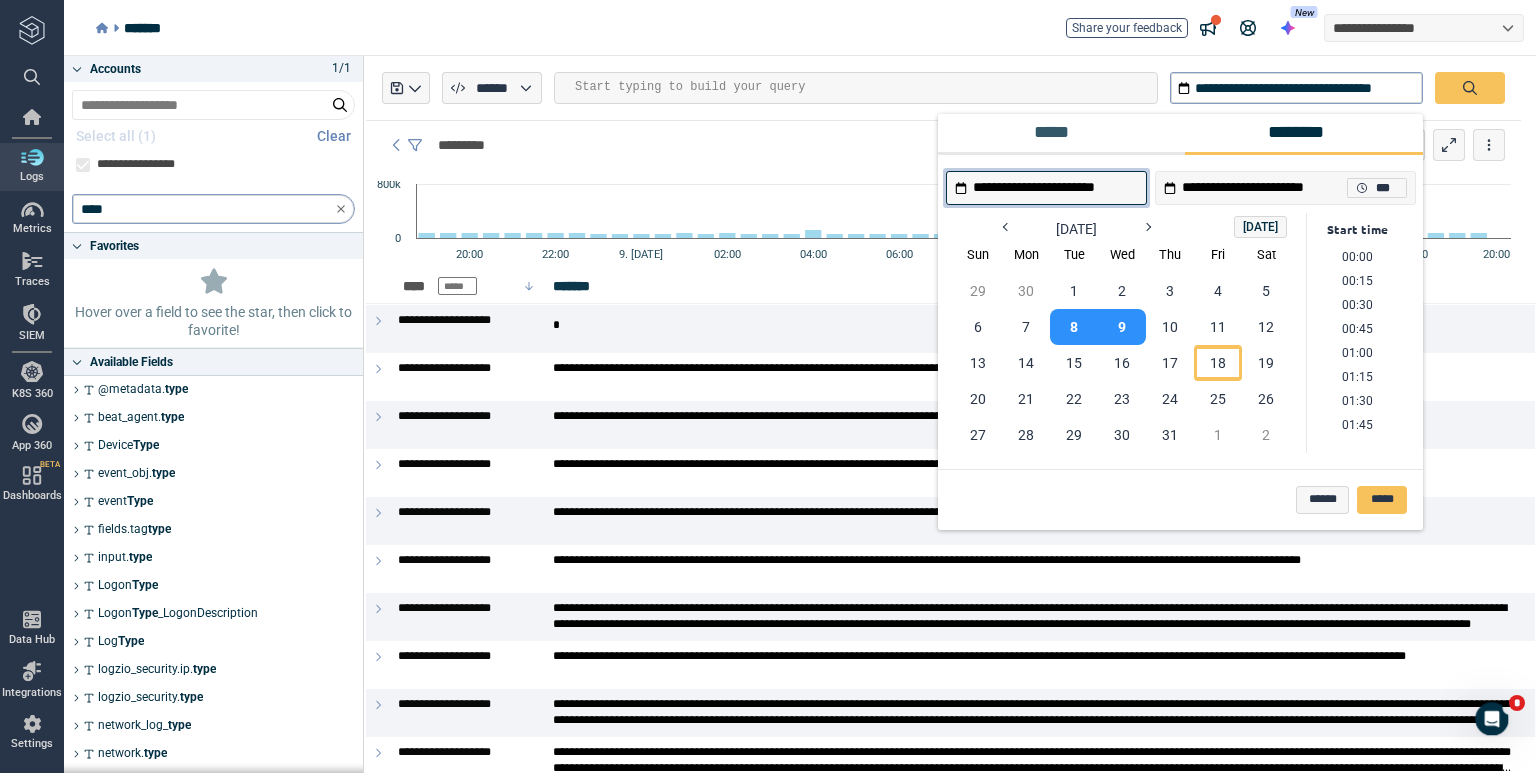 scroll, scrollTop: 1730, scrollLeft: 0, axis: vertical 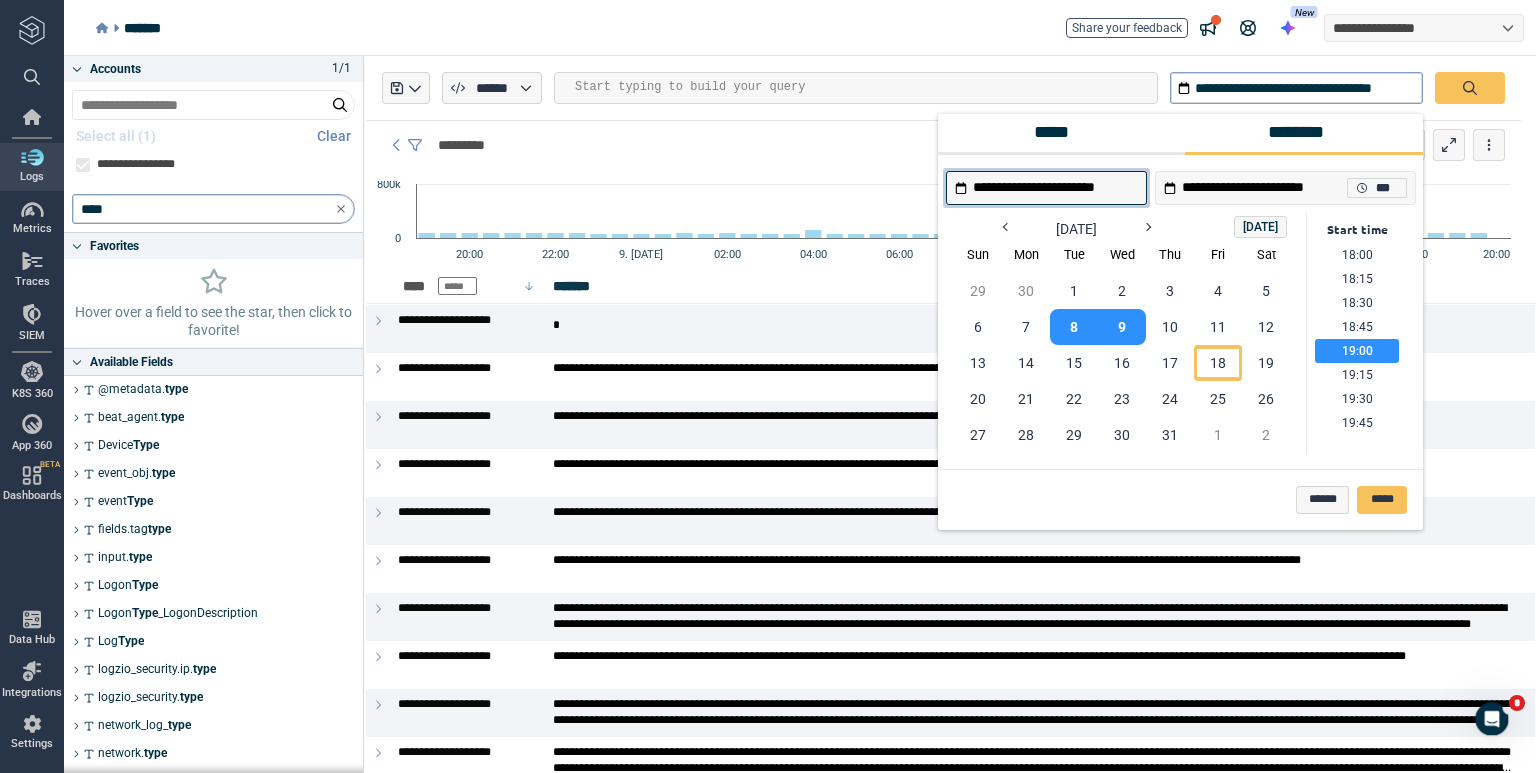 click on "*****" at bounding box center (1057, 133) 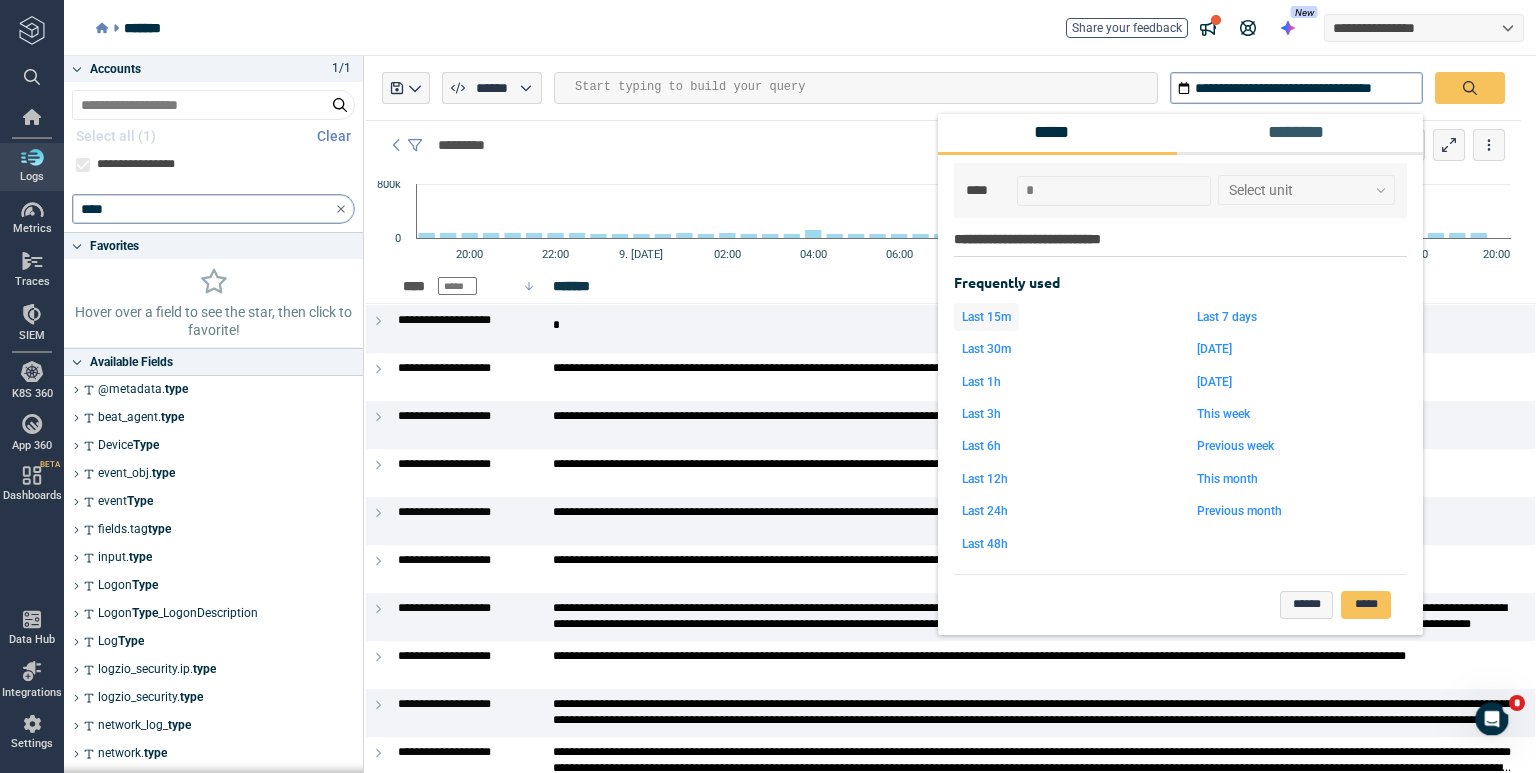 click on "Last 15m" at bounding box center [986, 317] 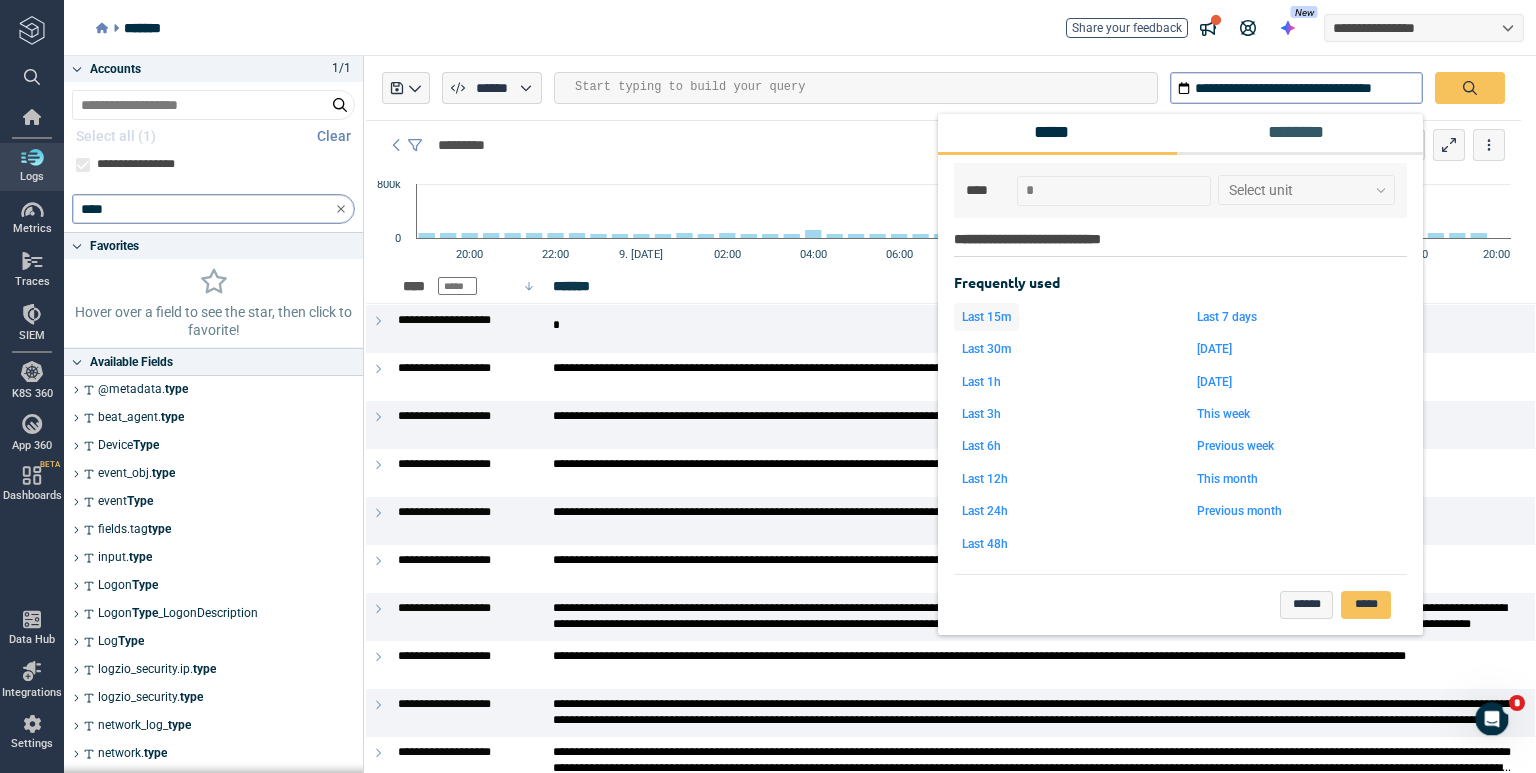 type on "**" 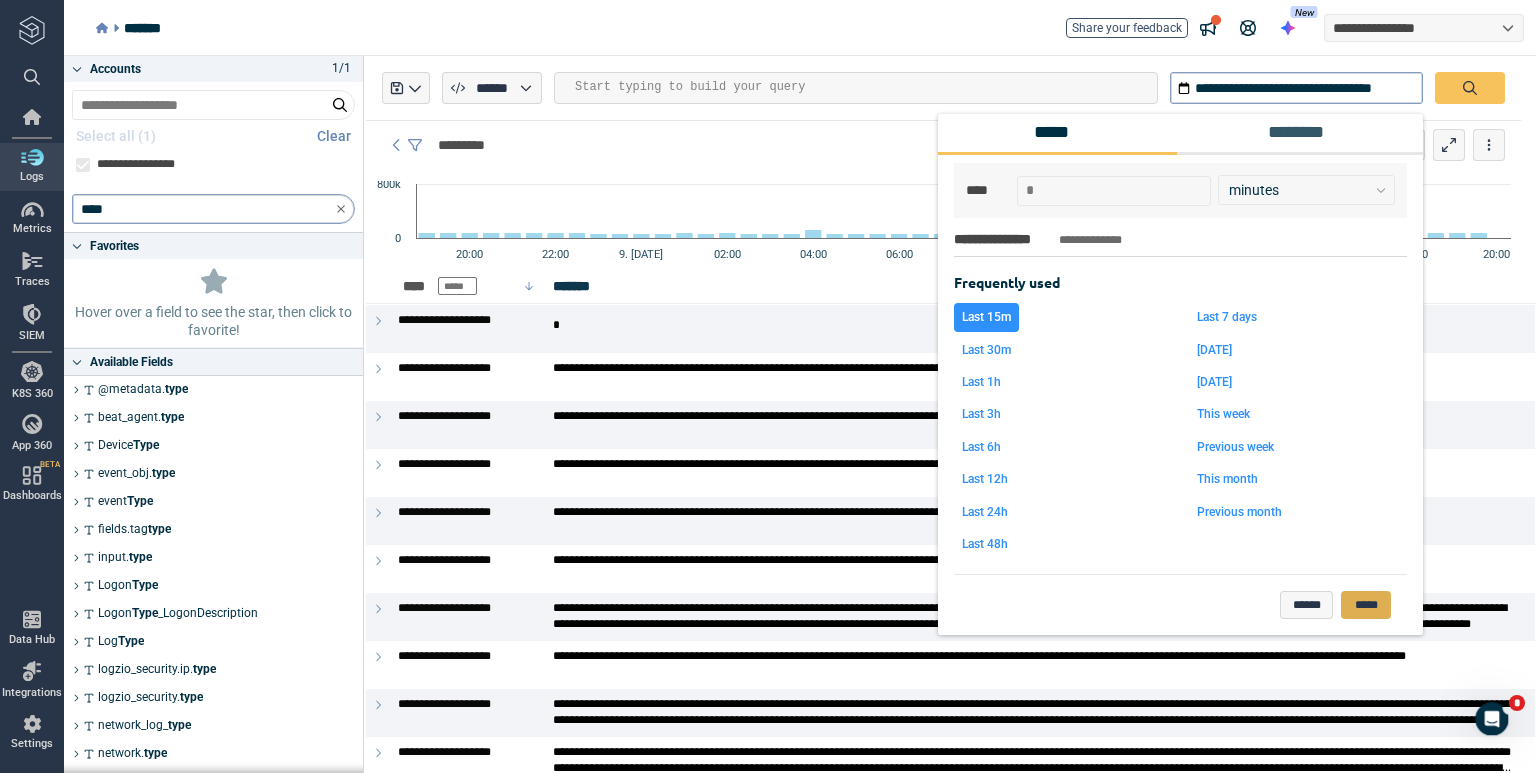 click on "*****" at bounding box center [1366, 606] 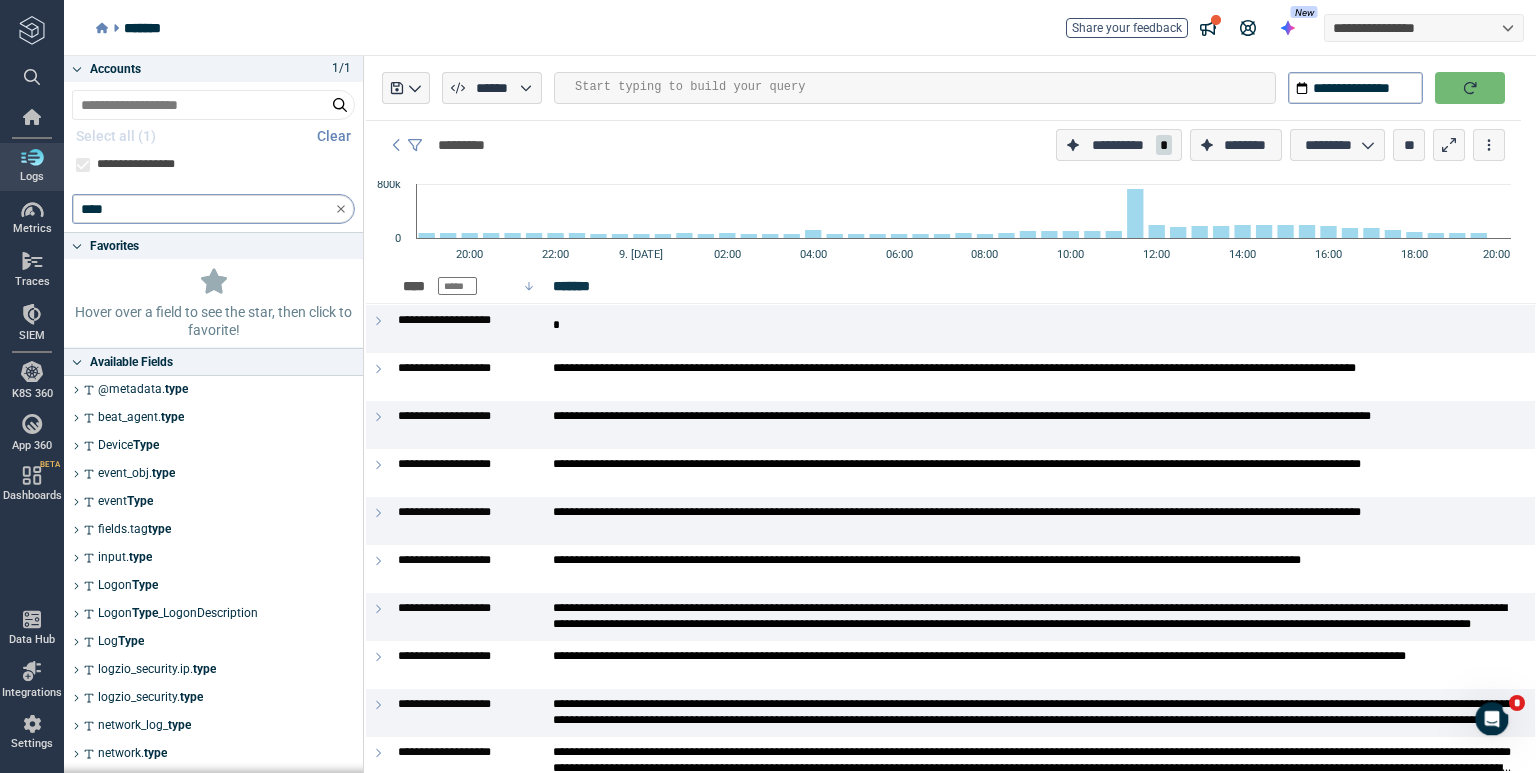 click at bounding box center (1470, 88) 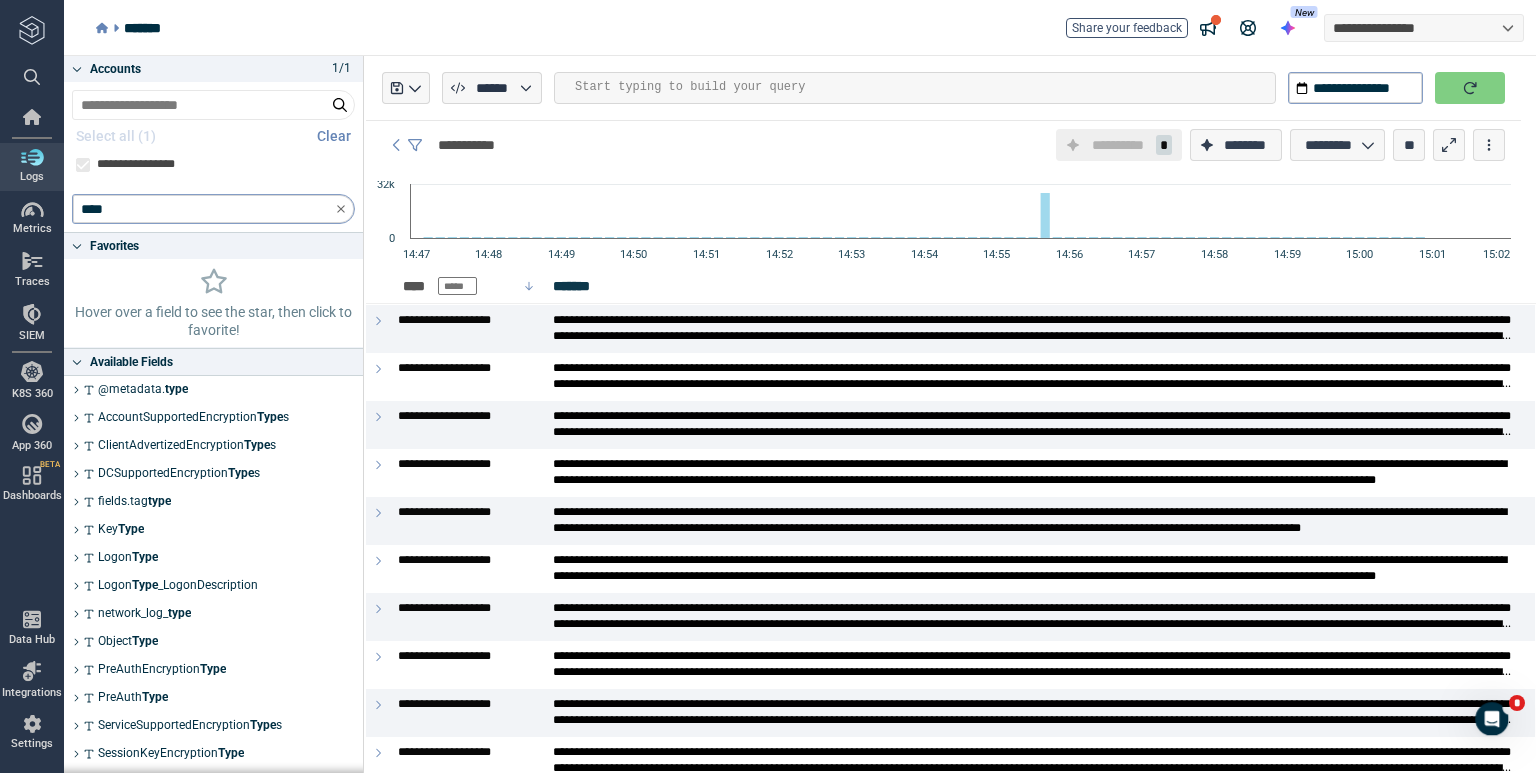 click on "**********" at bounding box center (943, 88) 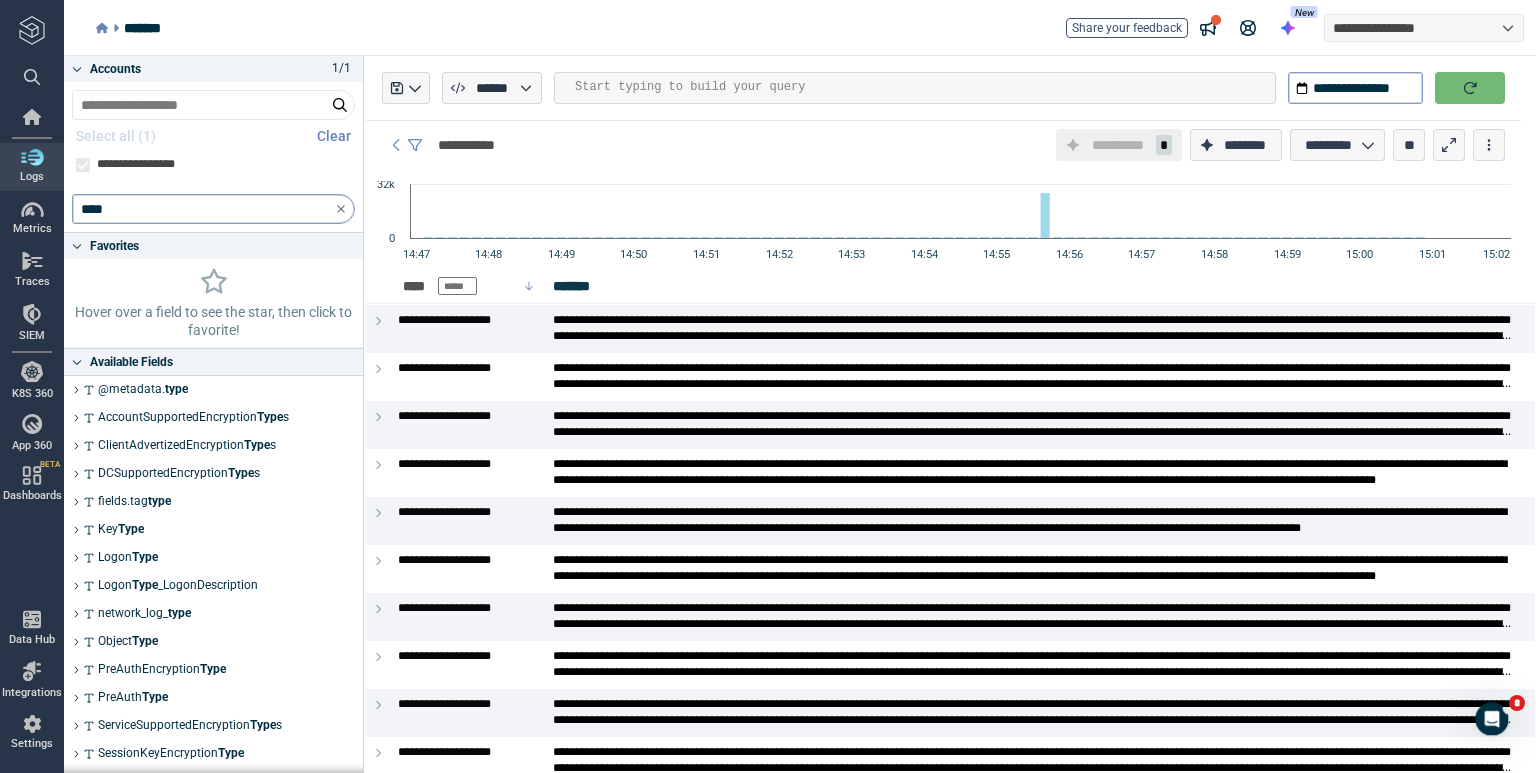 click at bounding box center (1470, 88) 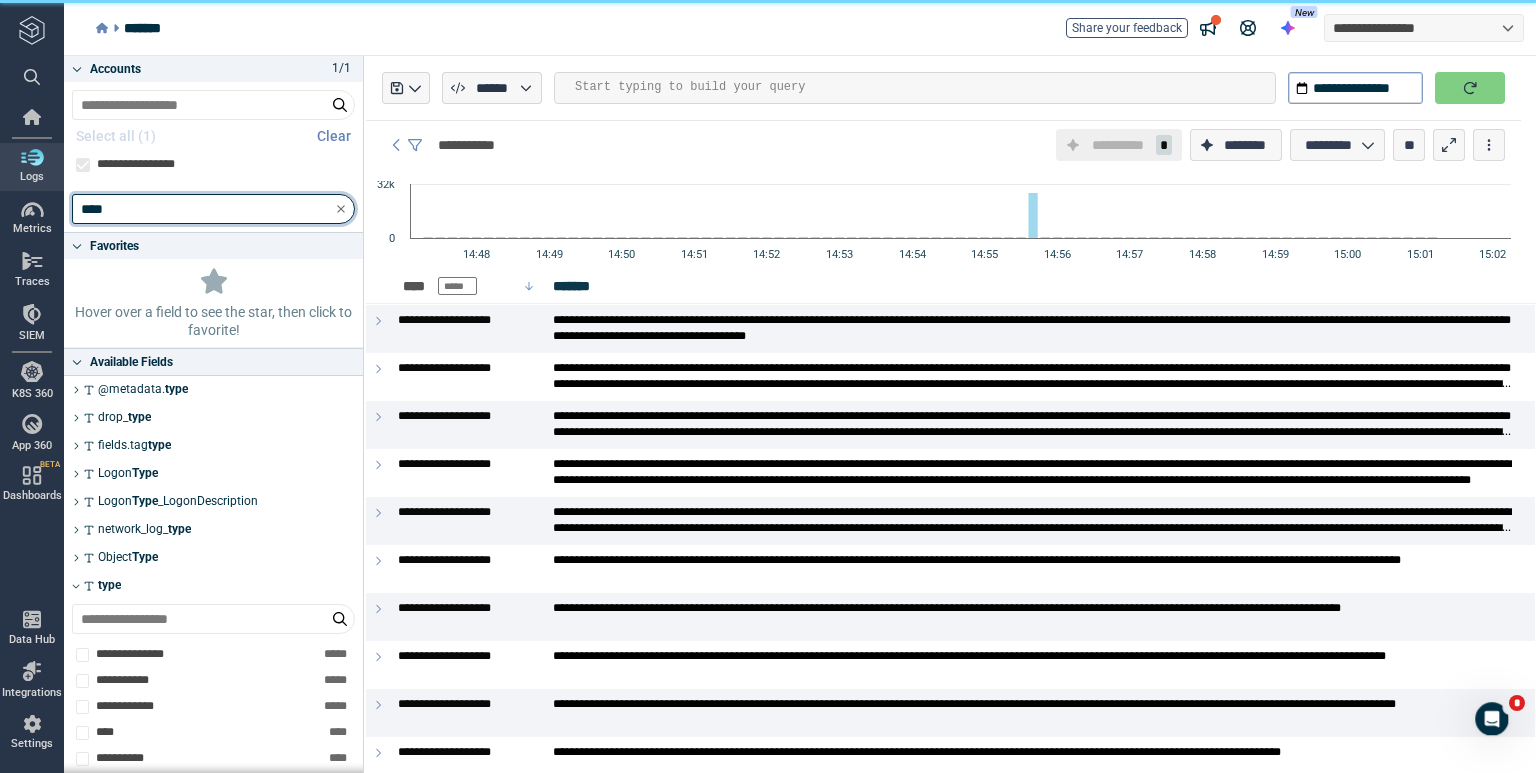 click on "****" at bounding box center [213, 209] 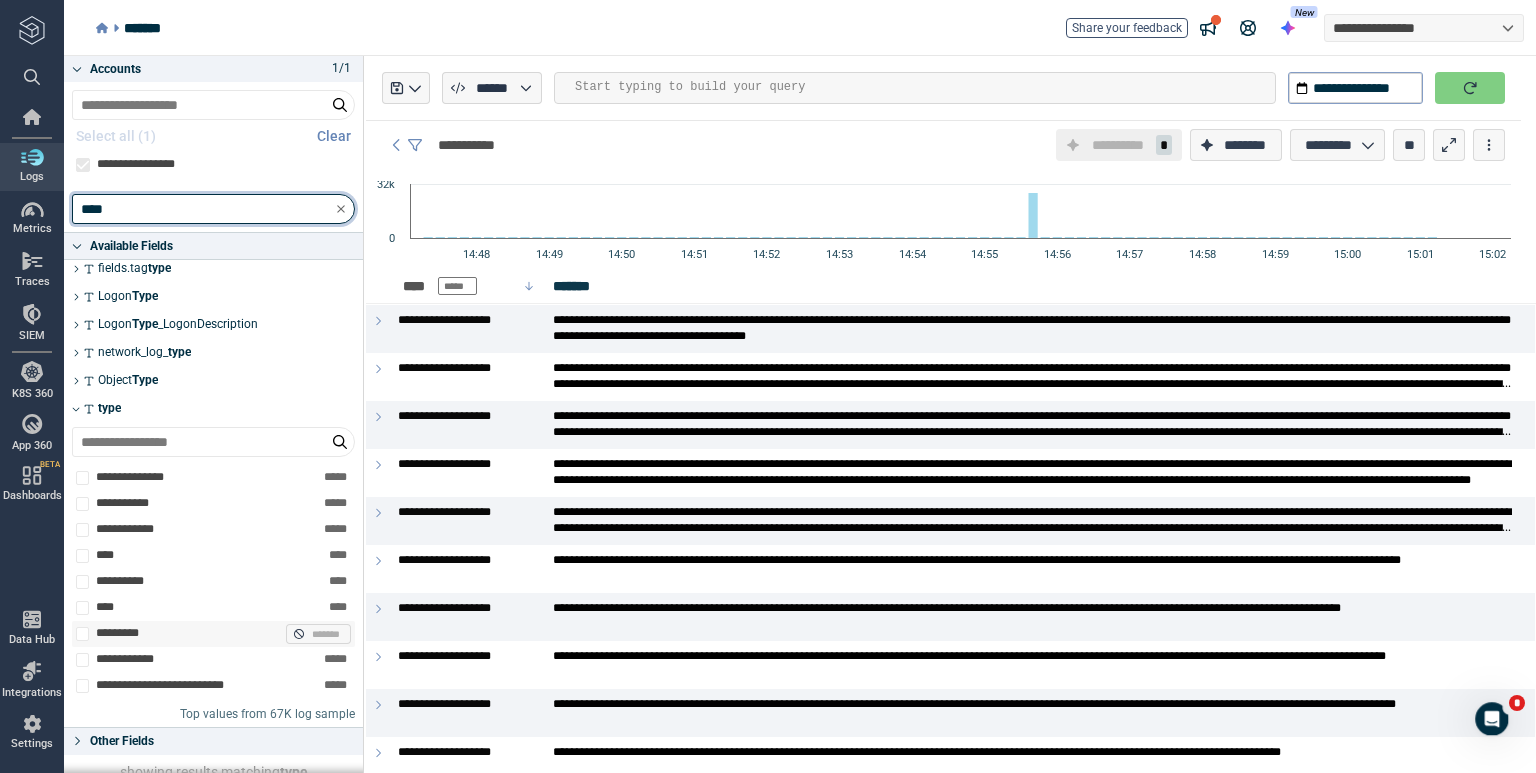 scroll, scrollTop: 194, scrollLeft: 0, axis: vertical 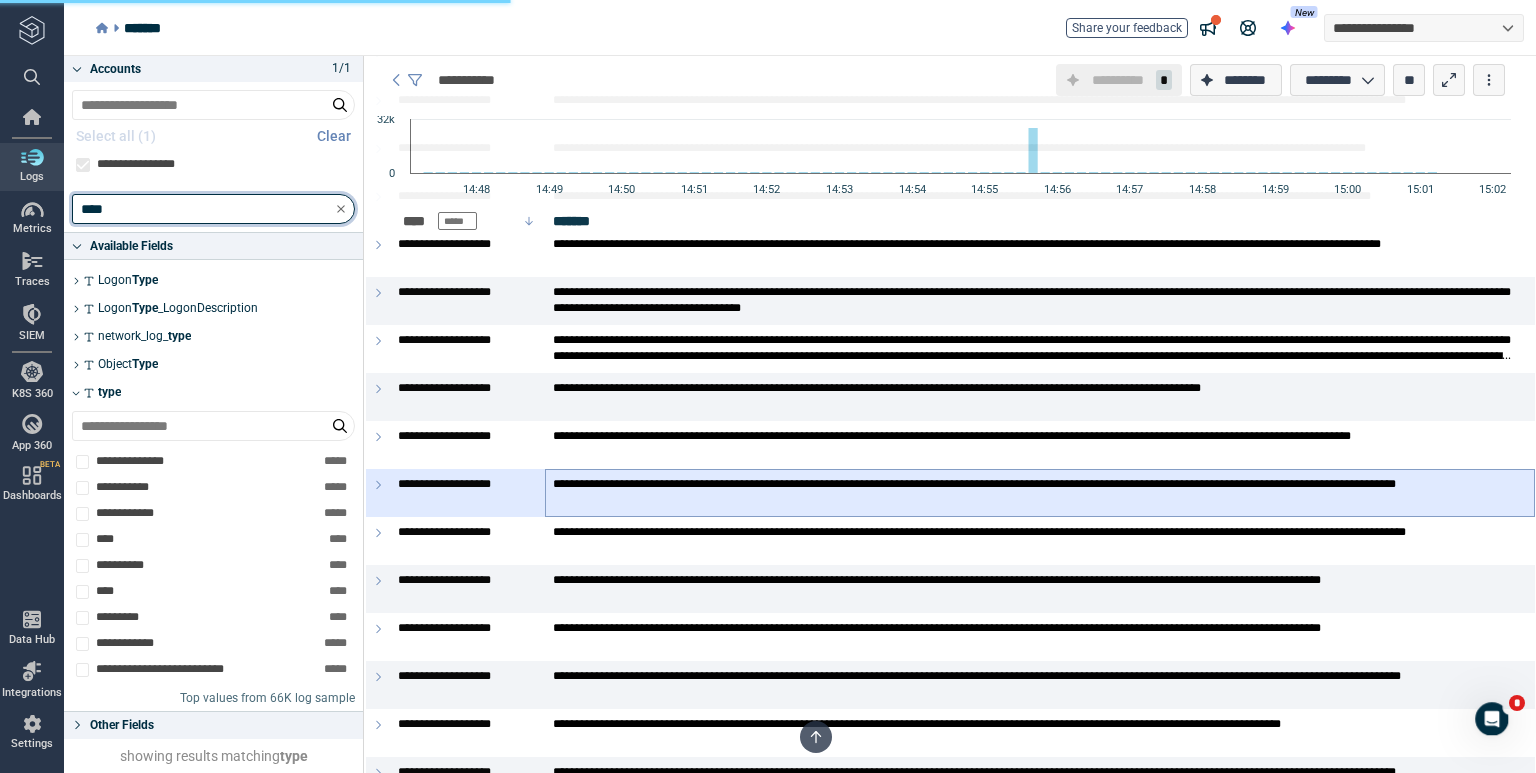 type on "*" 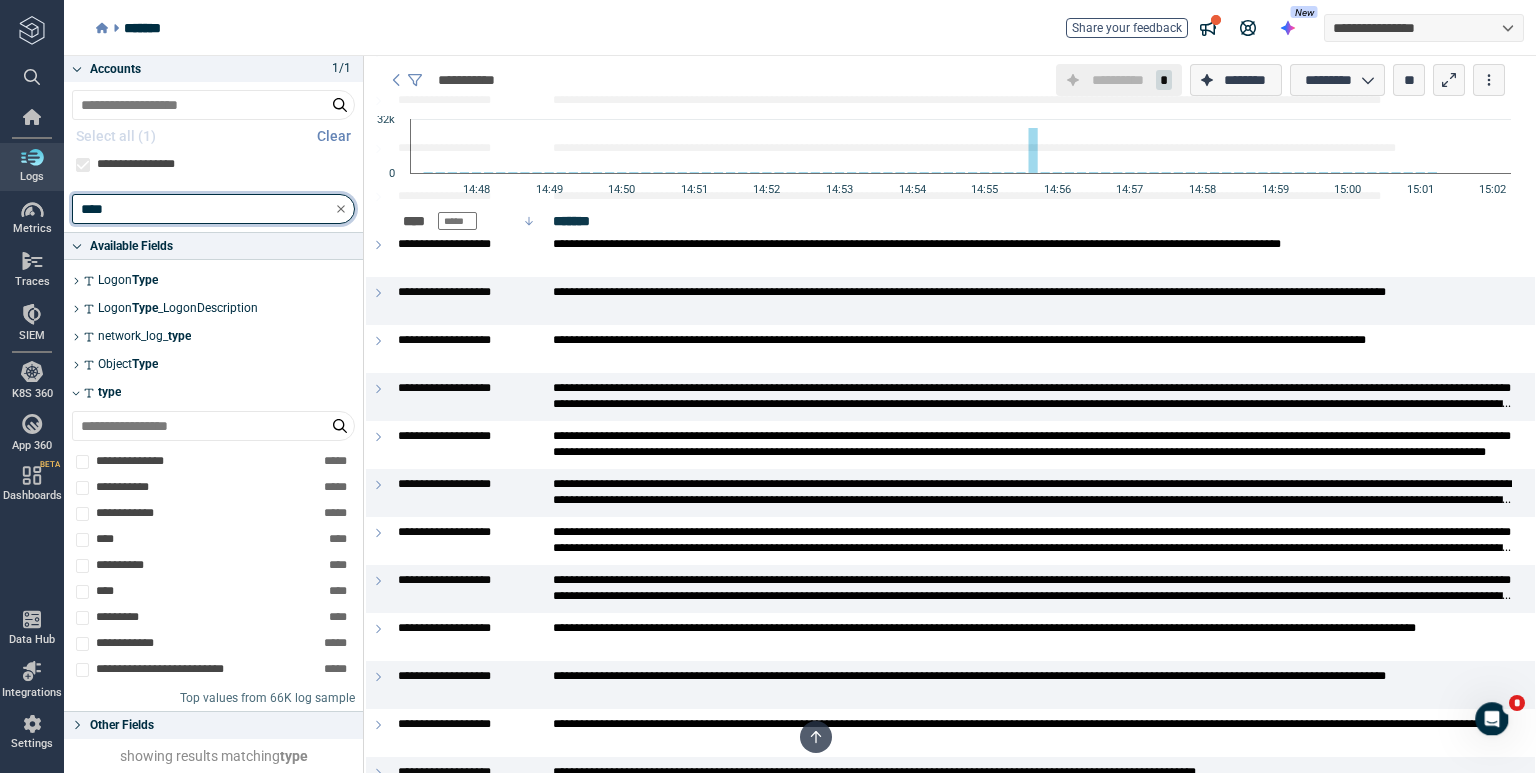scroll, scrollTop: 10748, scrollLeft: 0, axis: vertical 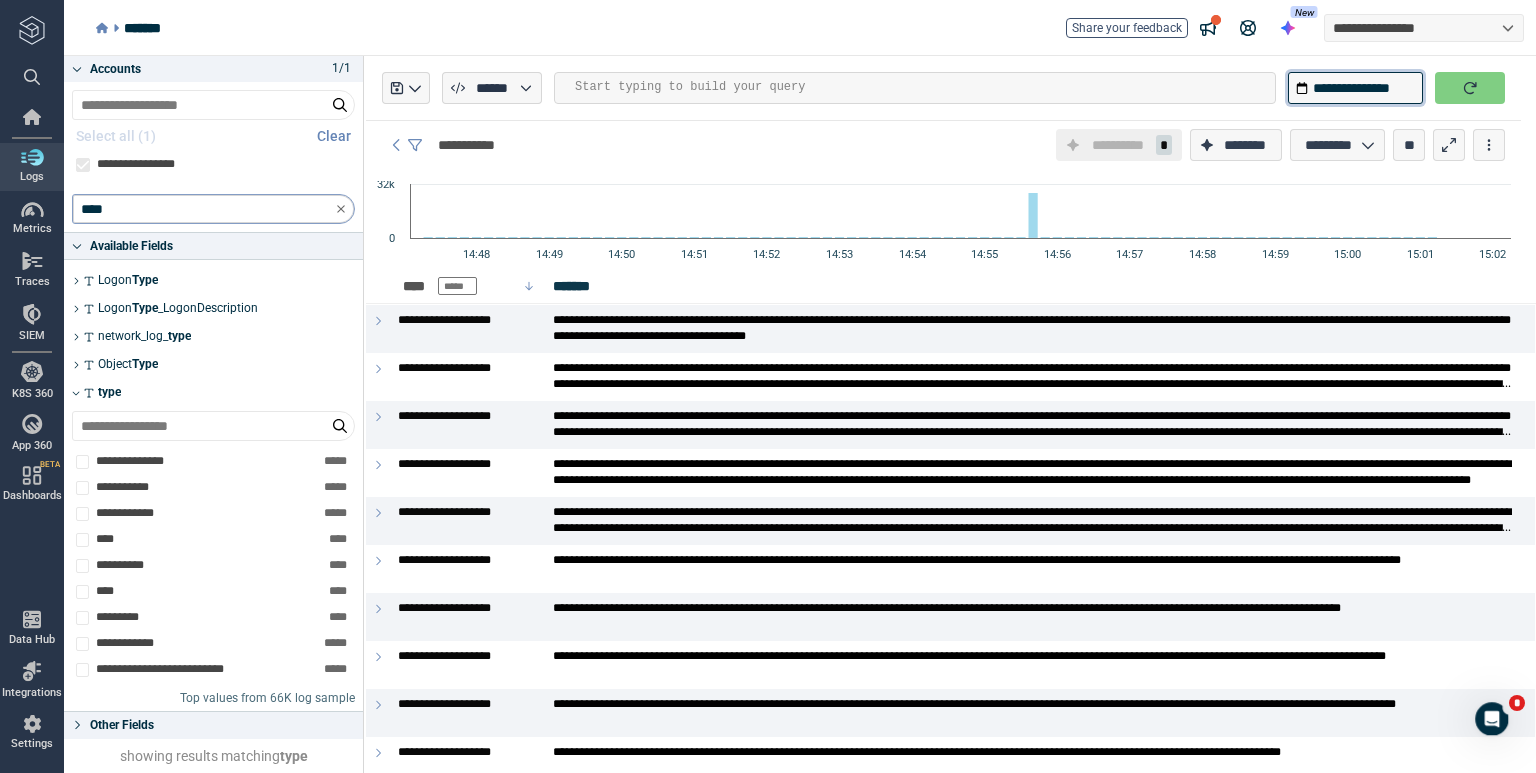 click on "**********" at bounding box center (1355, 88) 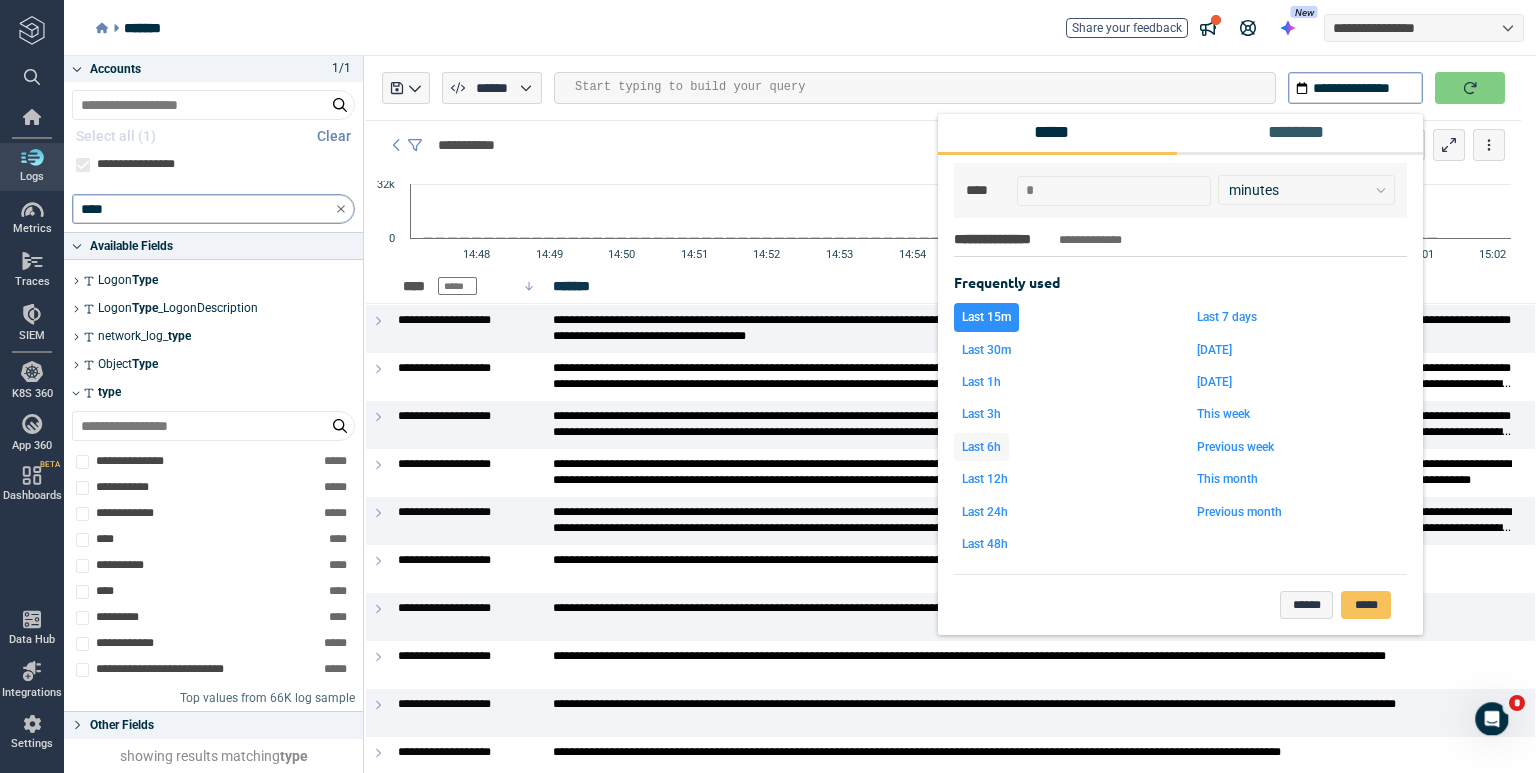 click on "Last 6h" at bounding box center (981, 447) 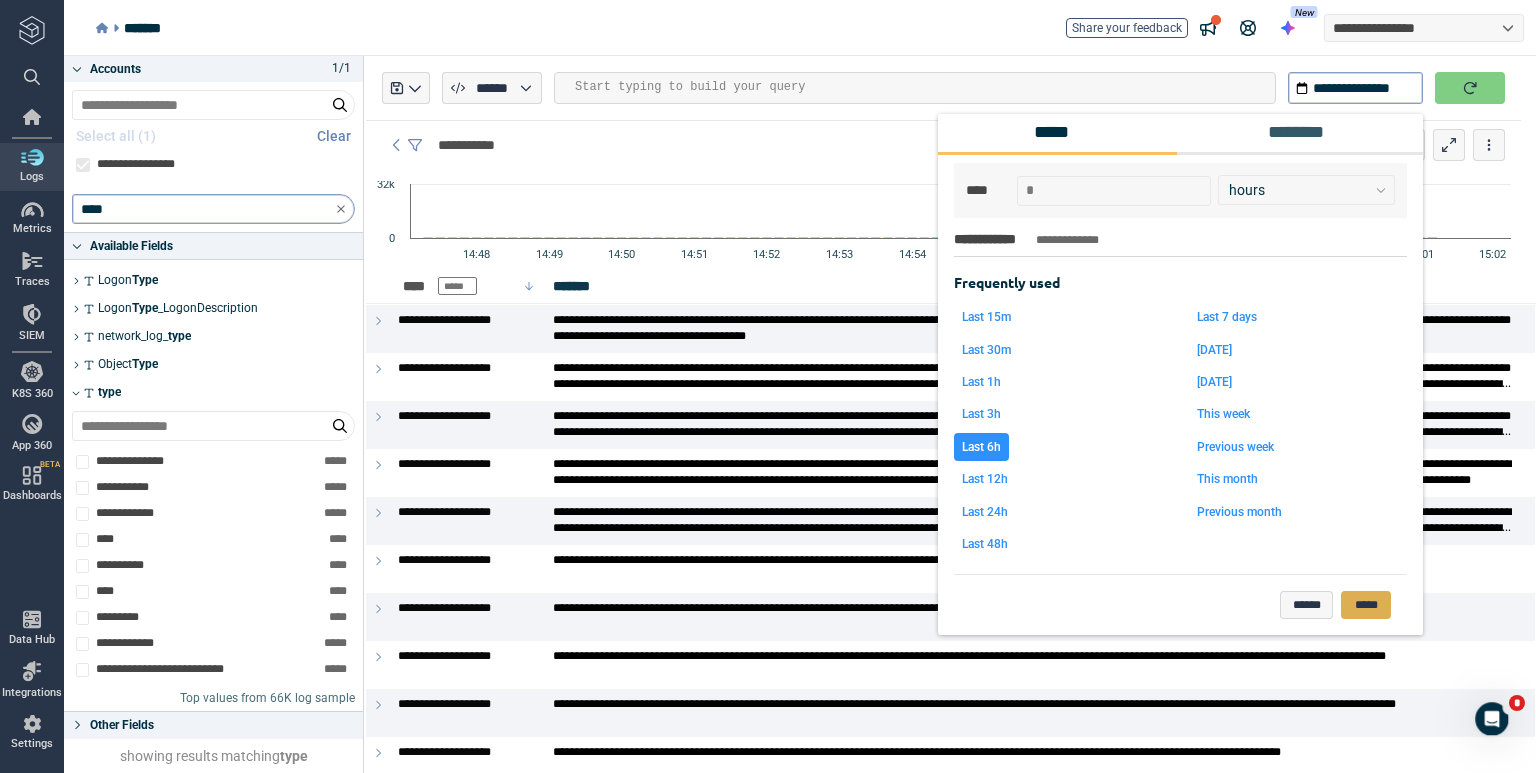 click on "*****" at bounding box center [1366, 606] 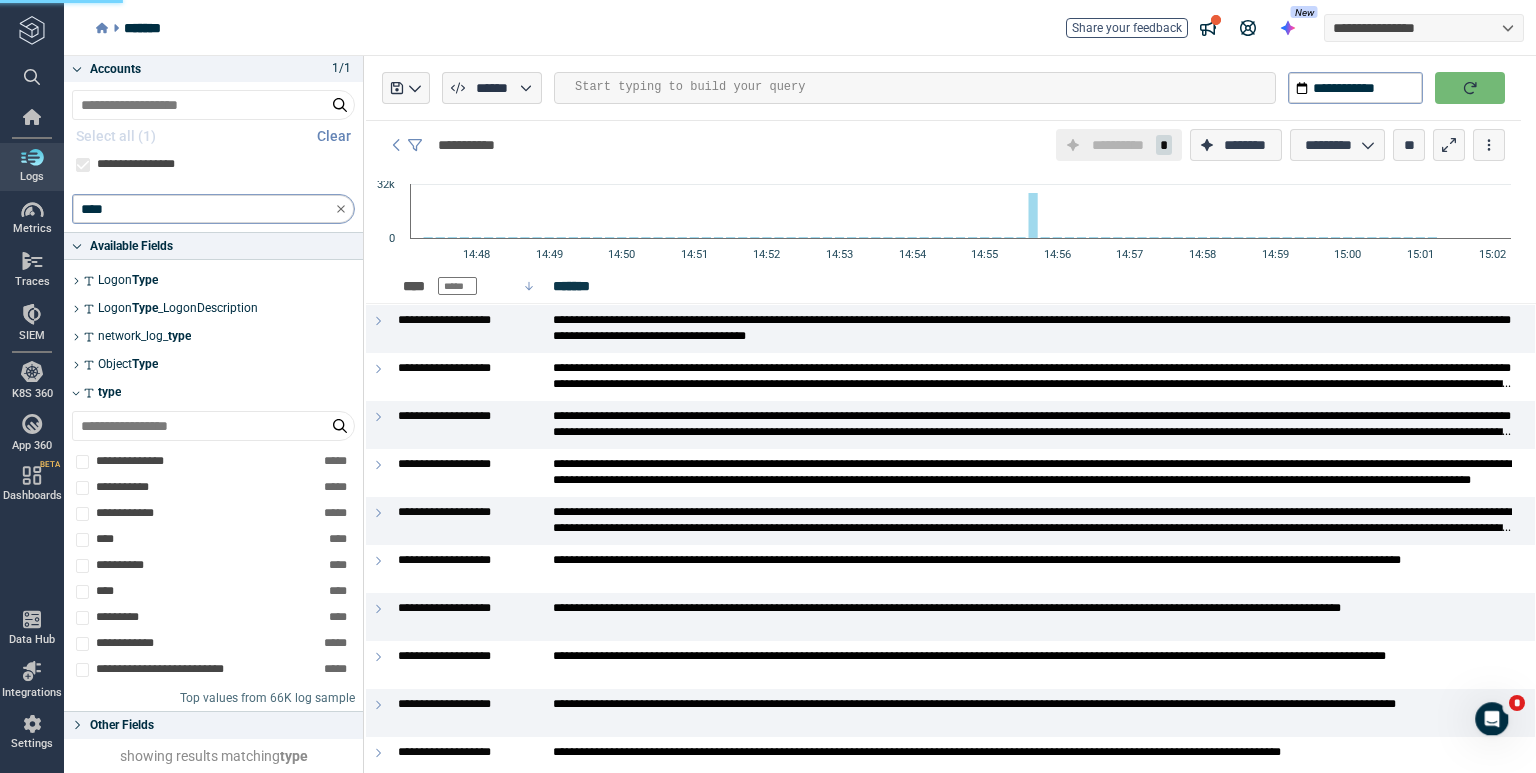 click at bounding box center [1470, 88] 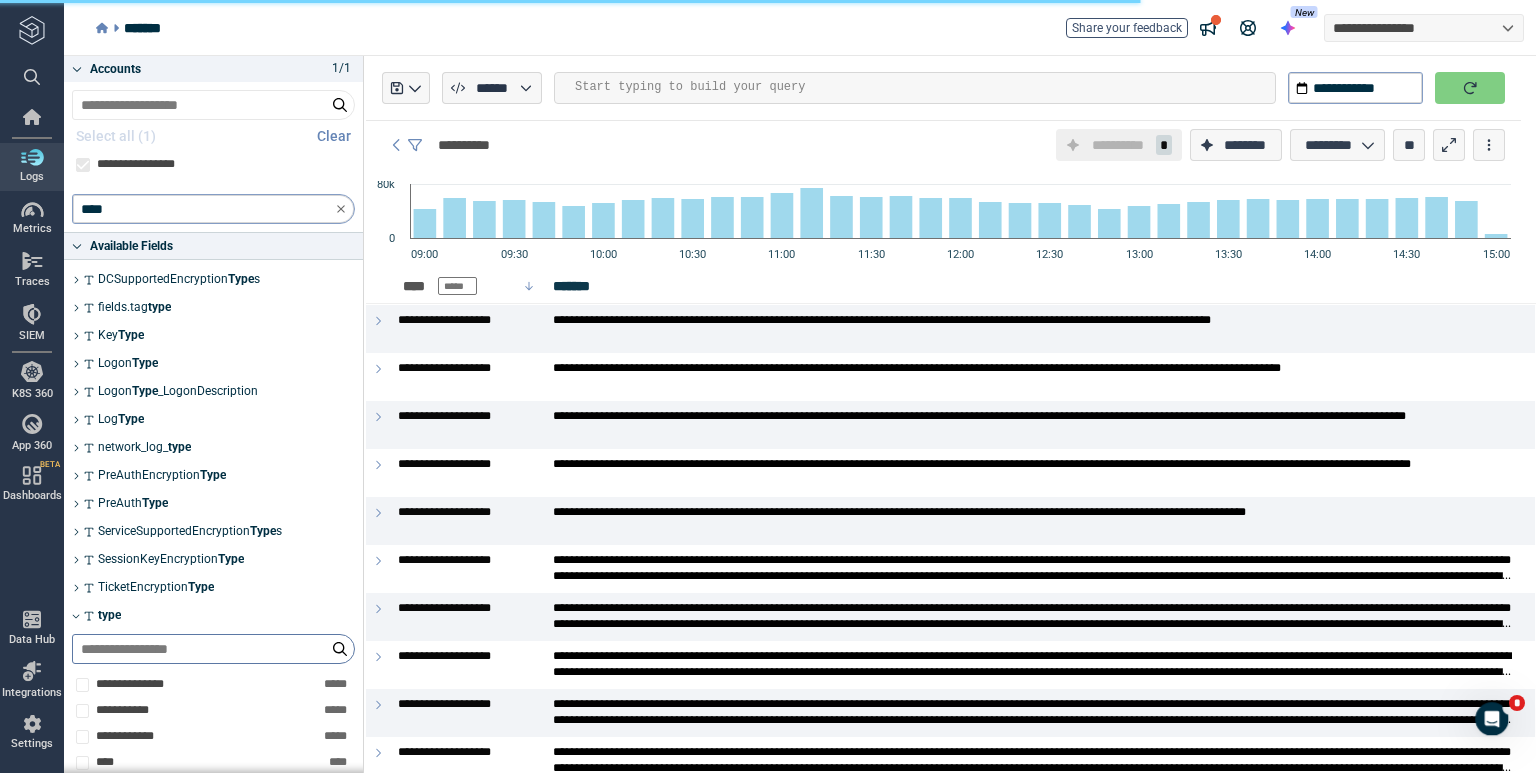 scroll, scrollTop: 394, scrollLeft: 0, axis: vertical 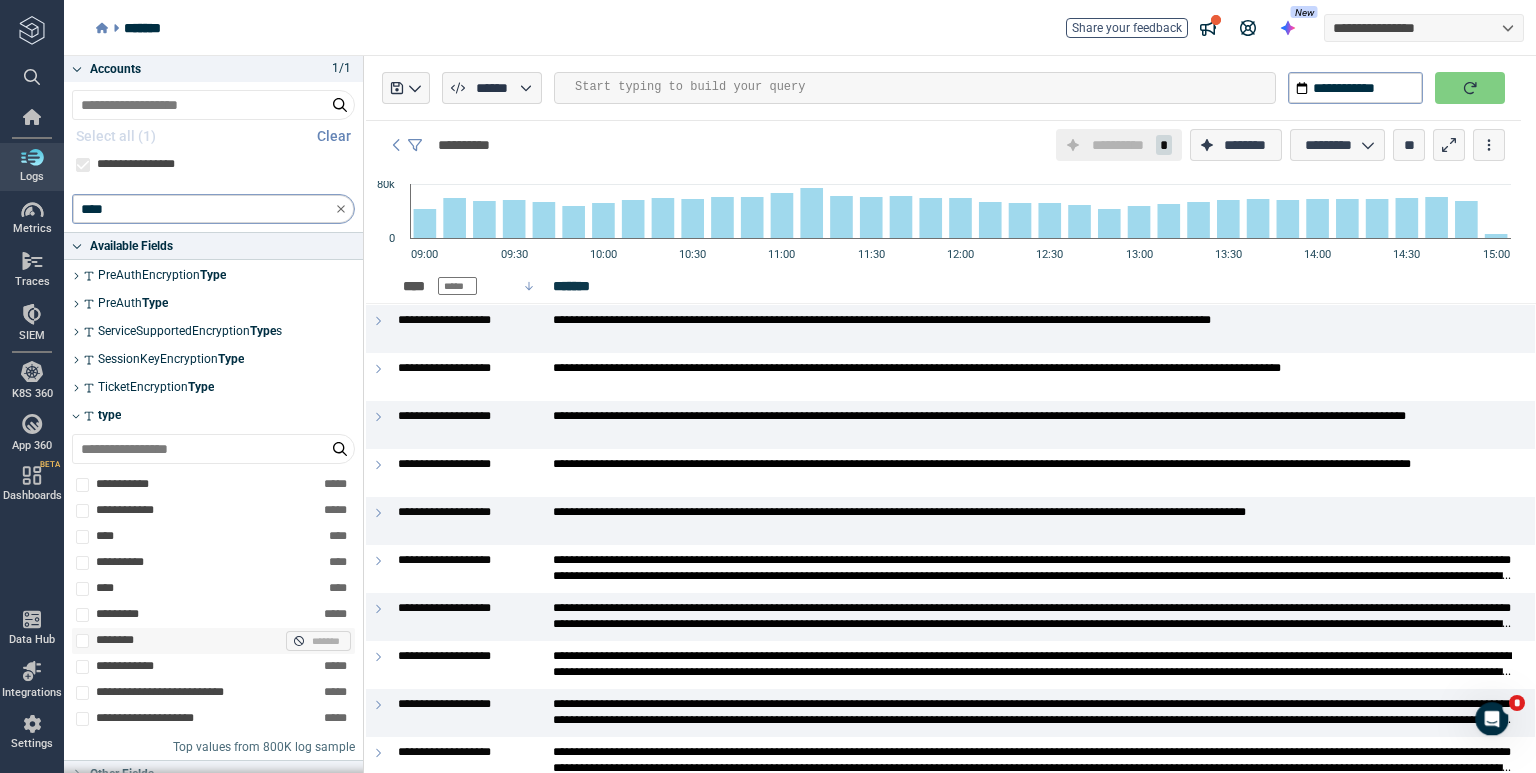 click on "********" at bounding box center [119, 641] 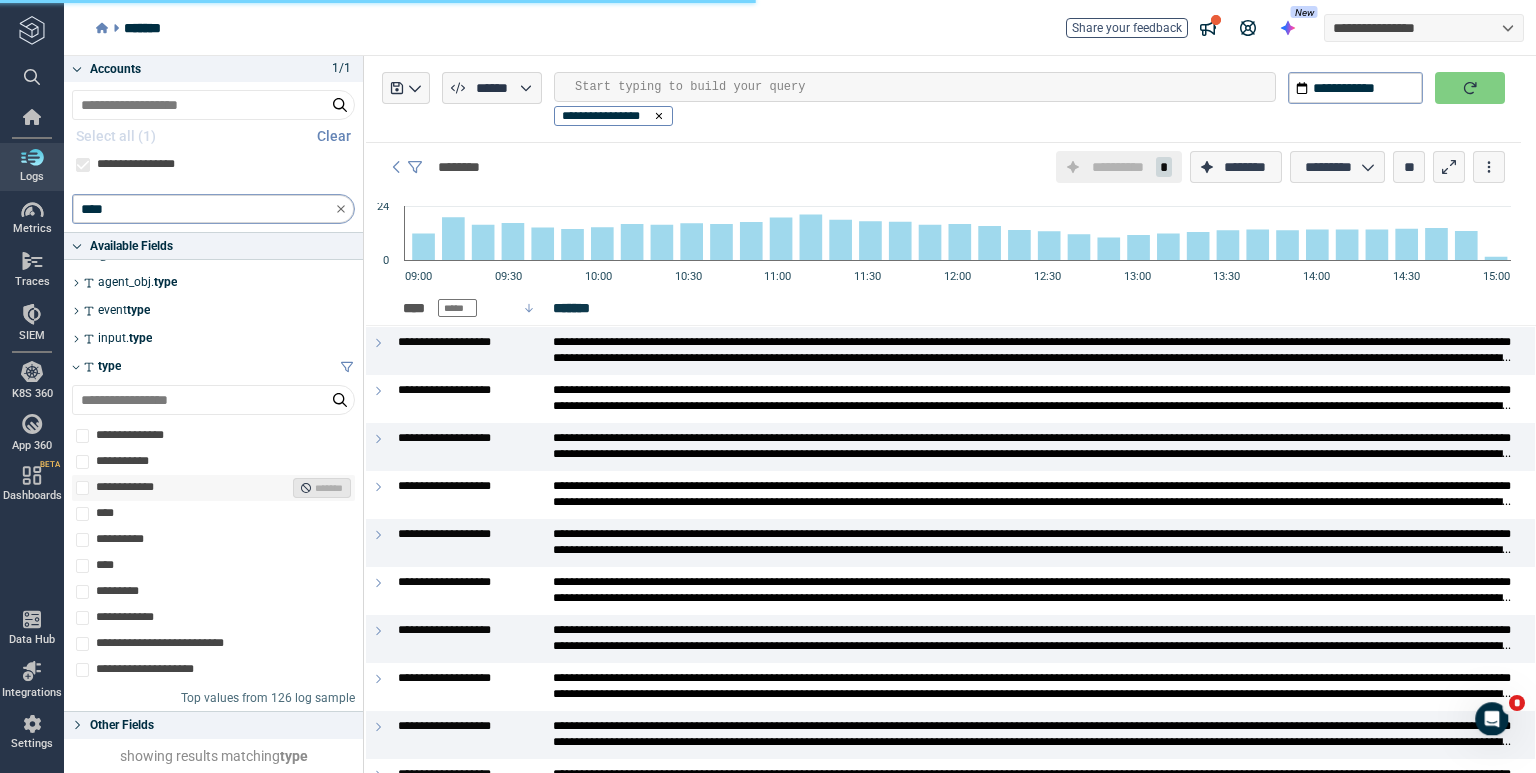 scroll, scrollTop: 136, scrollLeft: 0, axis: vertical 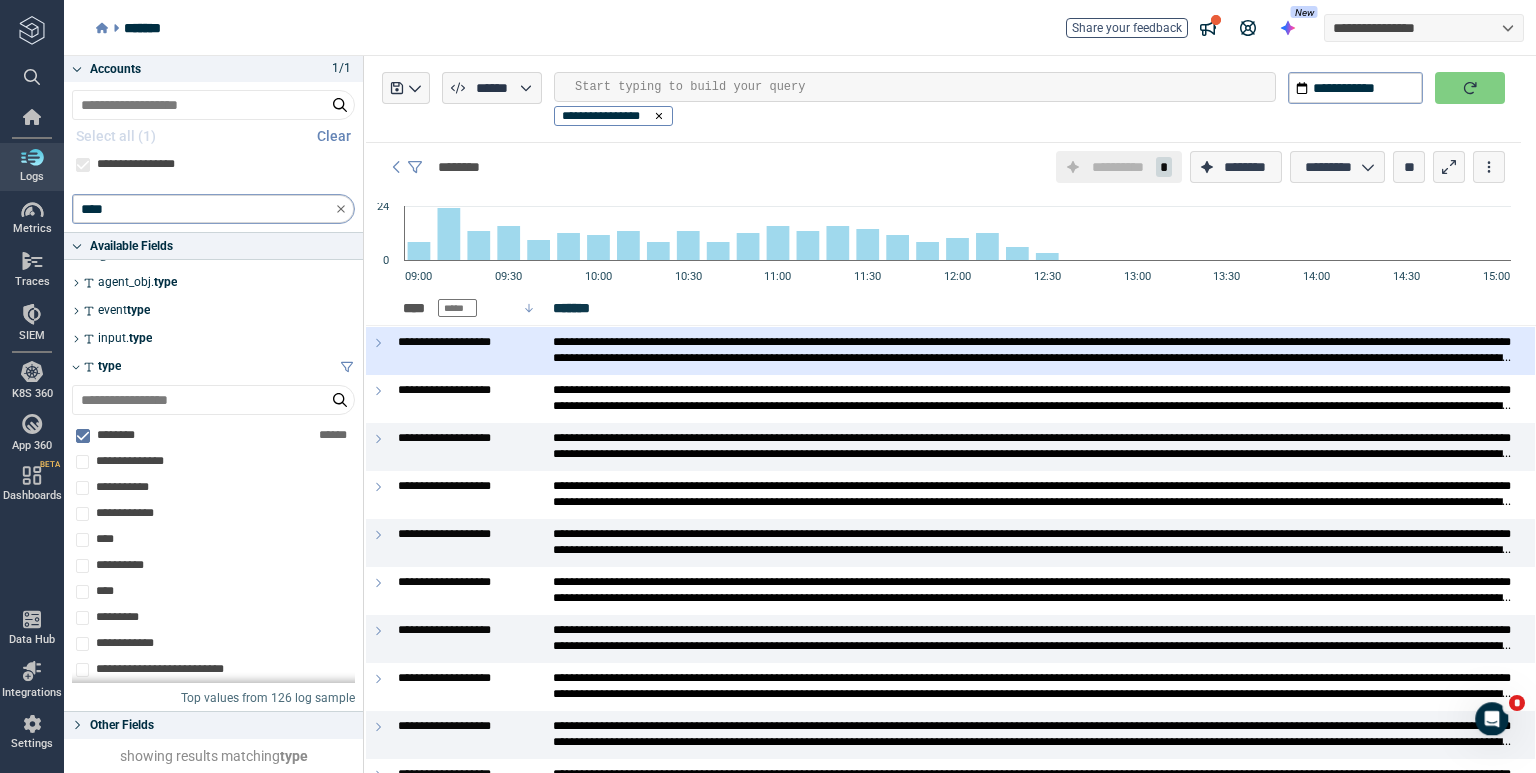 click at bounding box center (378, 351) 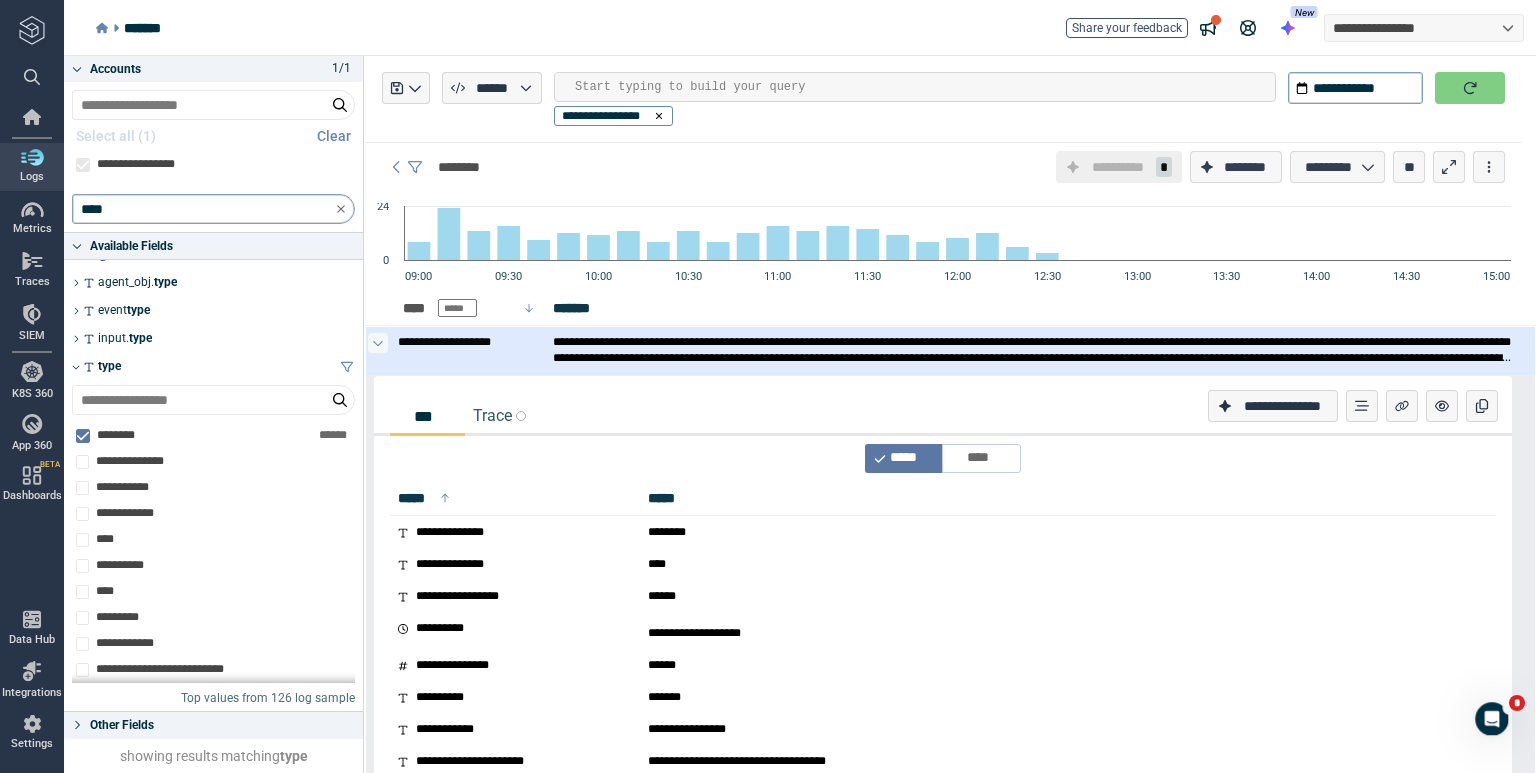click 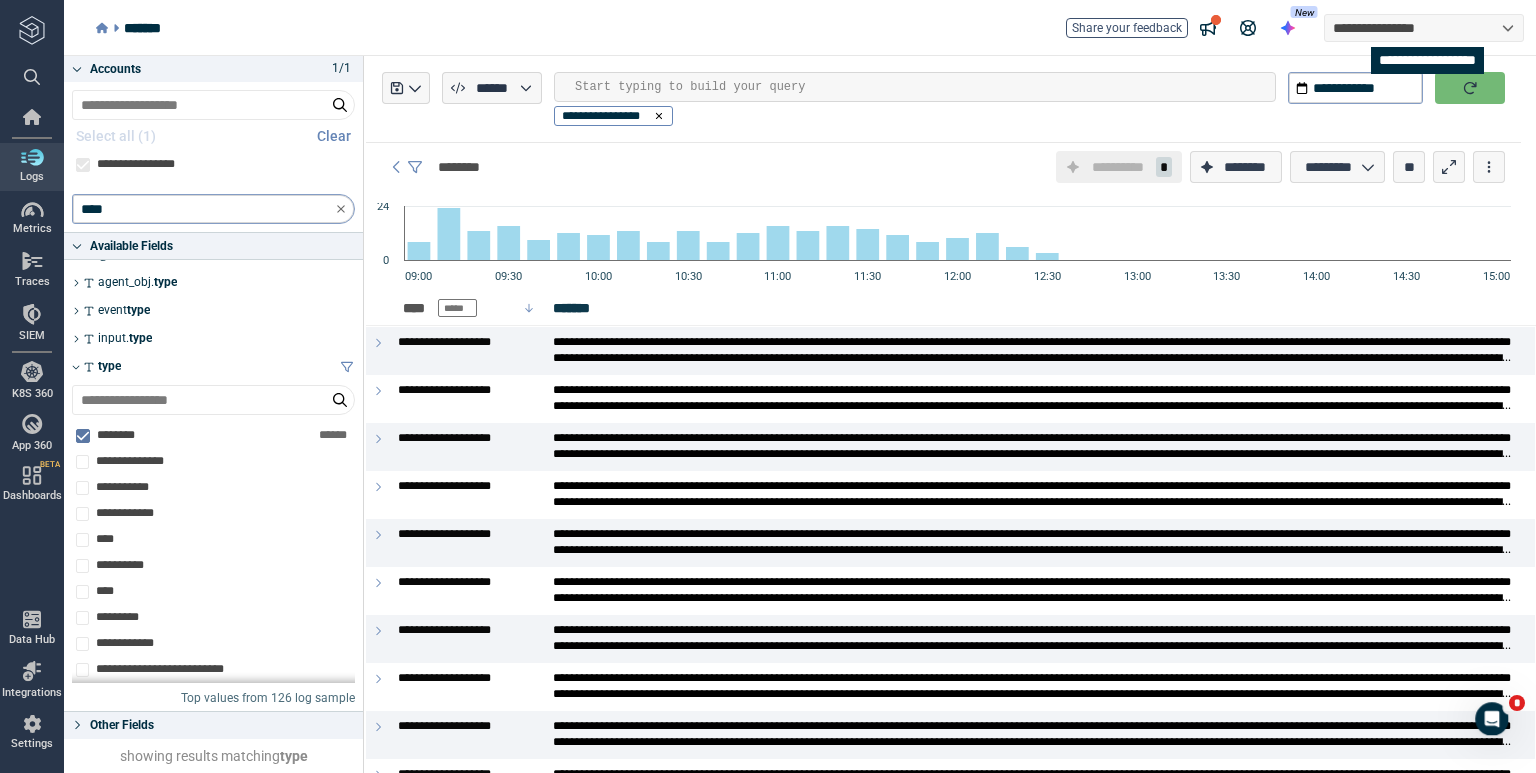 click at bounding box center [1470, 88] 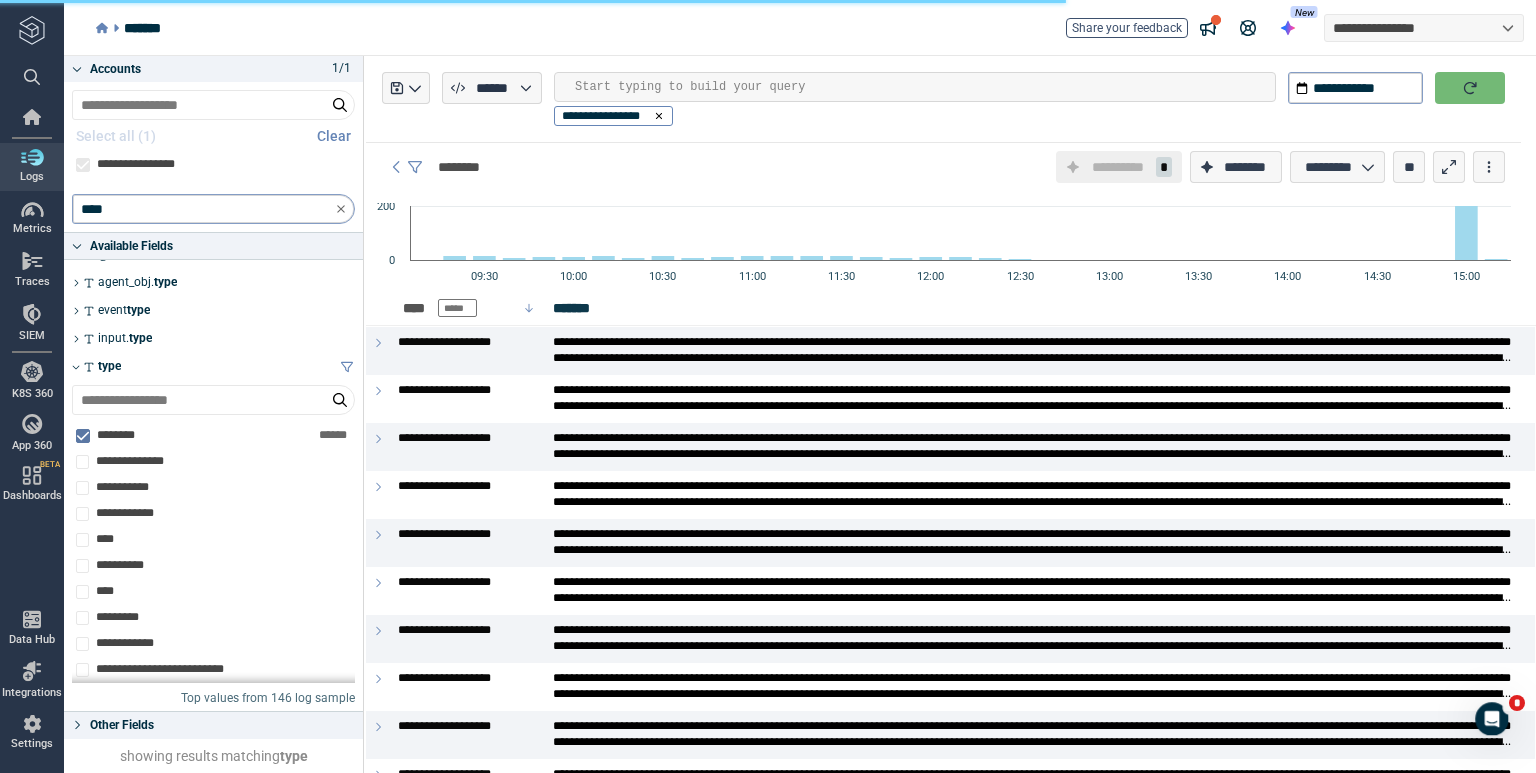 click at bounding box center (1470, 88) 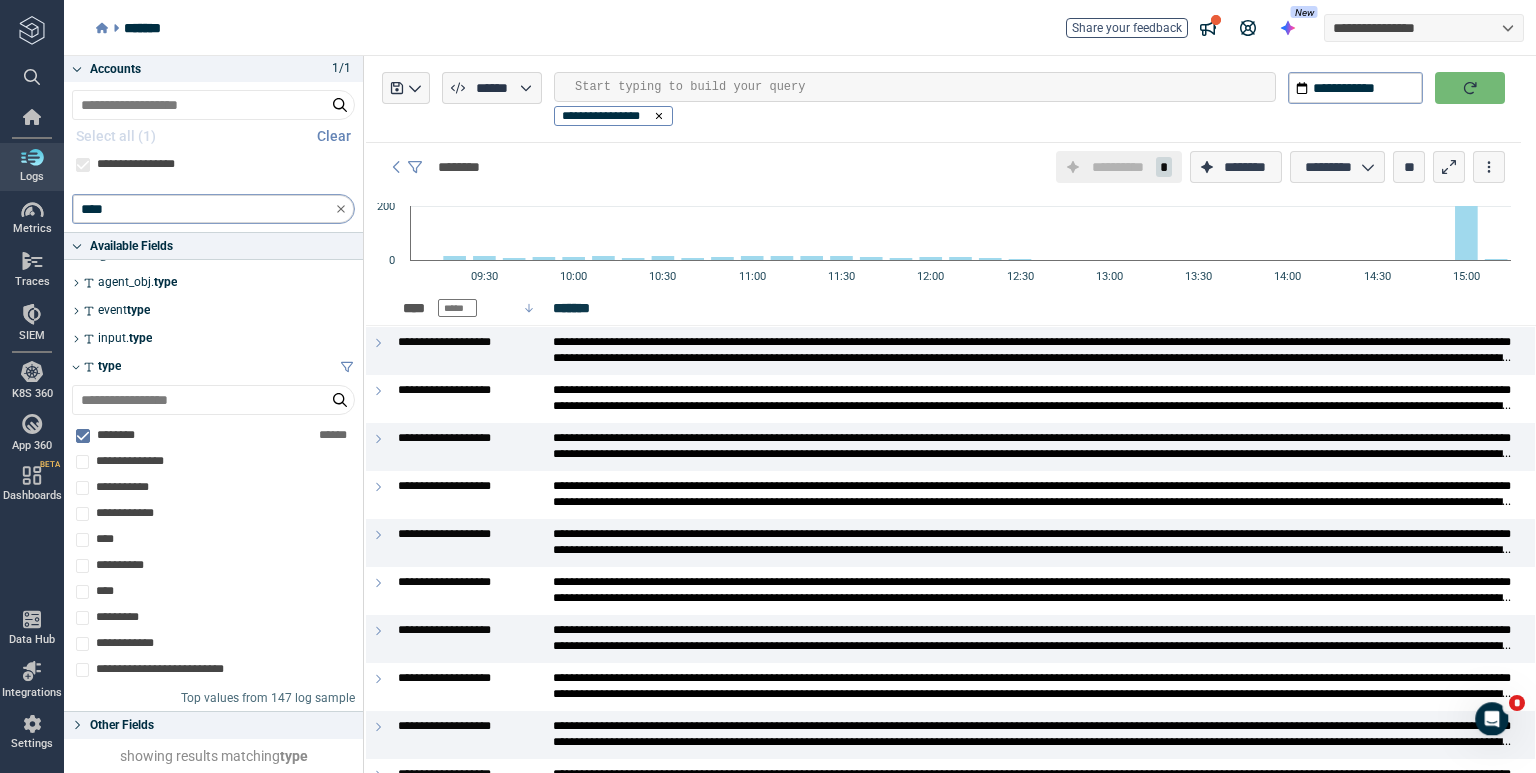 click at bounding box center (1470, 88) 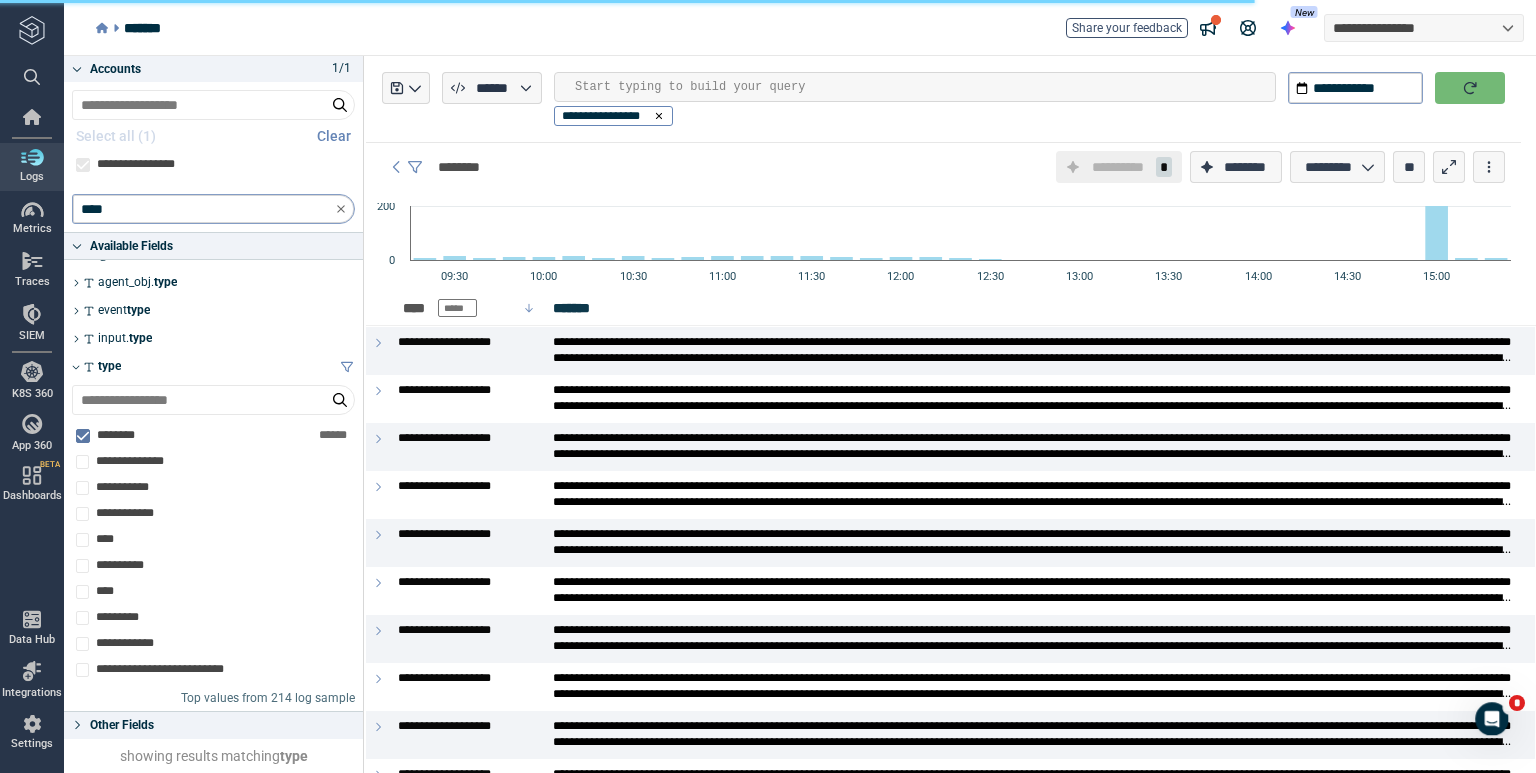 click at bounding box center [1470, 88] 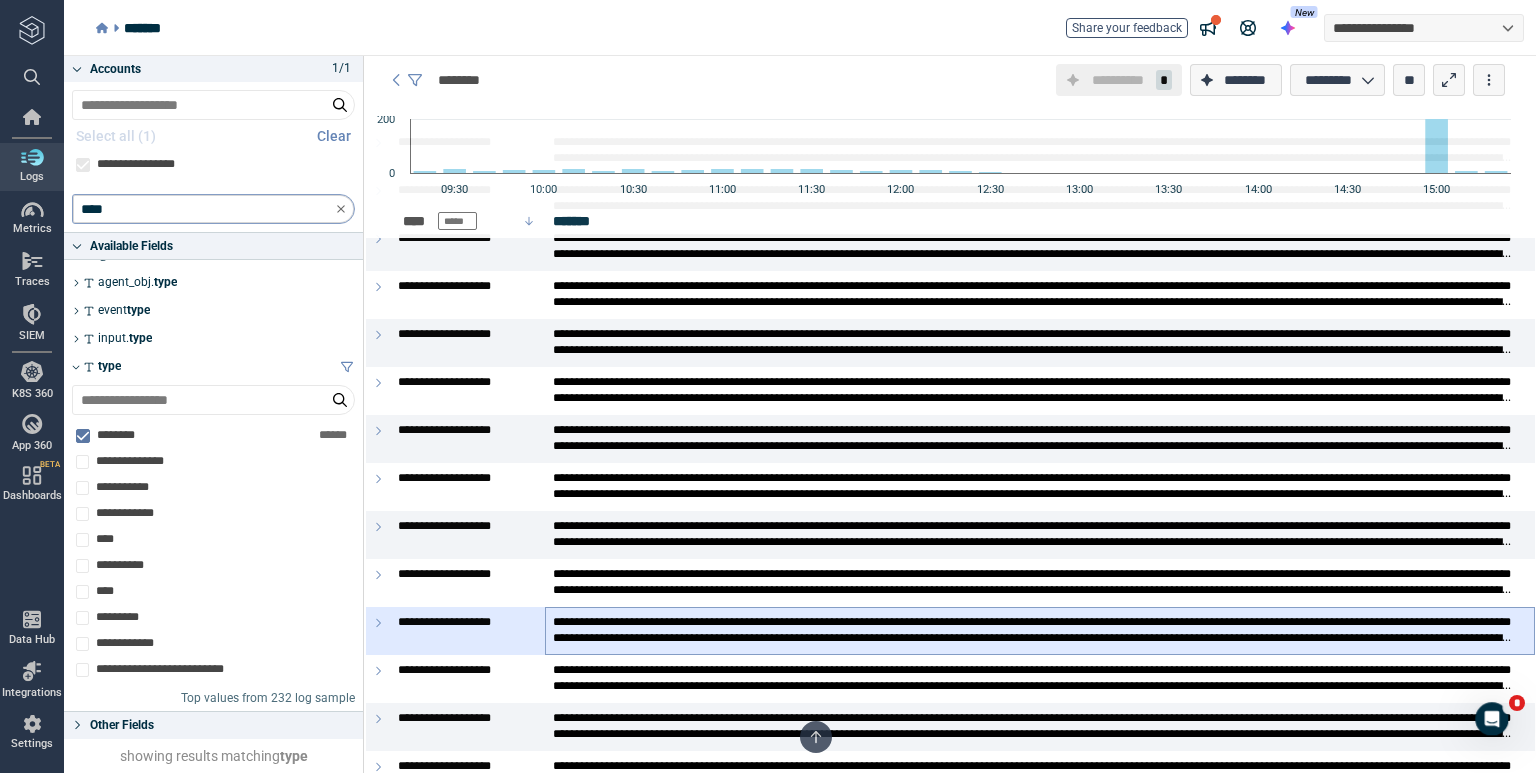 scroll, scrollTop: 0, scrollLeft: 0, axis: both 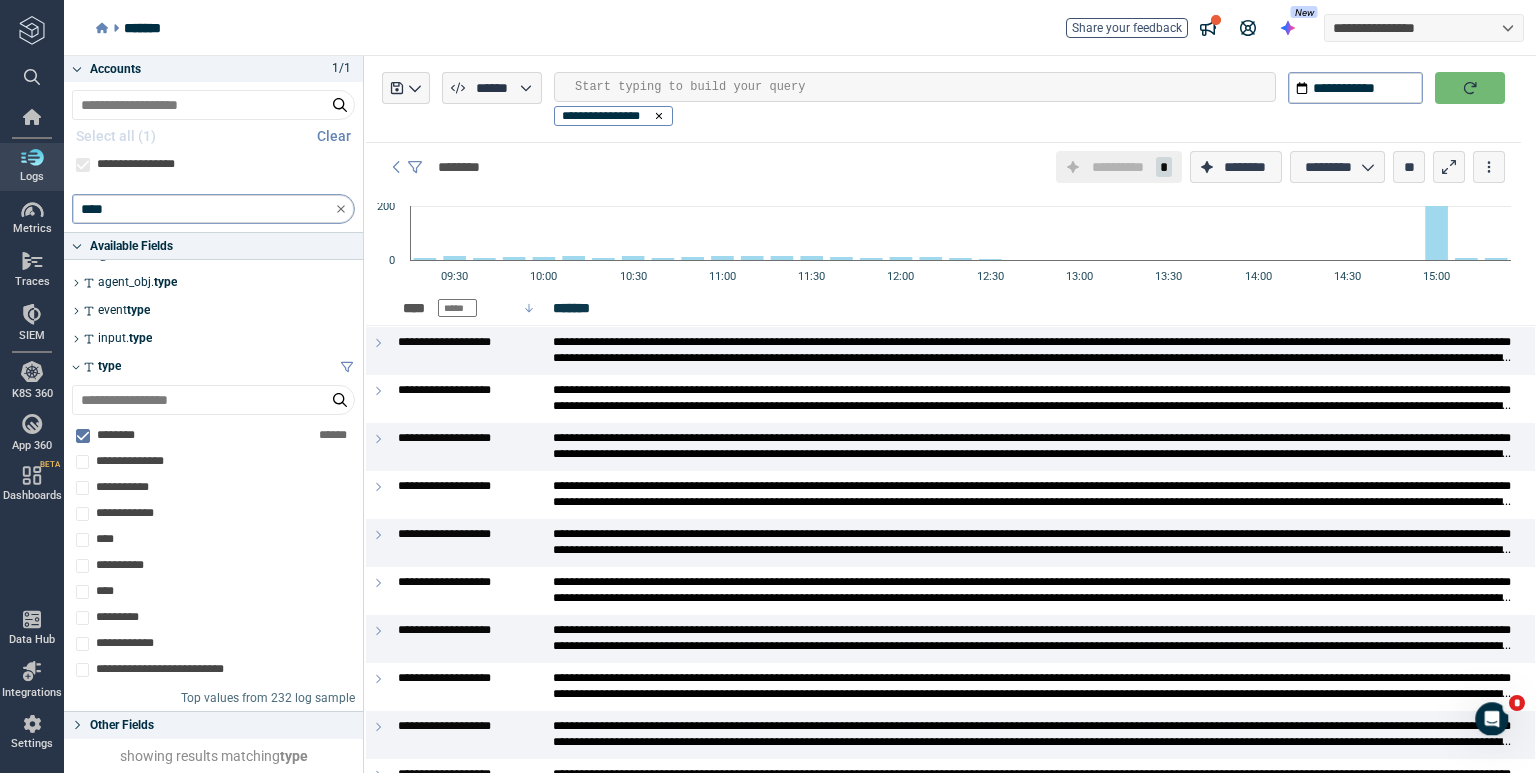 click at bounding box center (1470, 88) 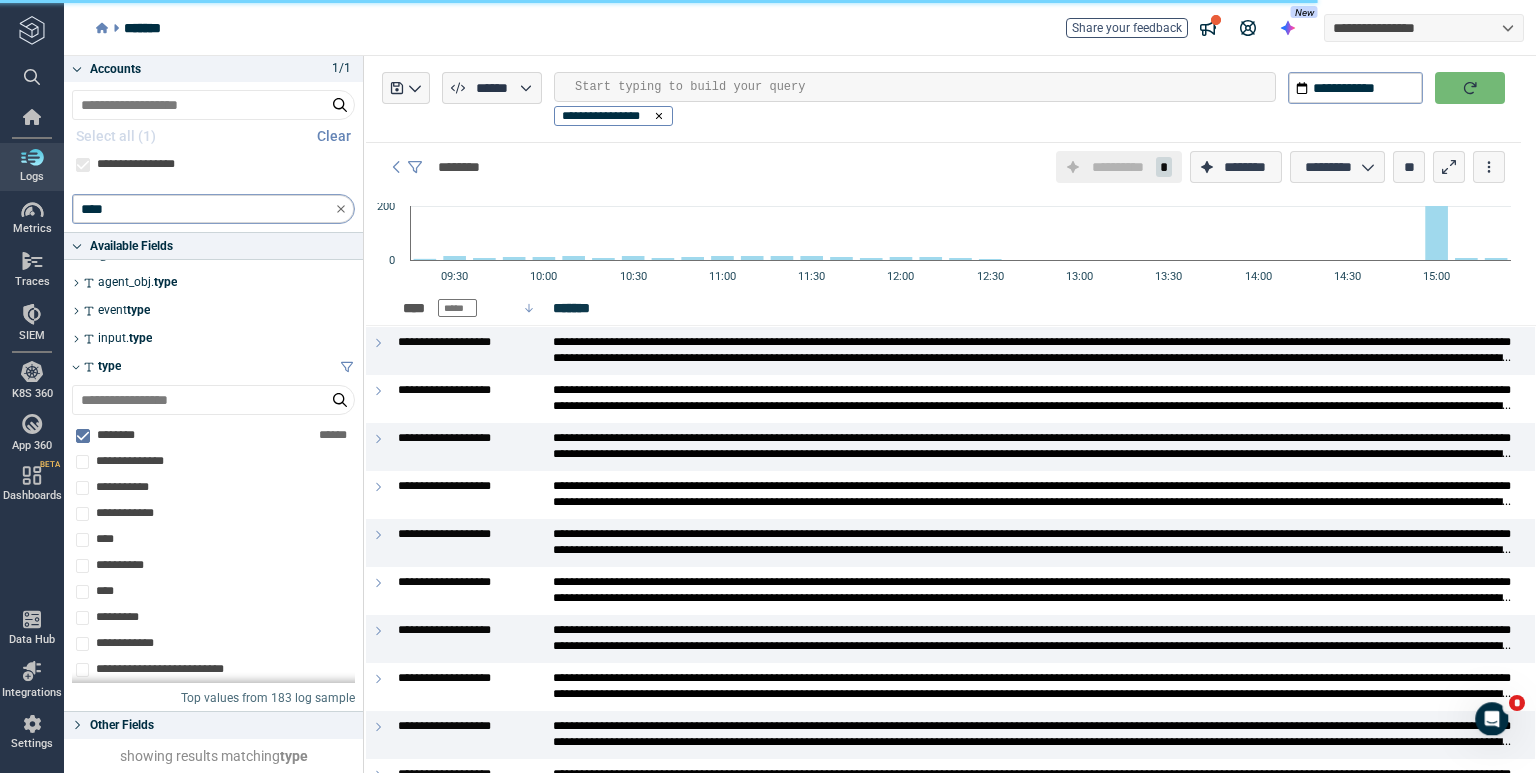 click at bounding box center (1470, 88) 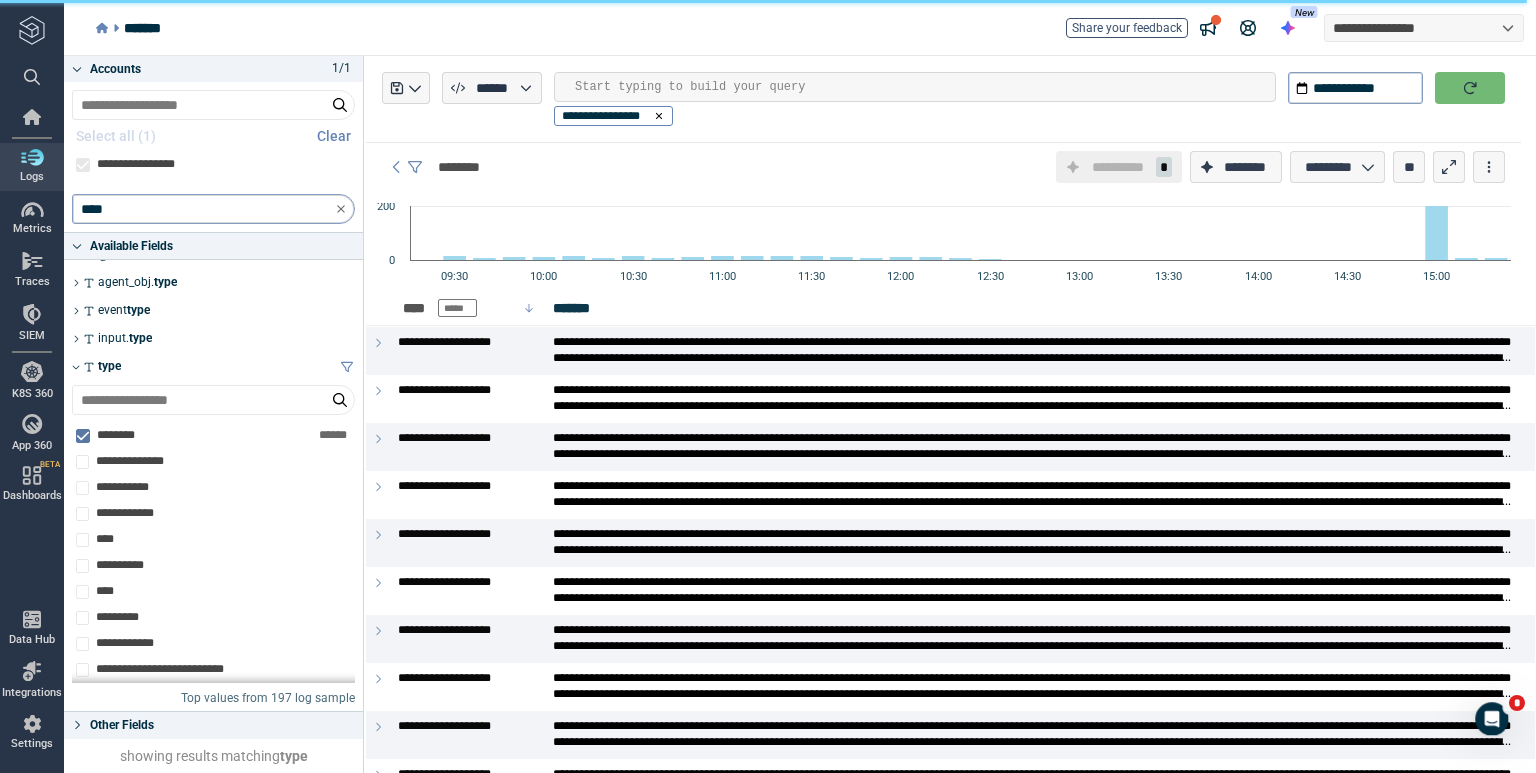 click at bounding box center [1470, 88] 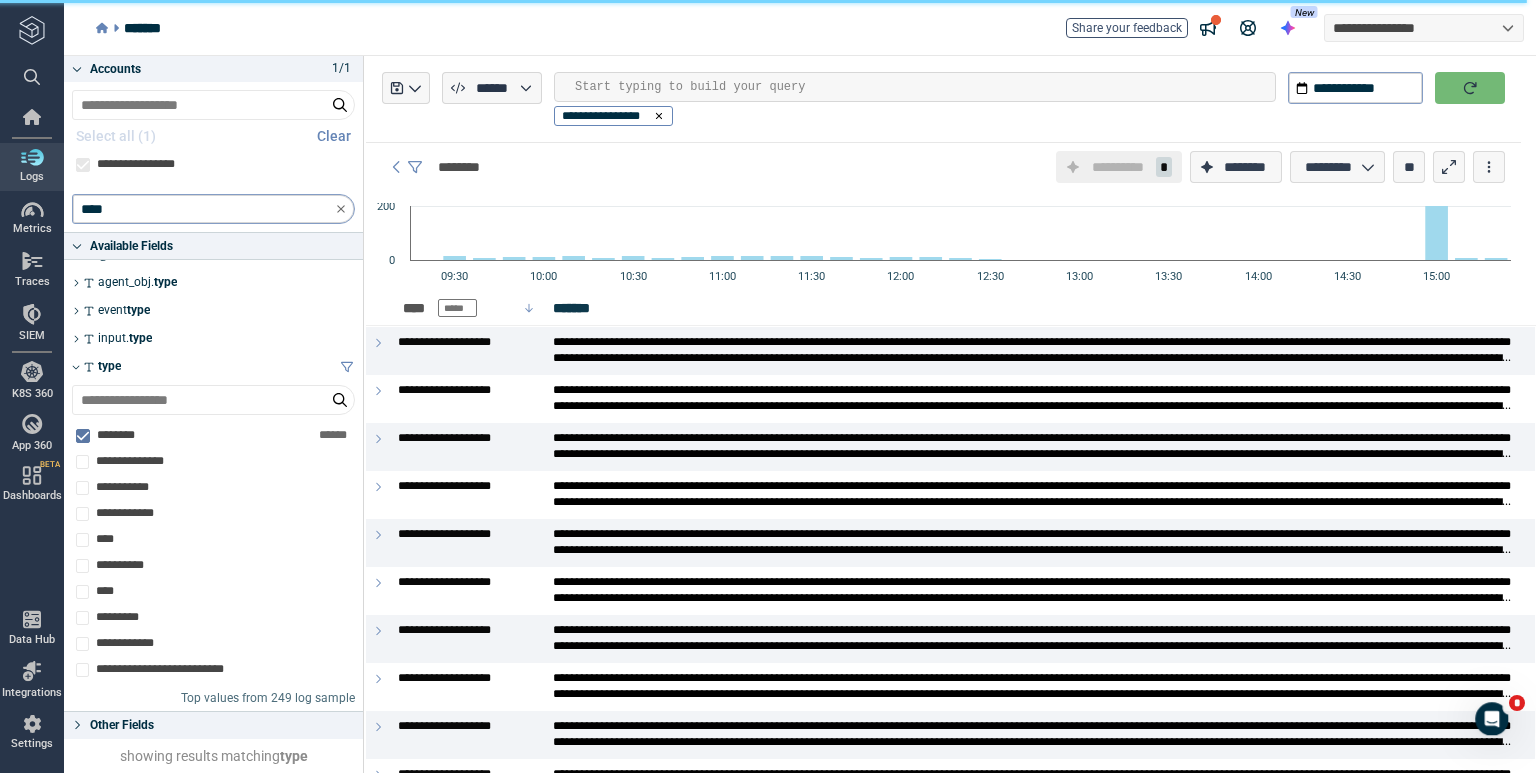 click at bounding box center [1470, 88] 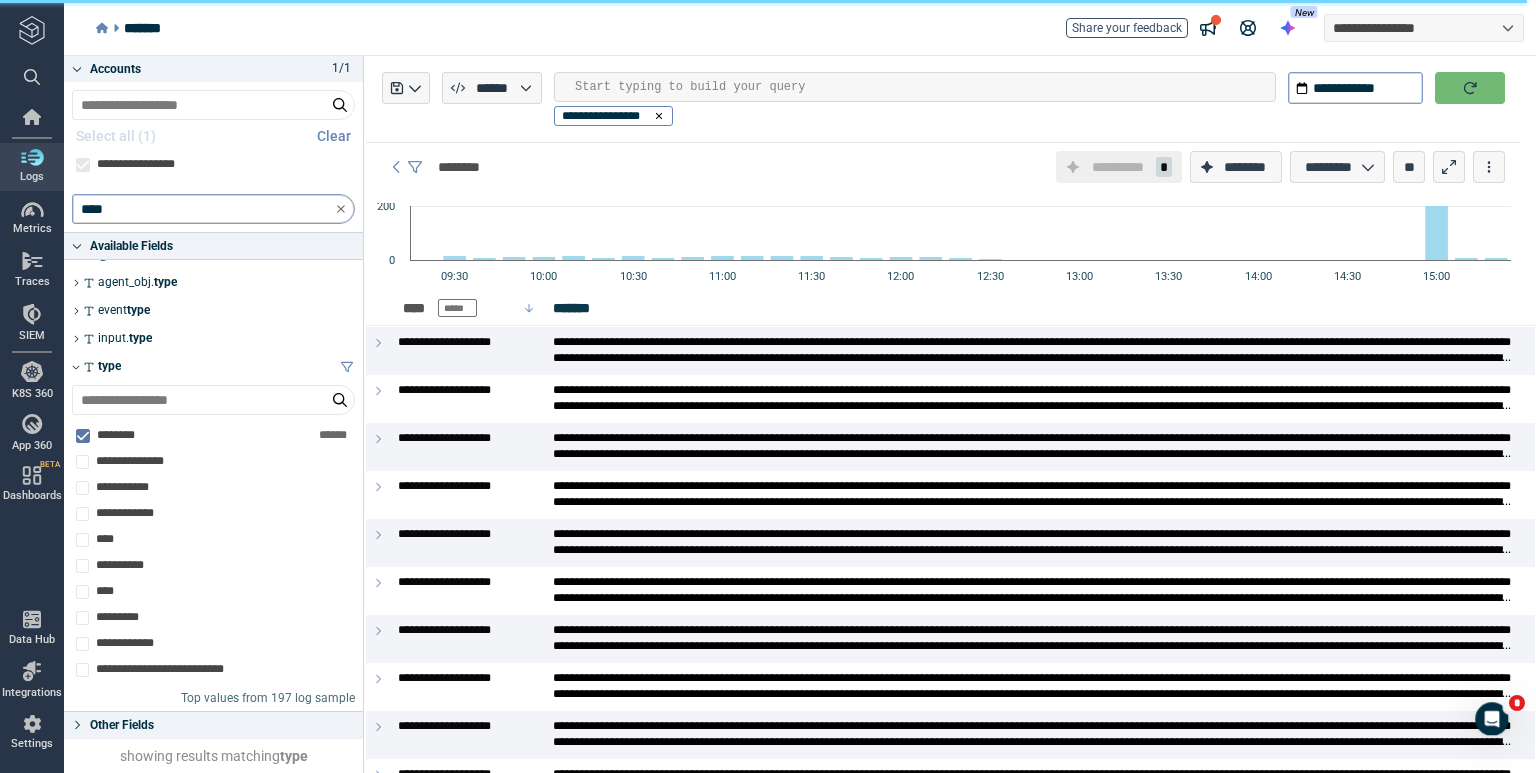 click at bounding box center (1470, 88) 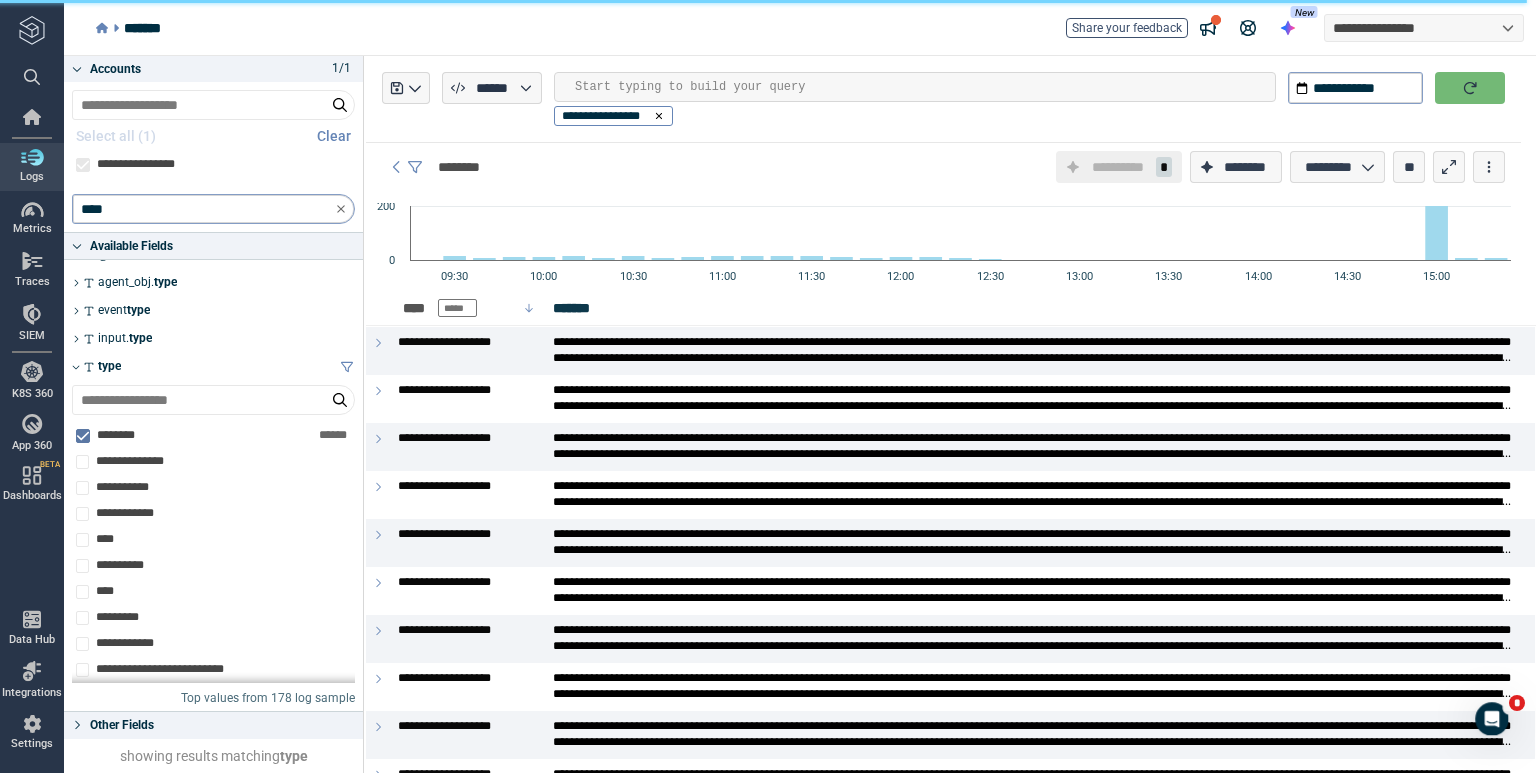 click at bounding box center [1470, 88] 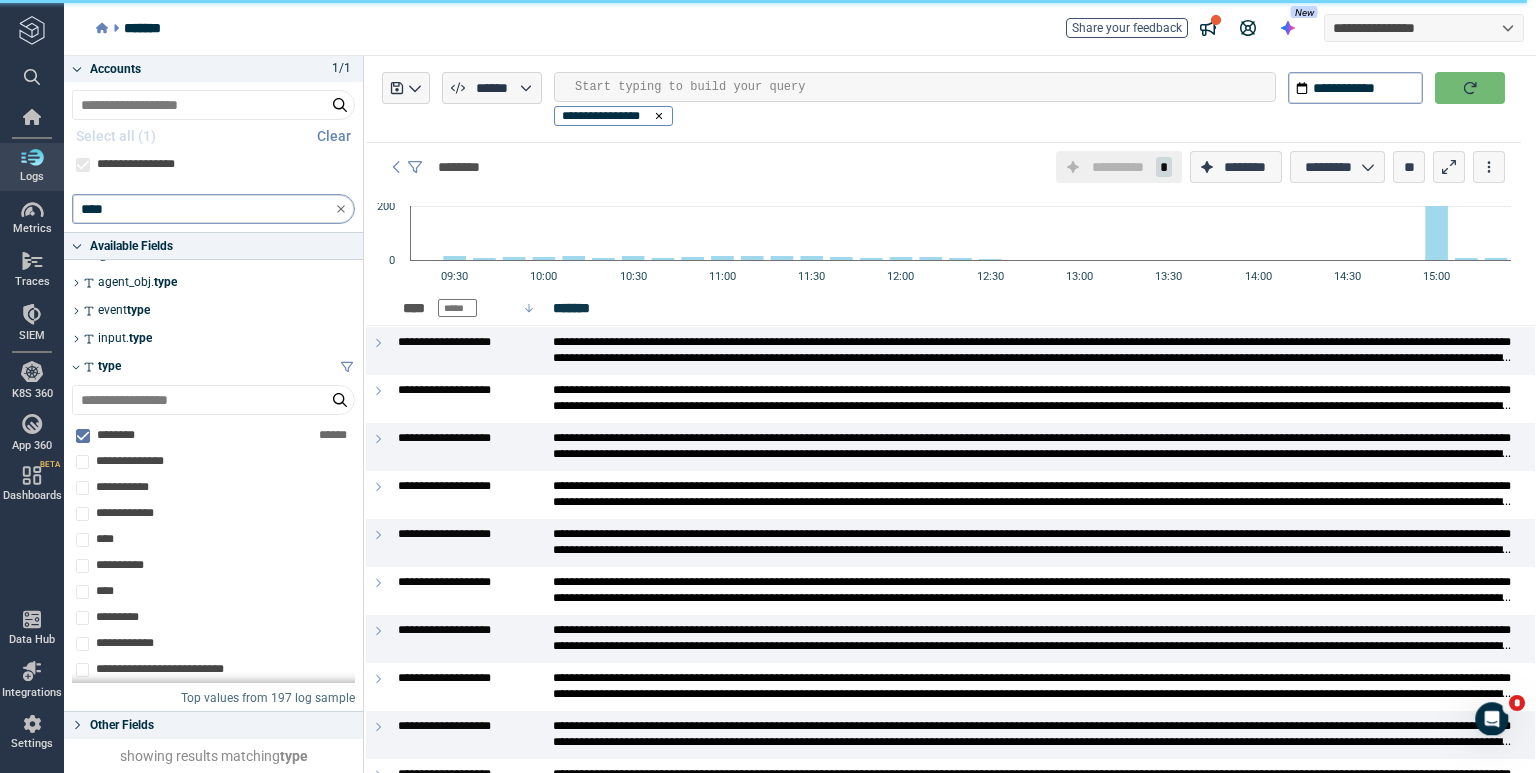 click at bounding box center (1470, 88) 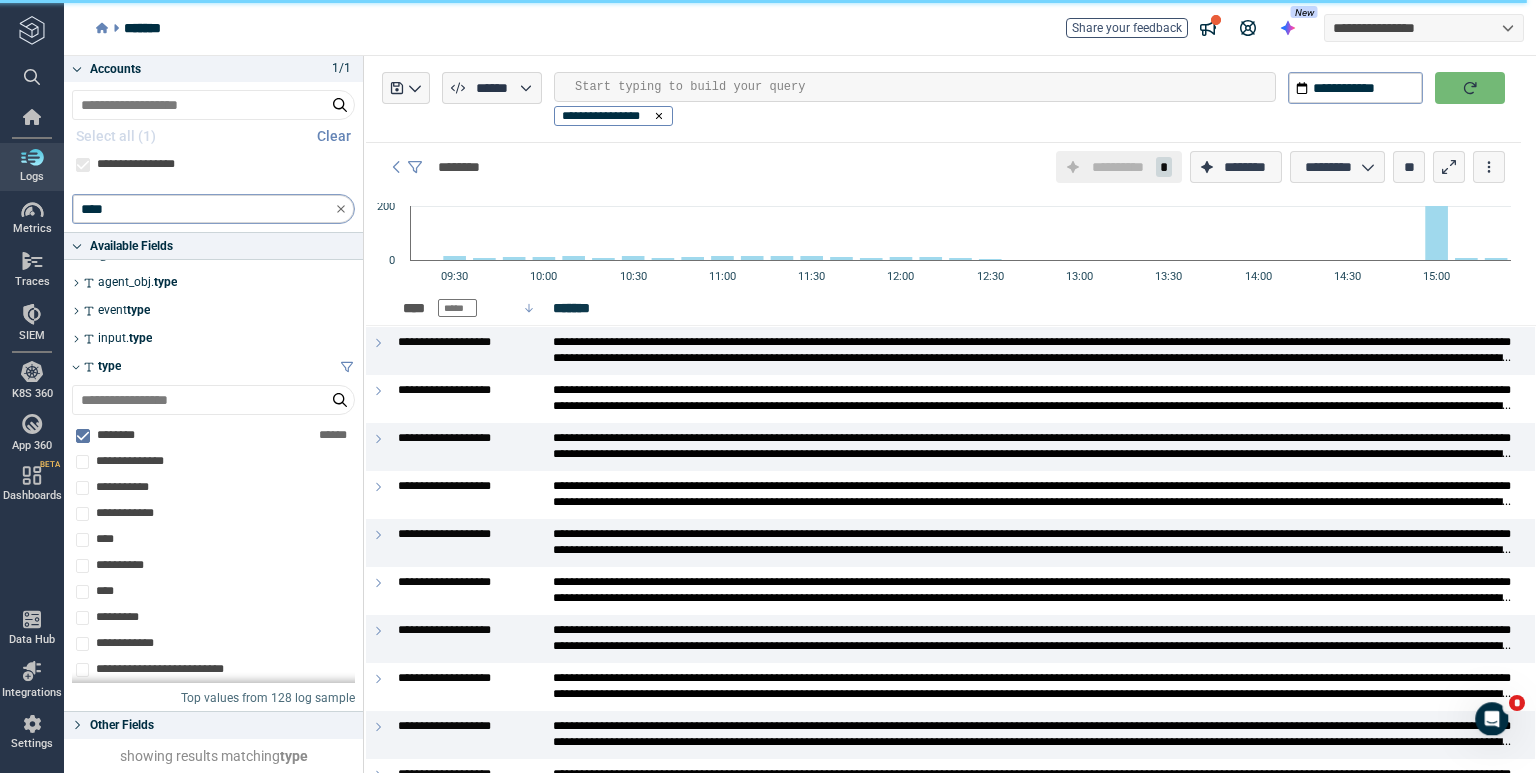 click at bounding box center [1470, 88] 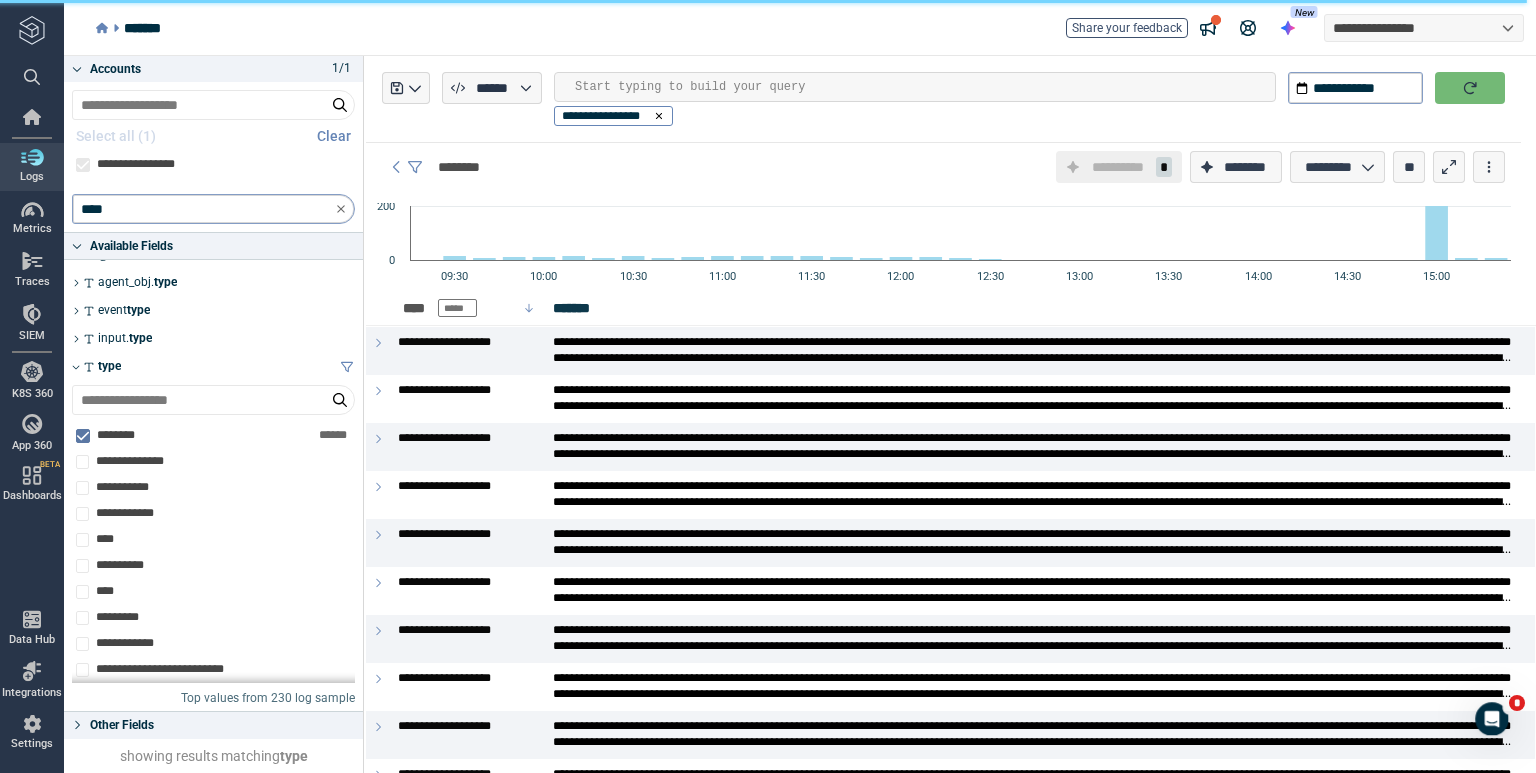 click at bounding box center (1470, 88) 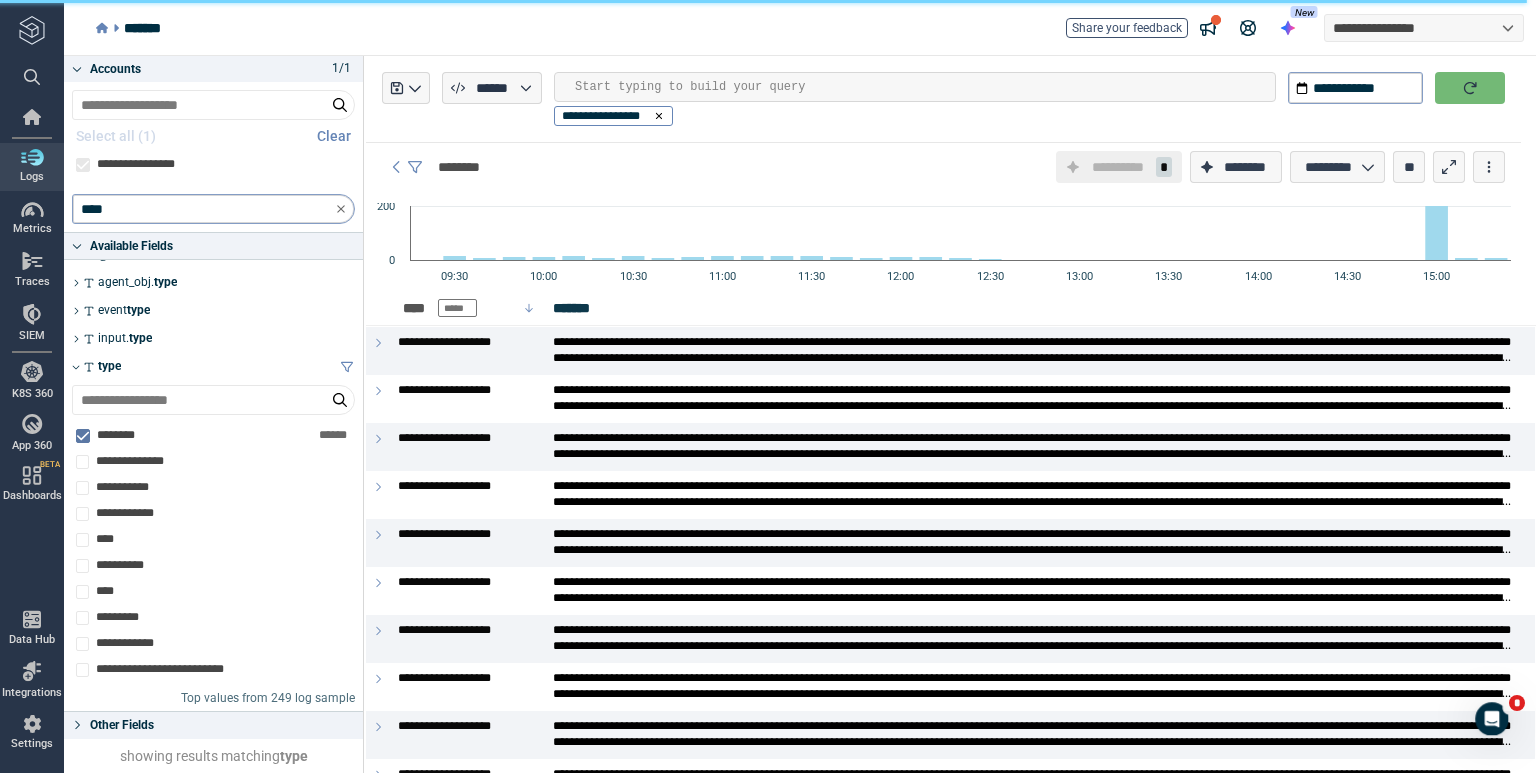 click at bounding box center (1470, 88) 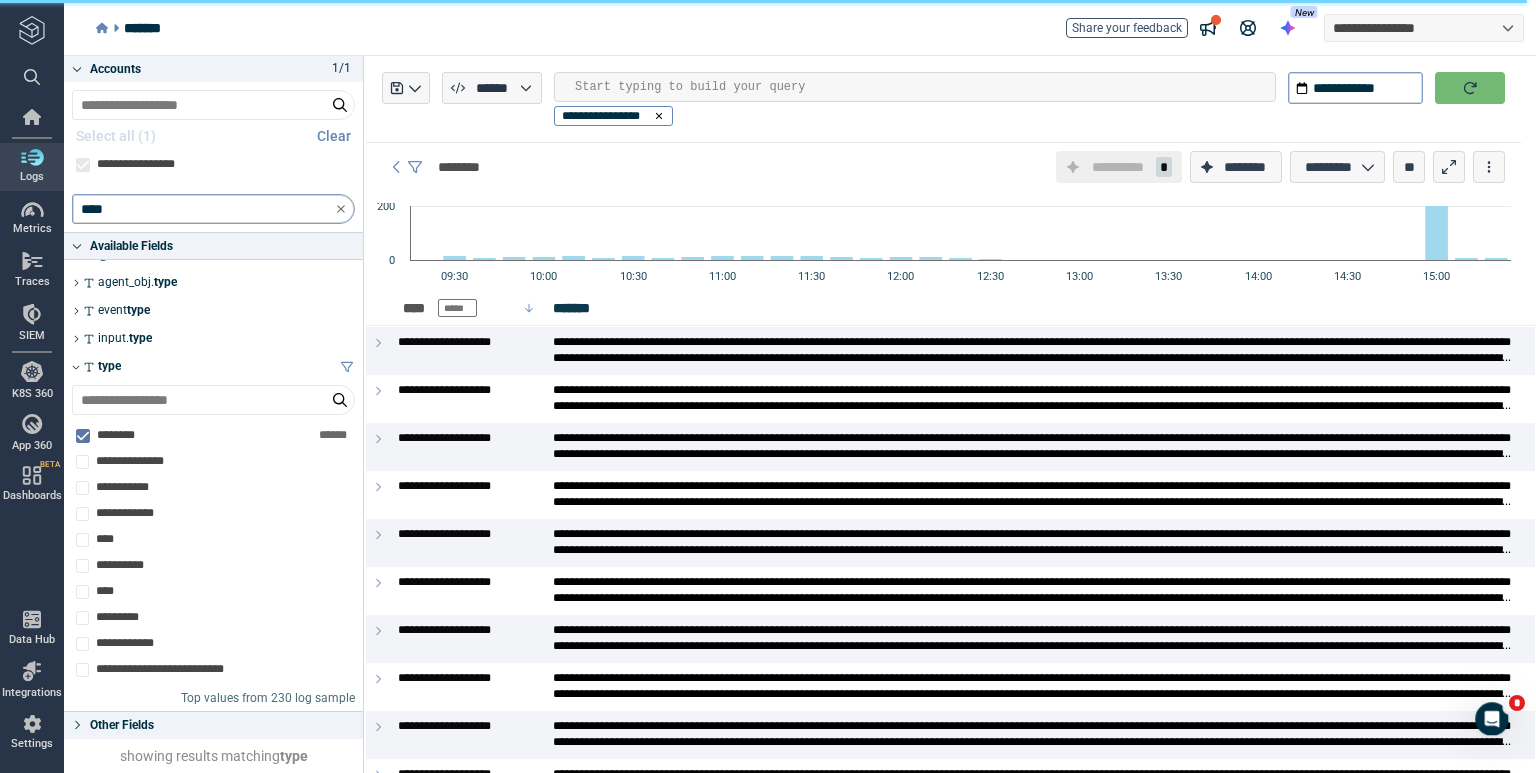 click at bounding box center [1470, 88] 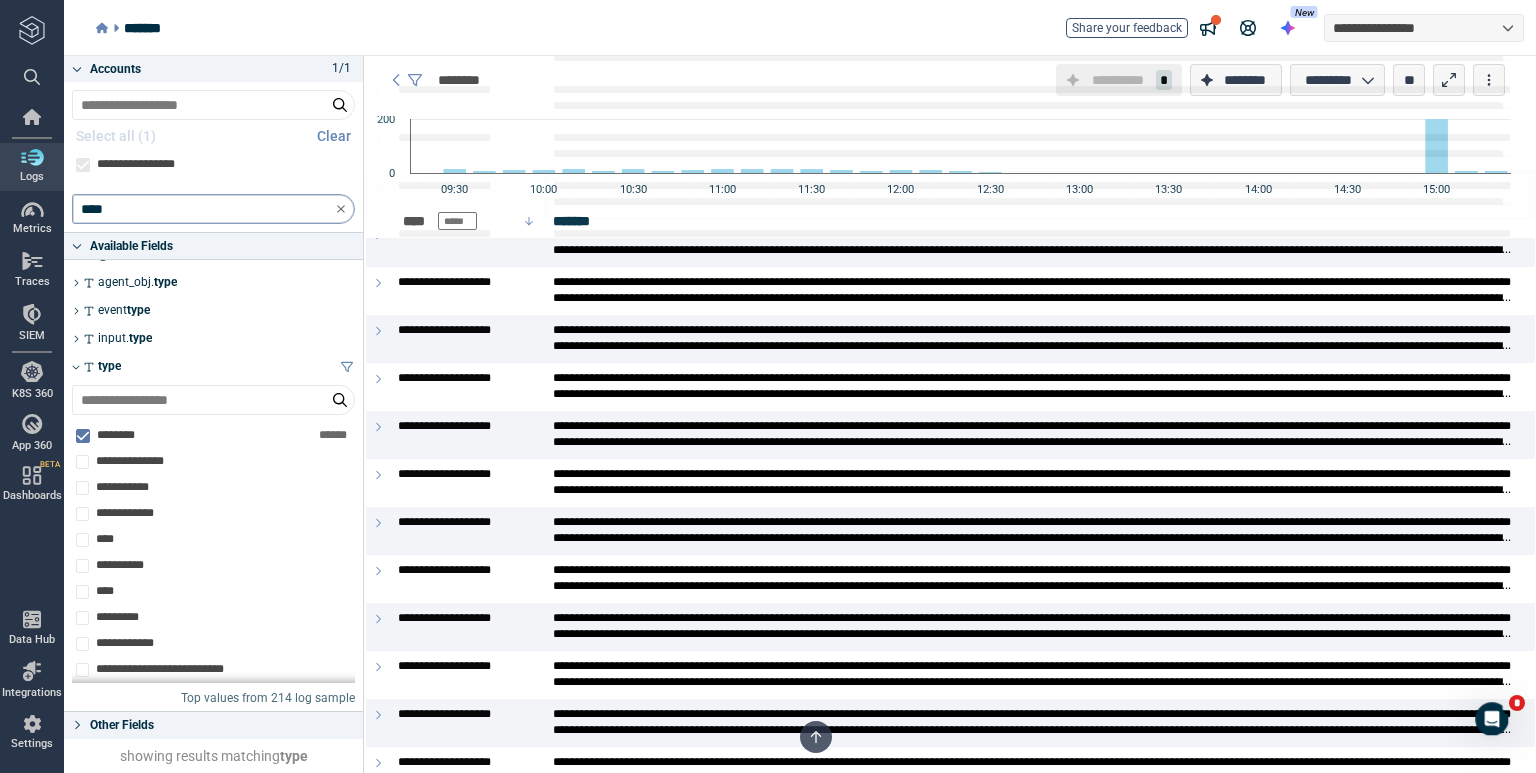 scroll, scrollTop: 0, scrollLeft: 0, axis: both 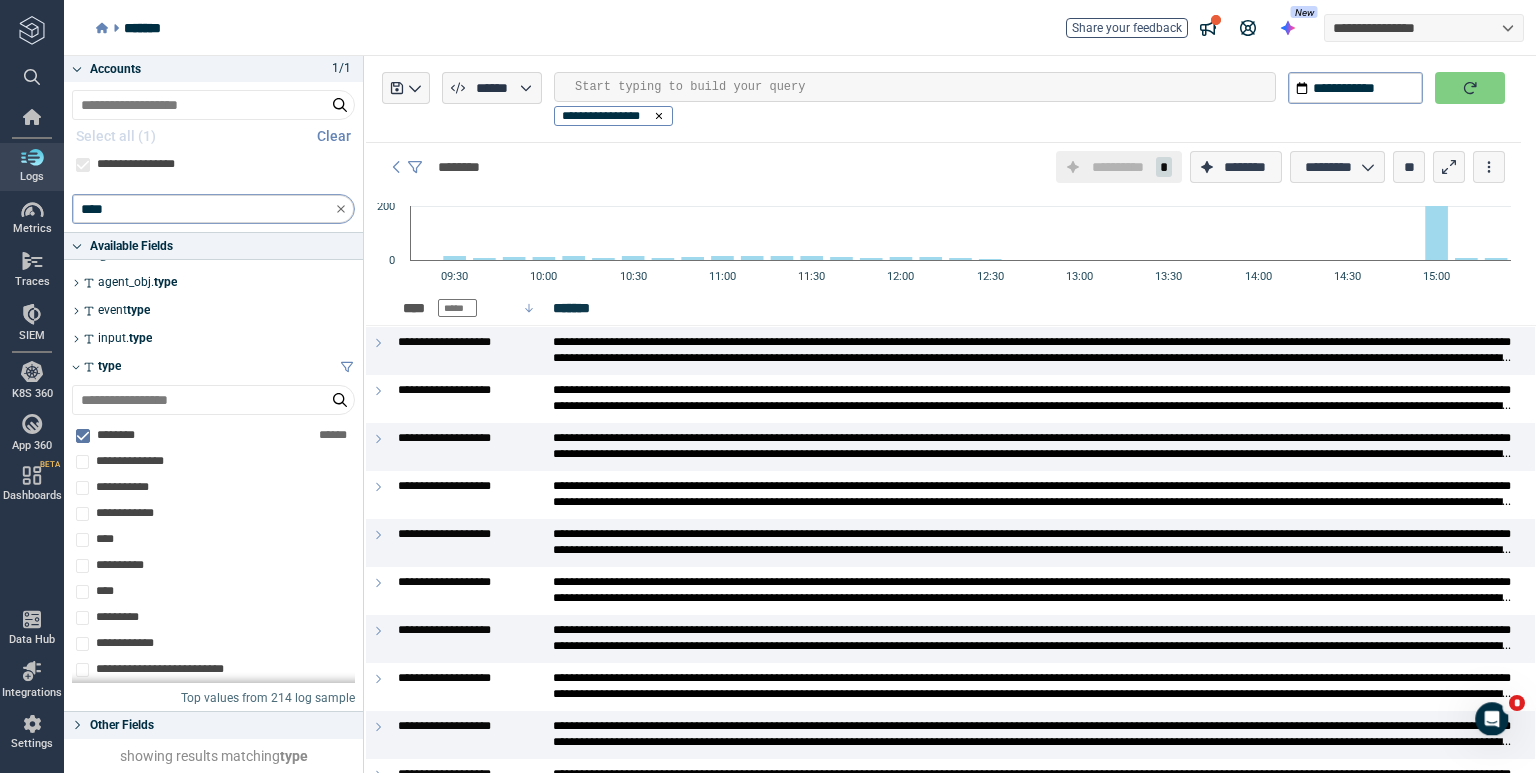 click on "**********" at bounding box center (810, 28) 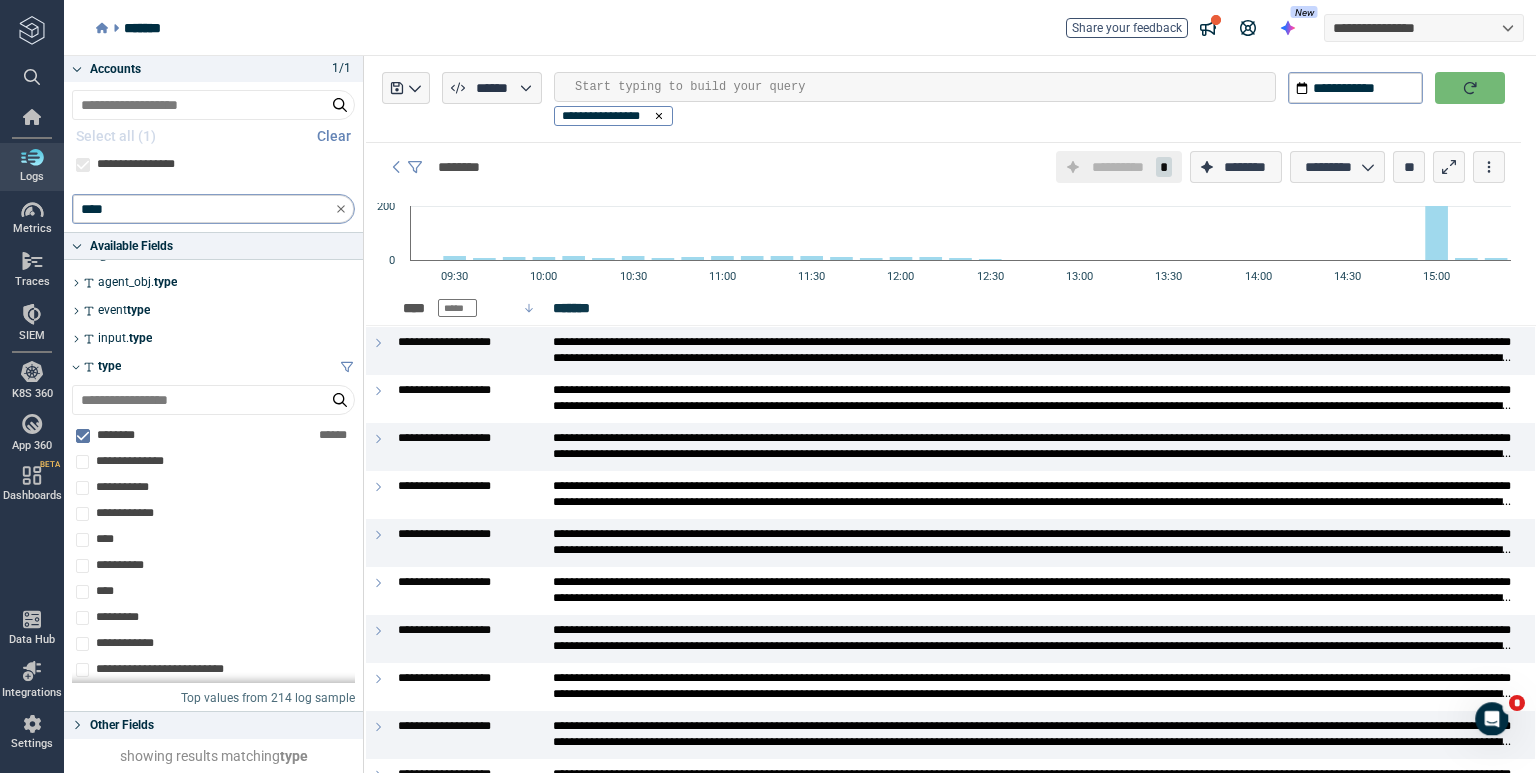 click at bounding box center (1470, 88) 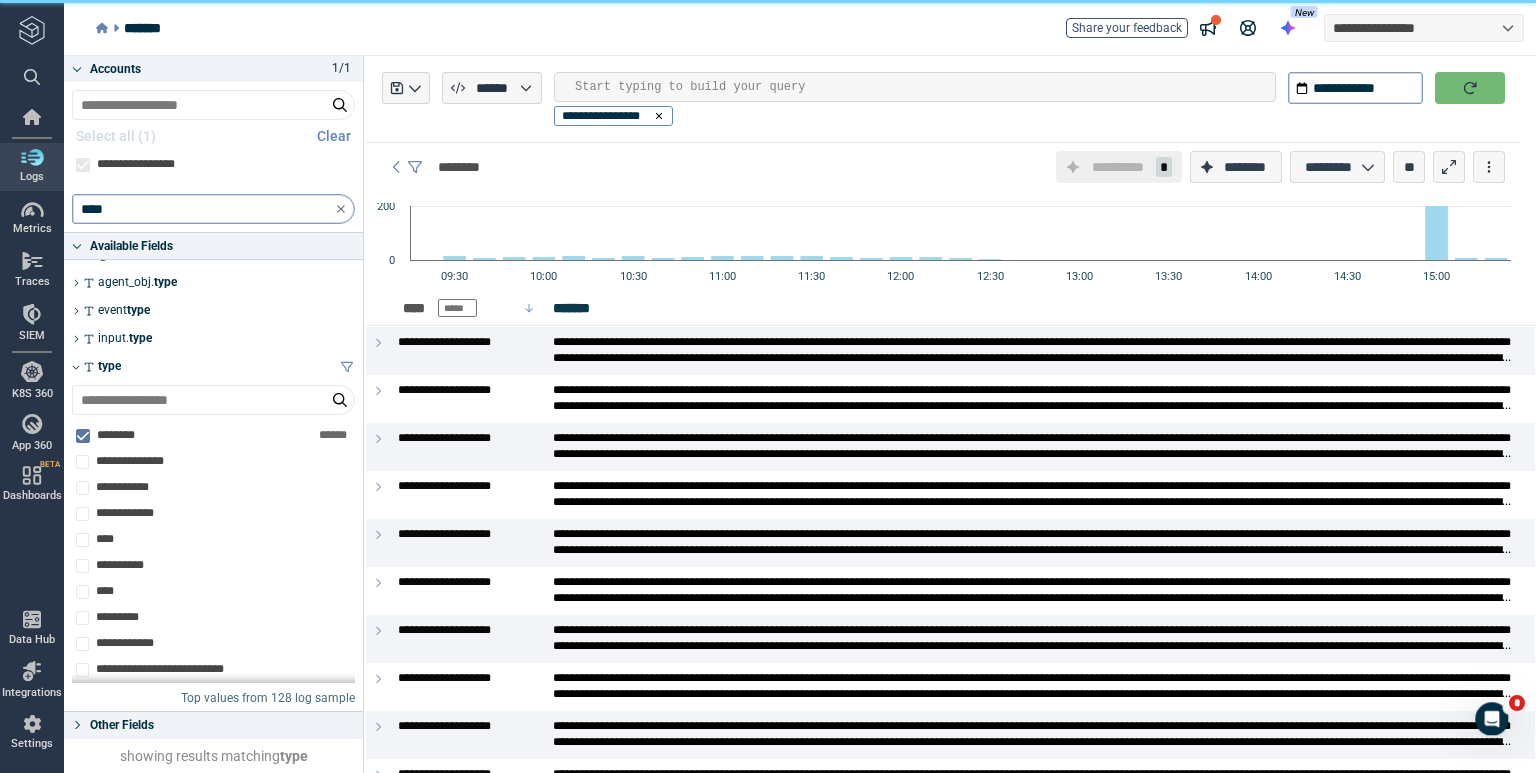 click at bounding box center (1470, 88) 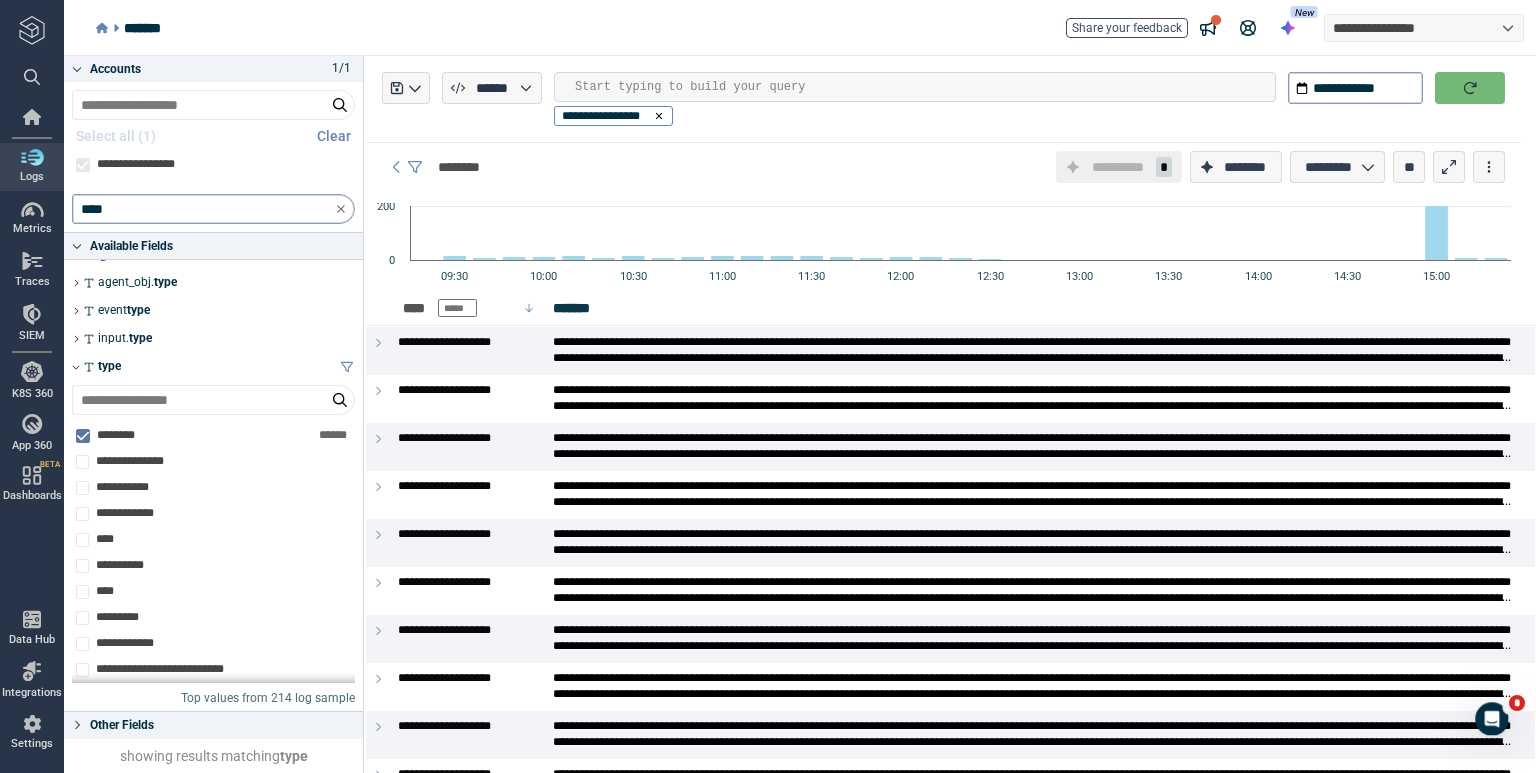 click at bounding box center (1470, 88) 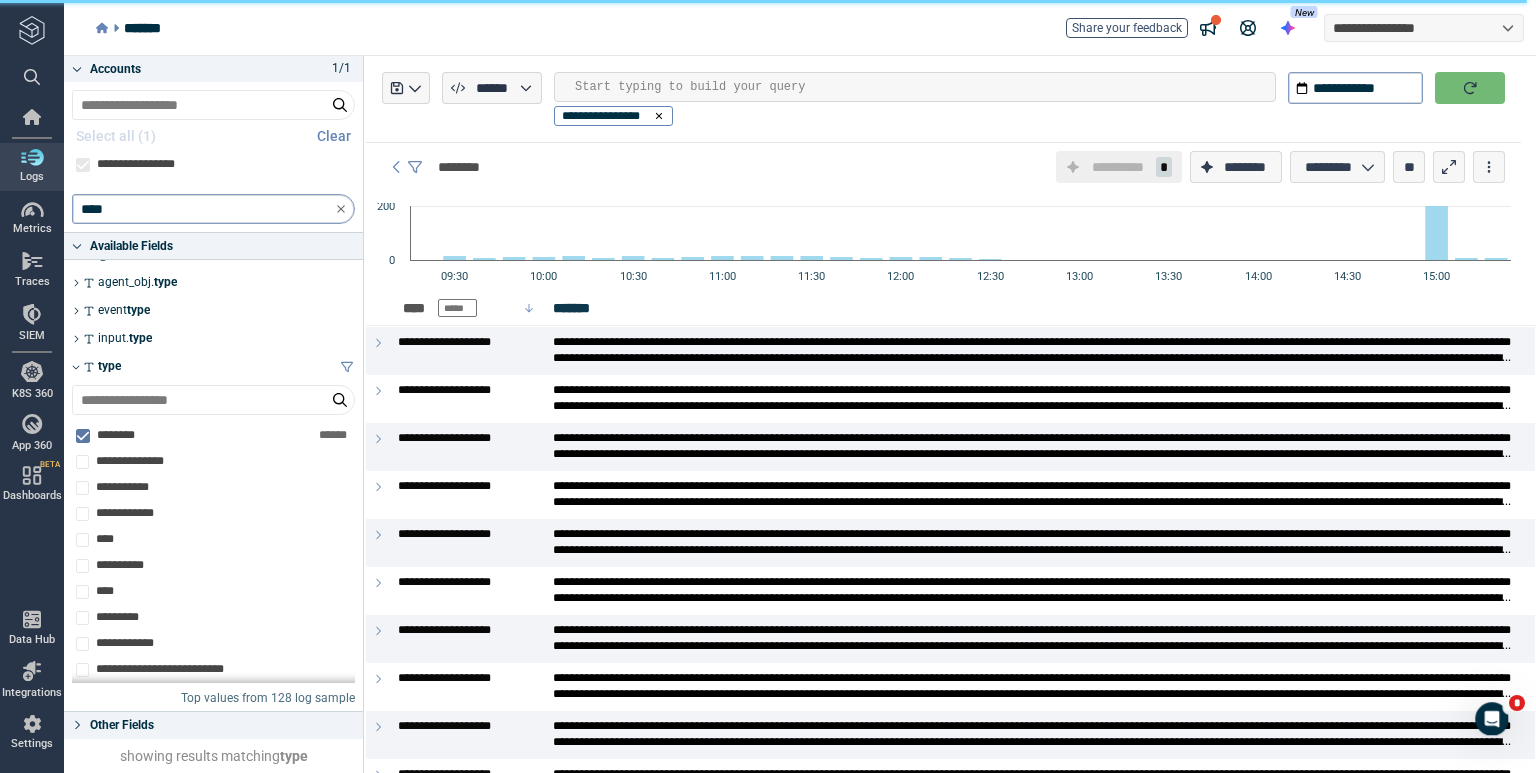 click at bounding box center (1470, 88) 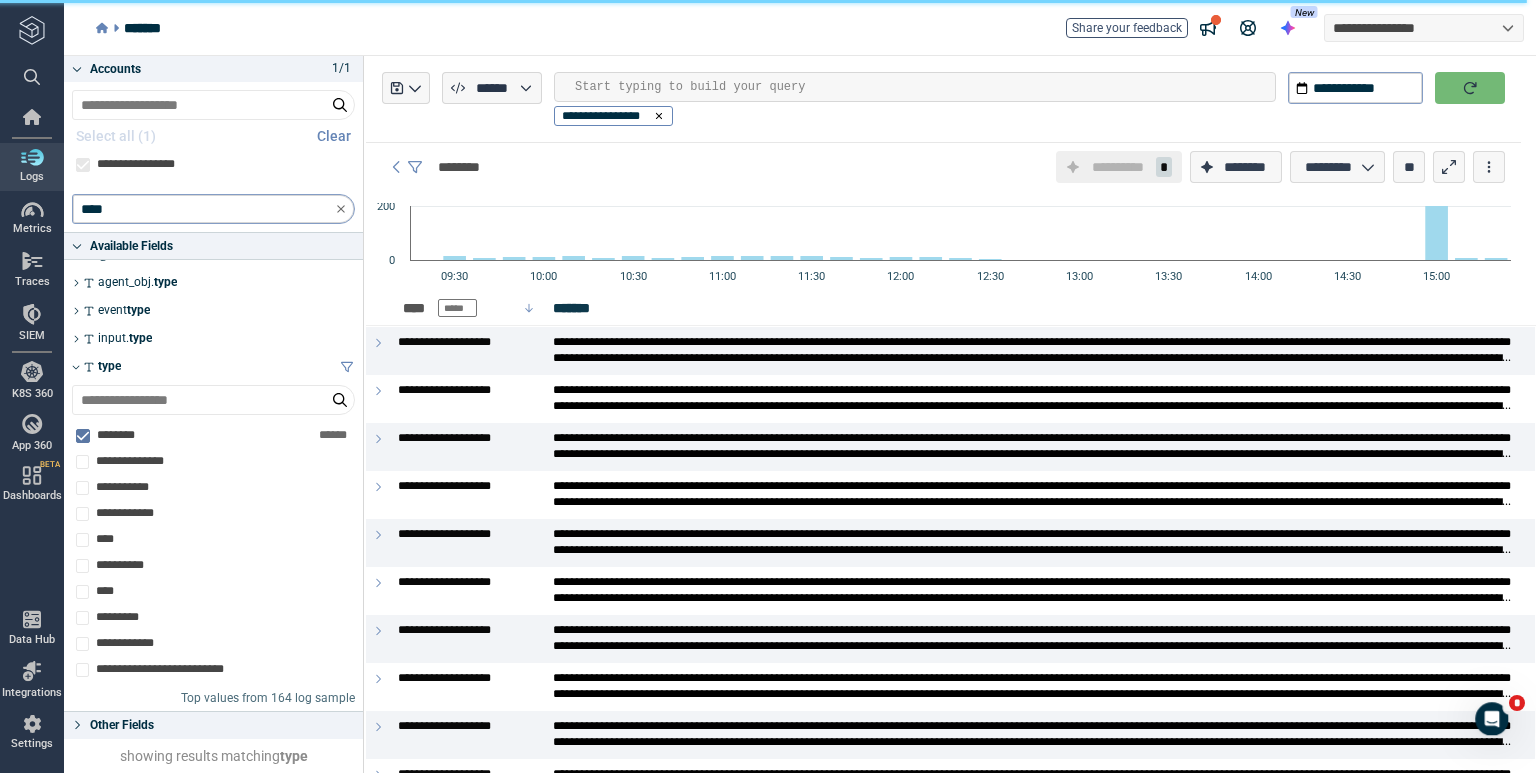 click at bounding box center (1470, 88) 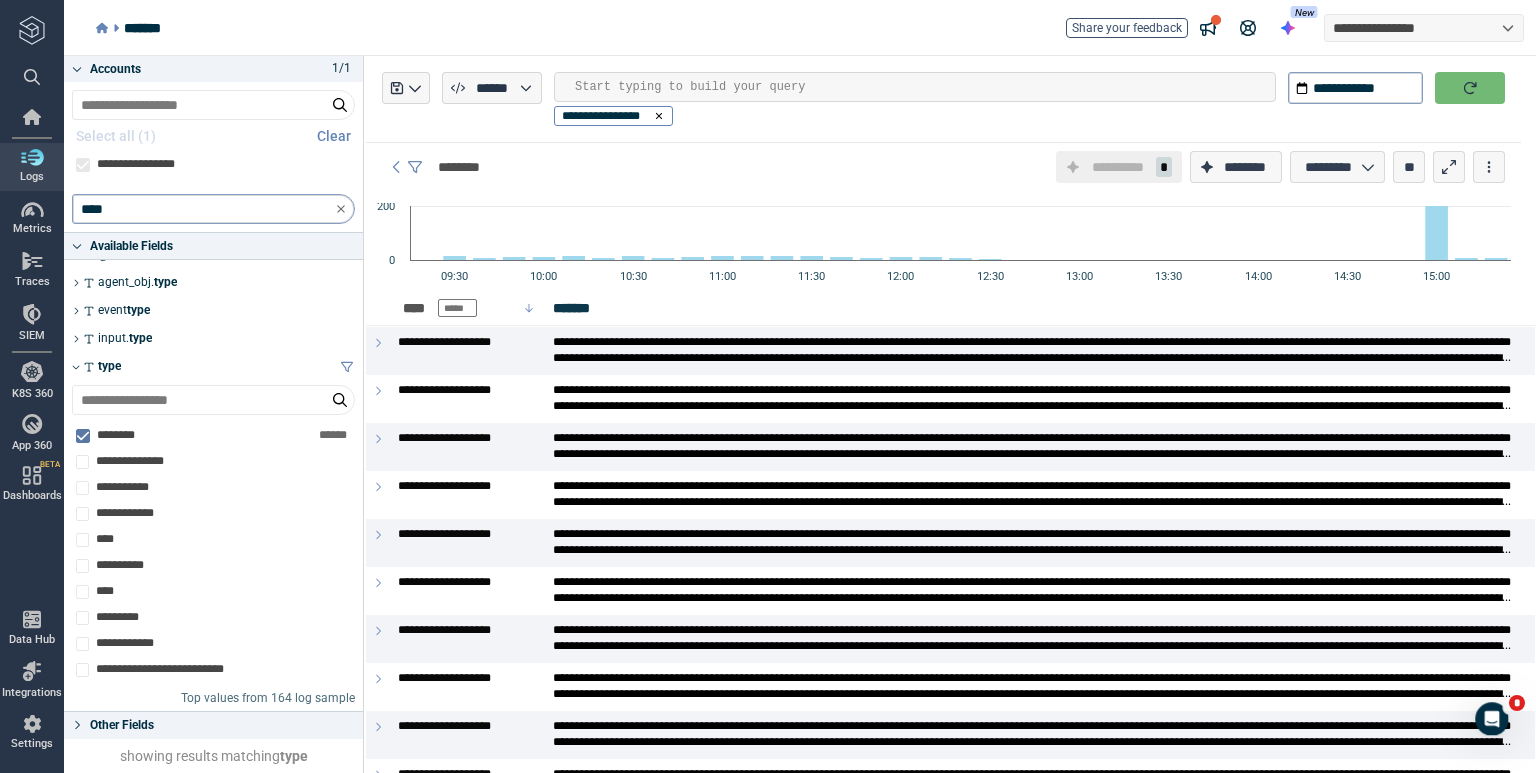 click at bounding box center [1470, 88] 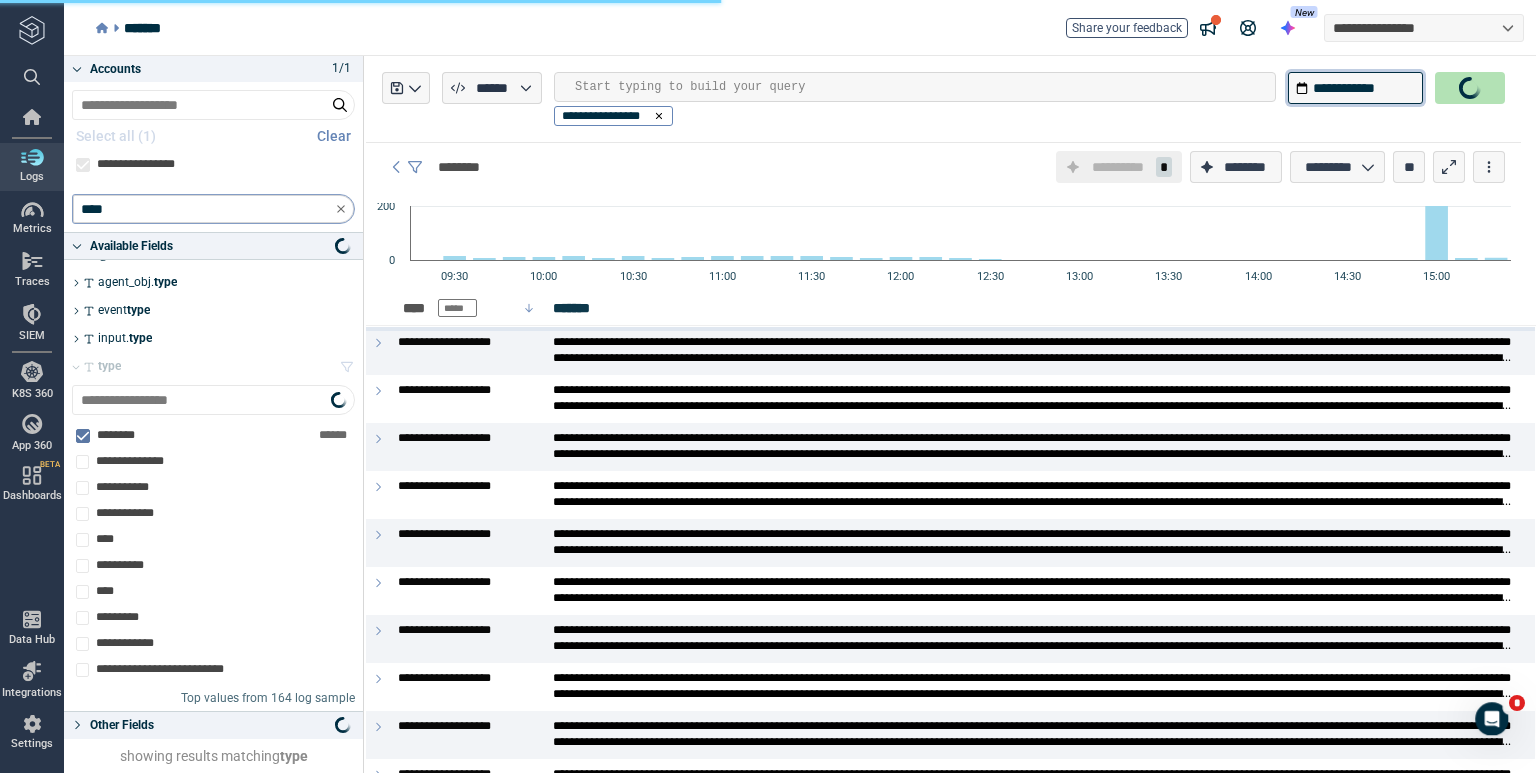 click on "**********" at bounding box center (1355, 88) 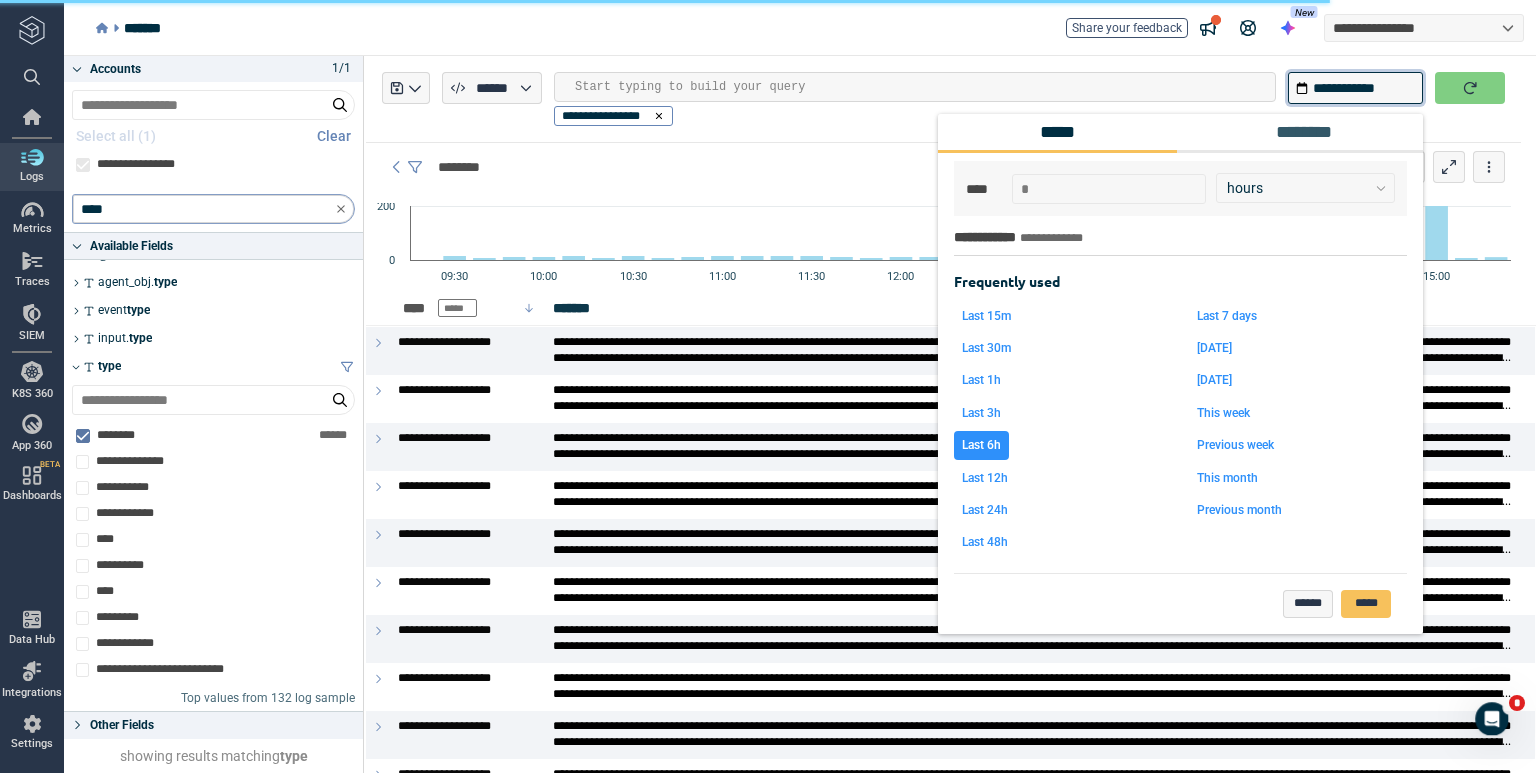 type on "*" 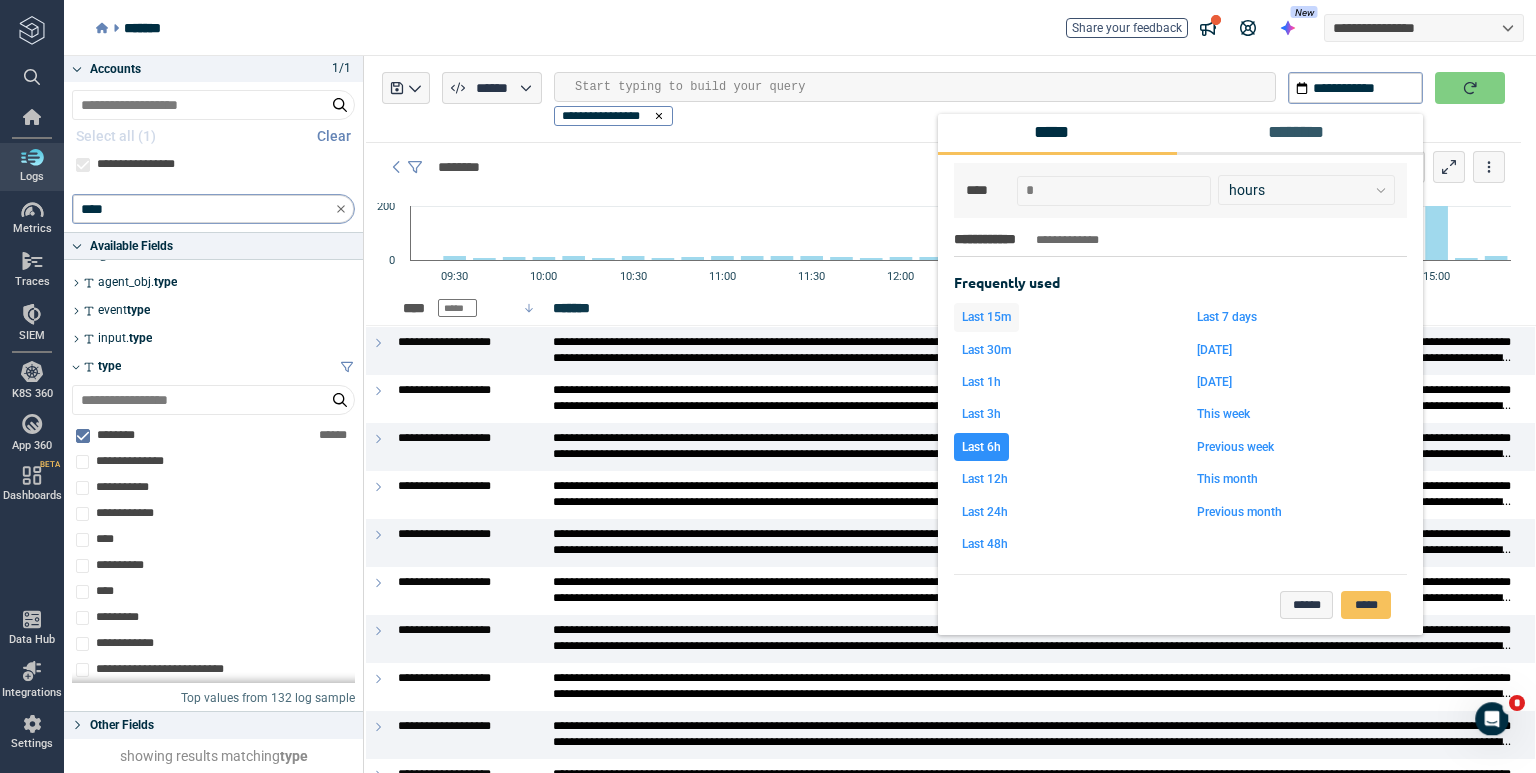 click on "Last 15m" at bounding box center [986, 317] 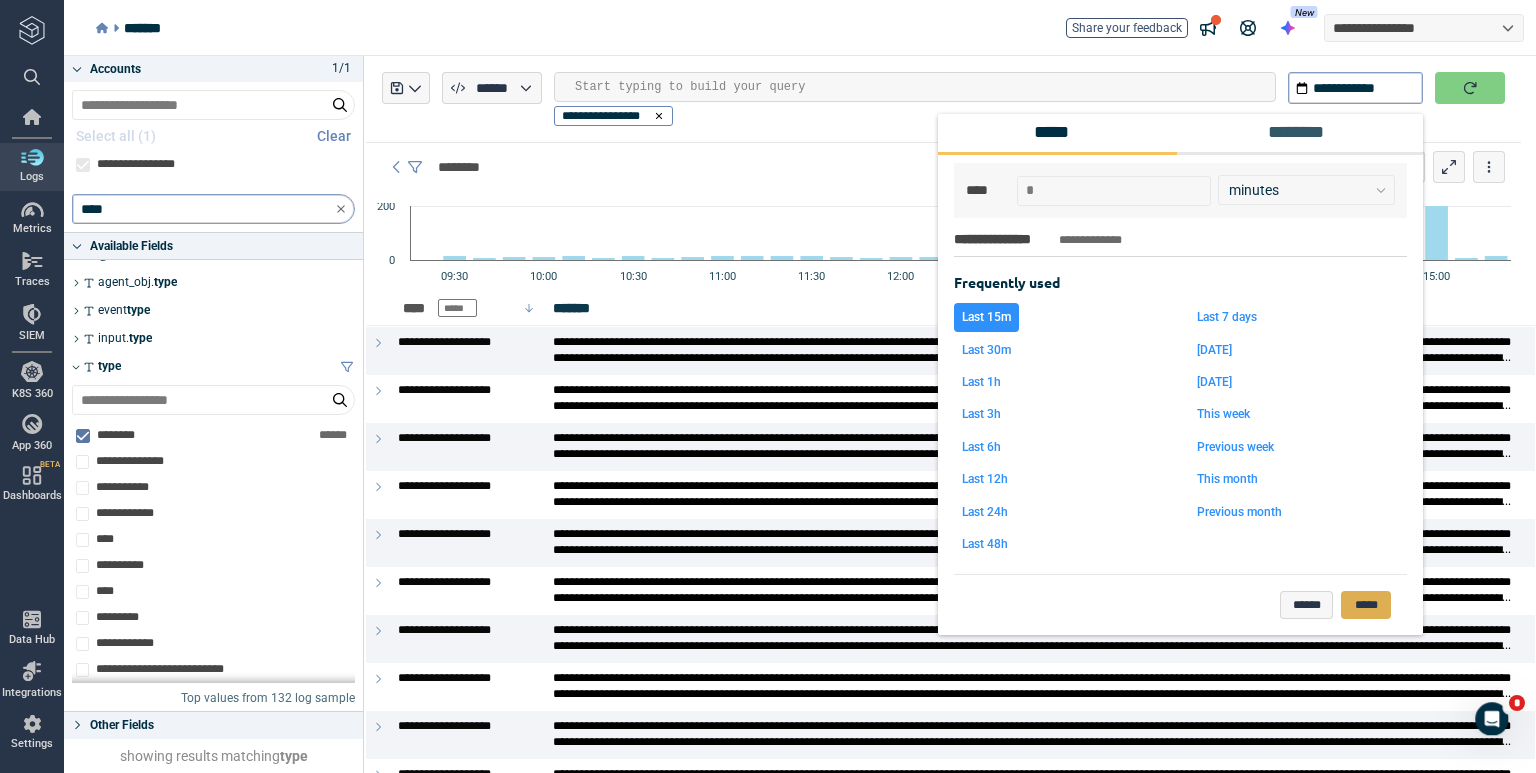 click on "*****" at bounding box center [1366, 605] 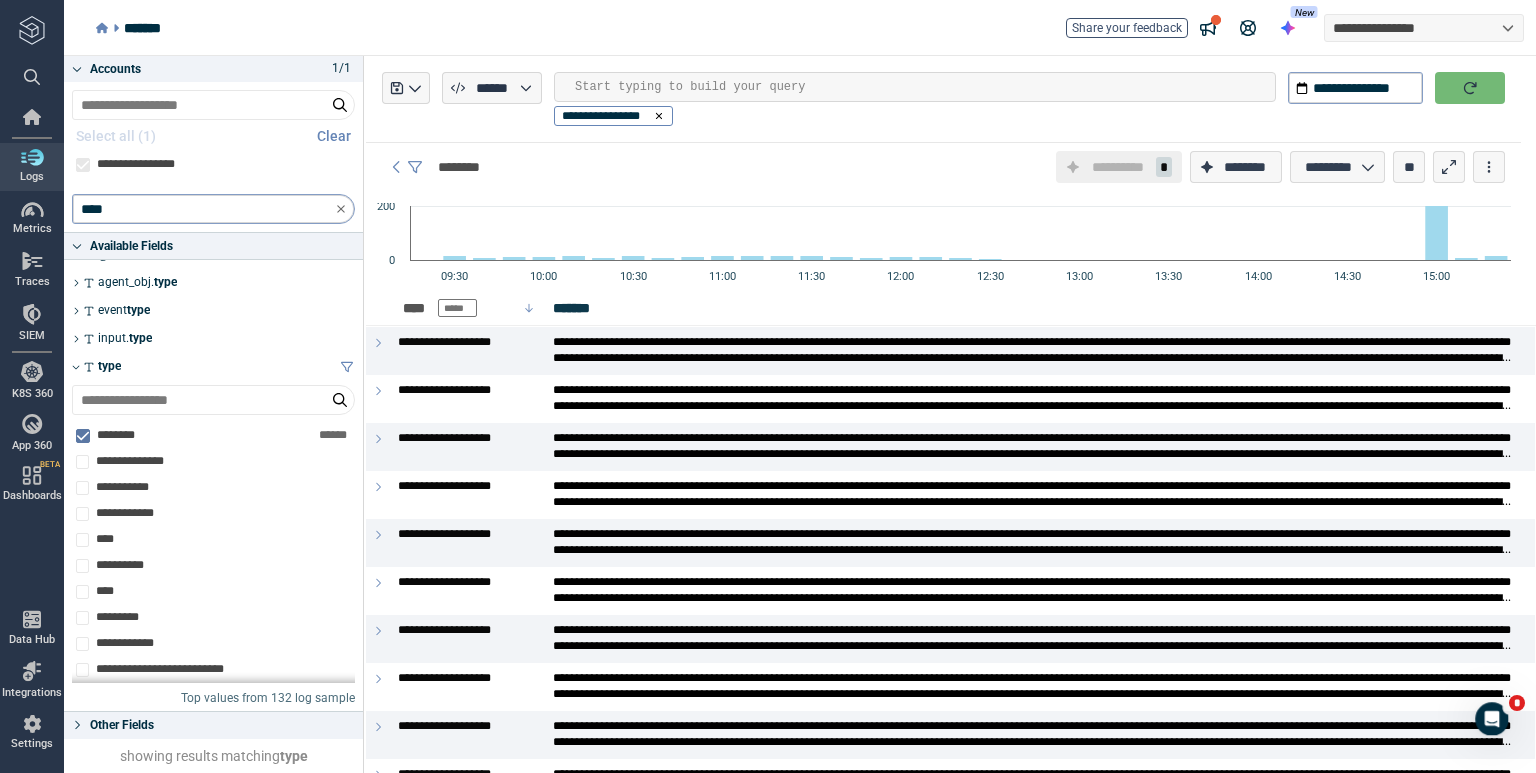click 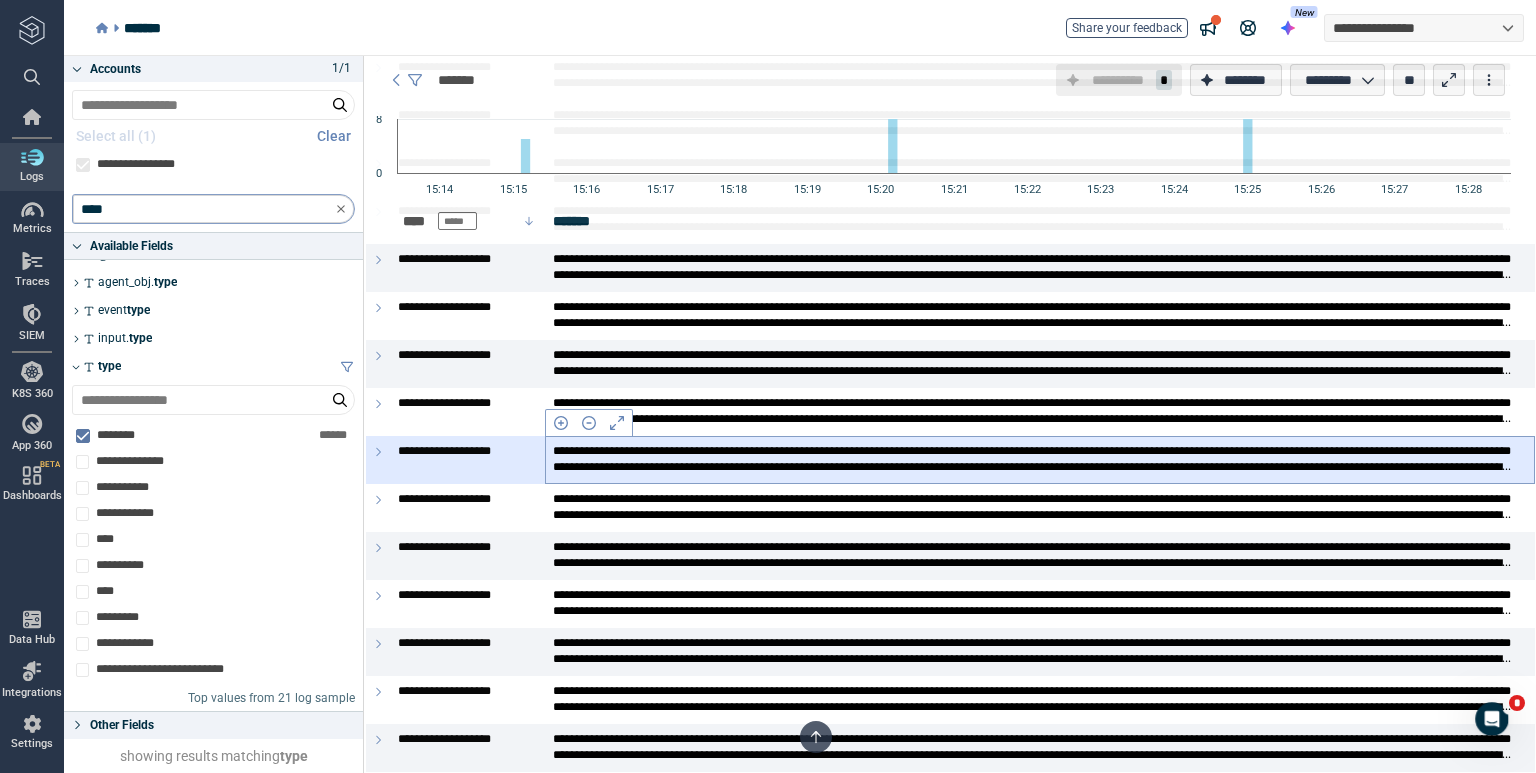 scroll, scrollTop: 0, scrollLeft: 0, axis: both 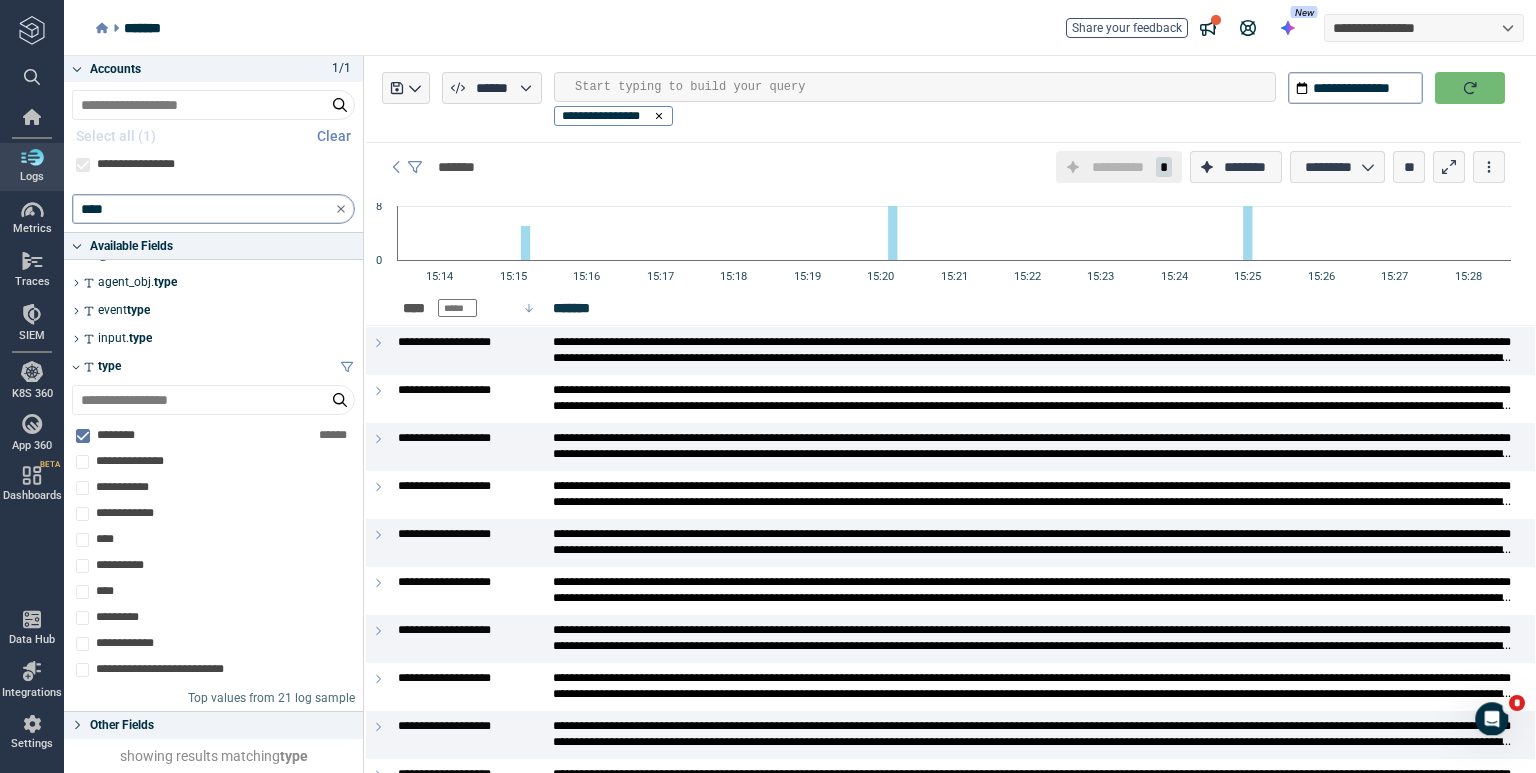 click on "**********" at bounding box center (943, 167) 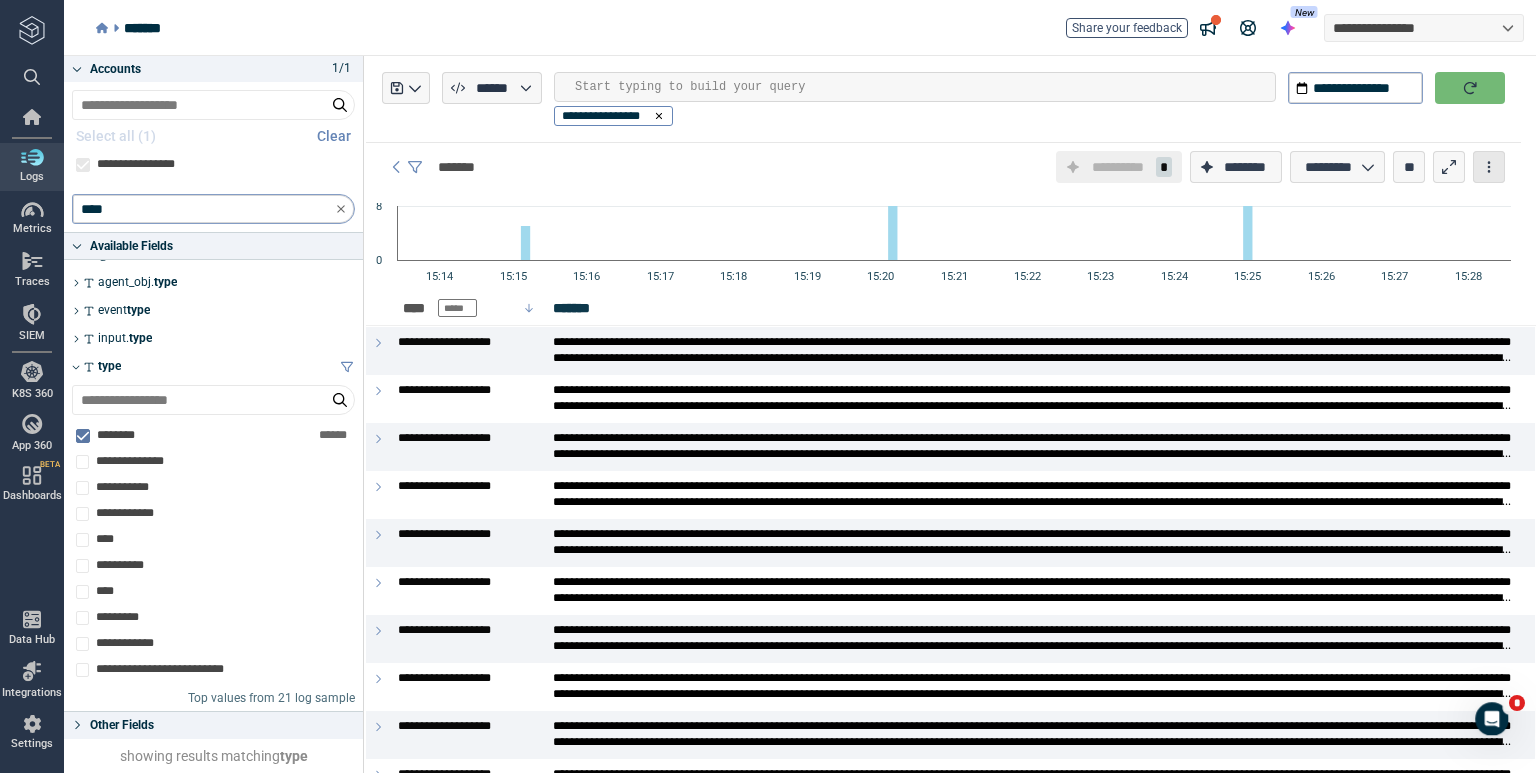 click at bounding box center (1489, 167) 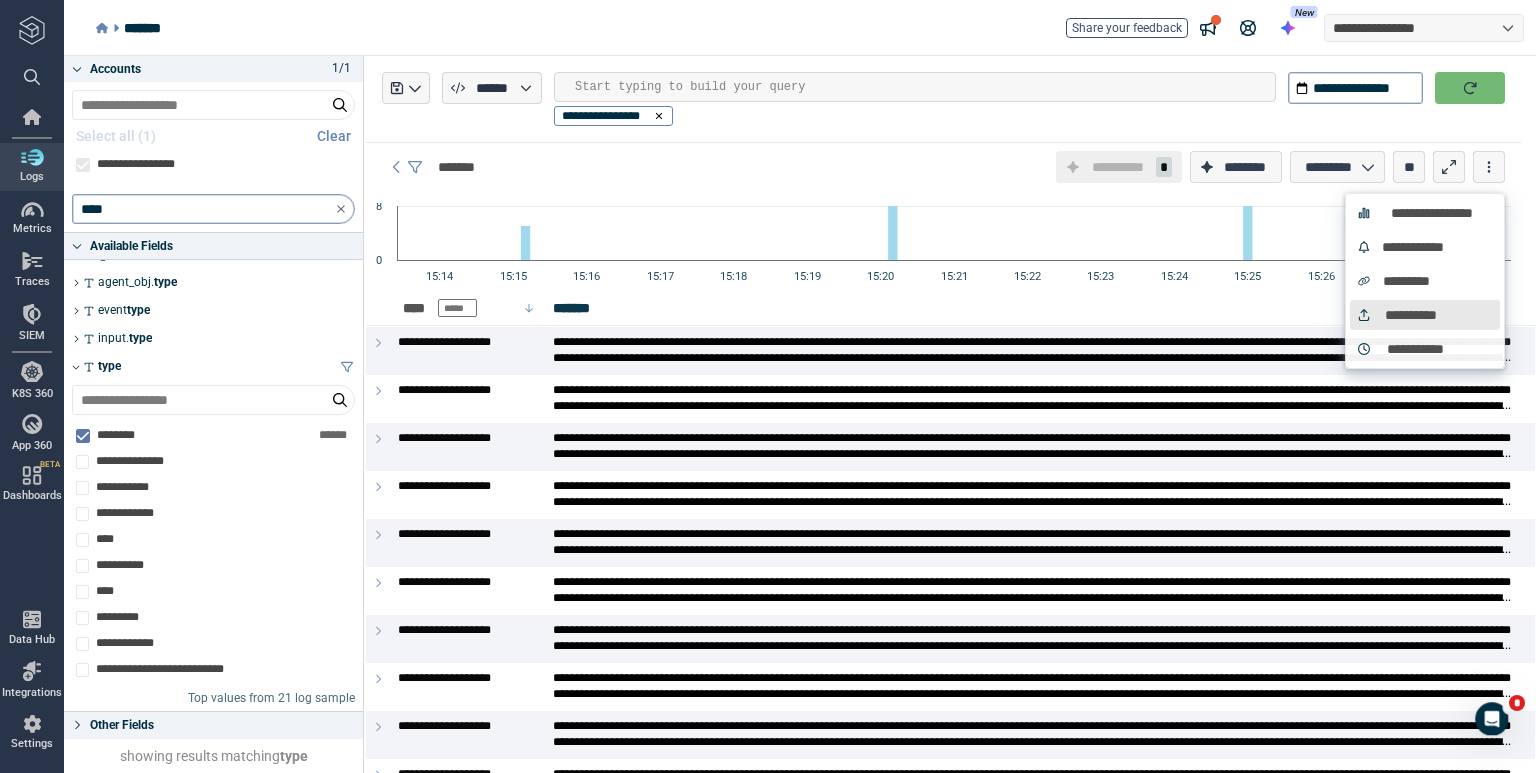 click on "**********" at bounding box center (1411, 315) 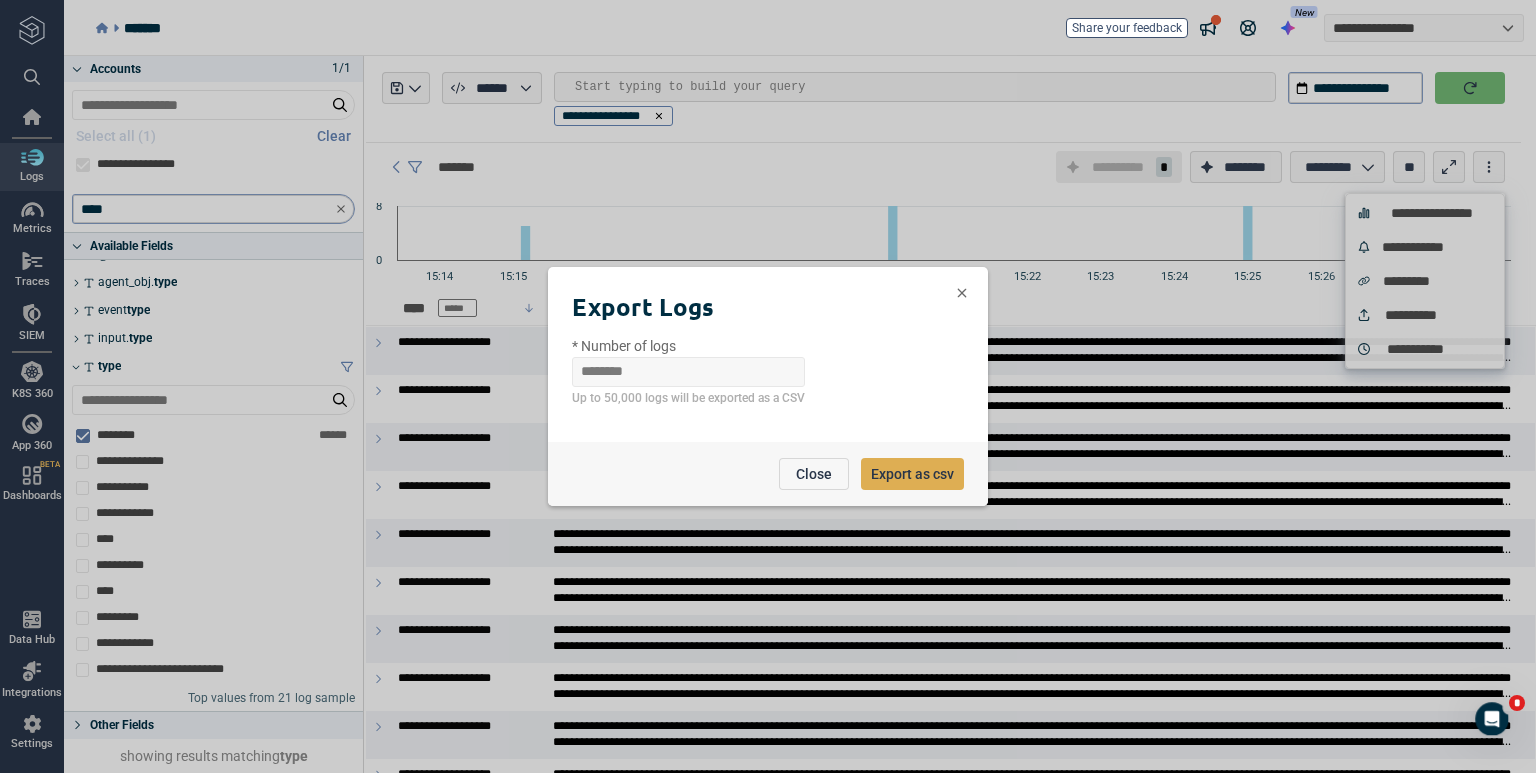 click on "Export as csv" at bounding box center (912, 474) 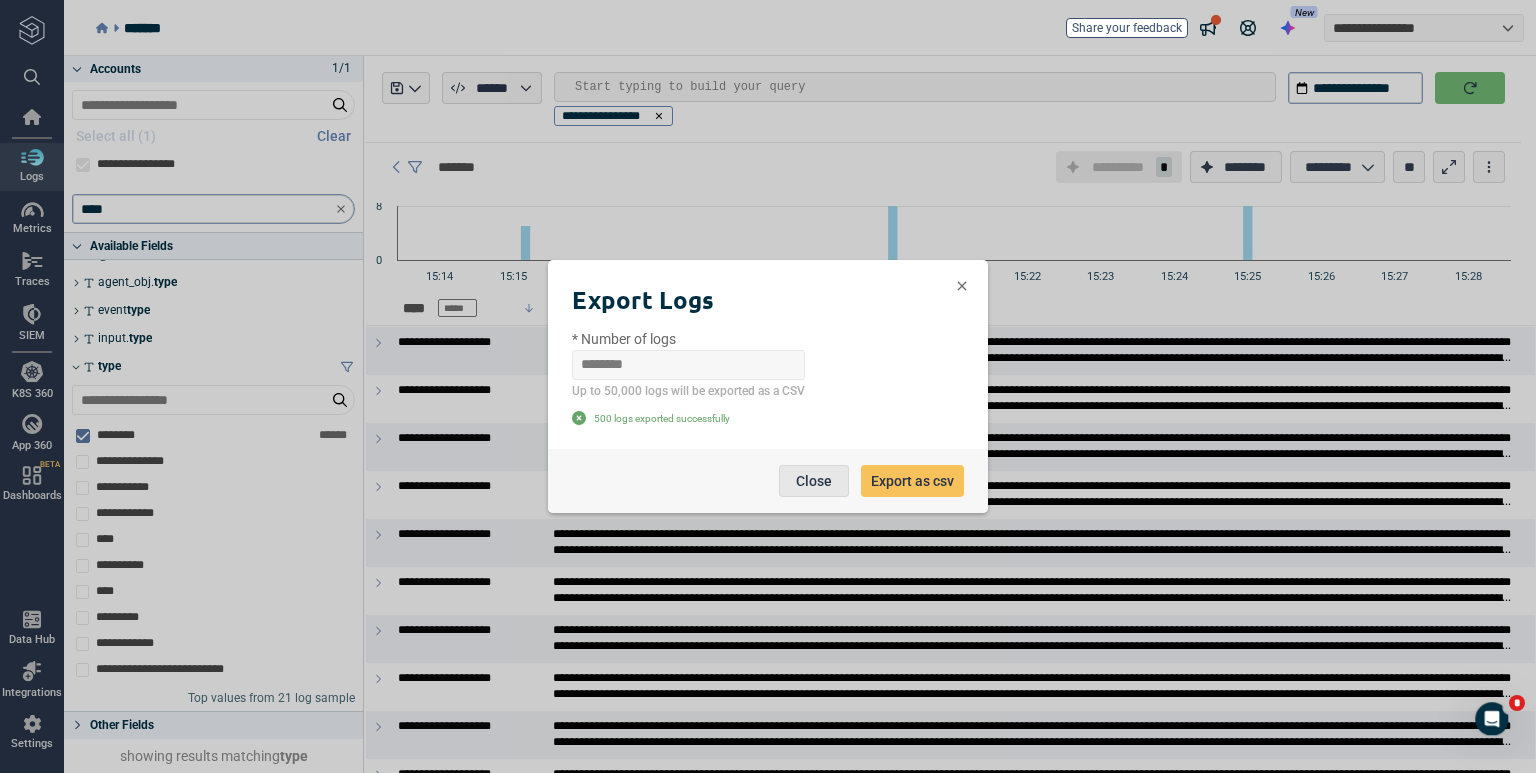 click on "Close" at bounding box center [814, 481] 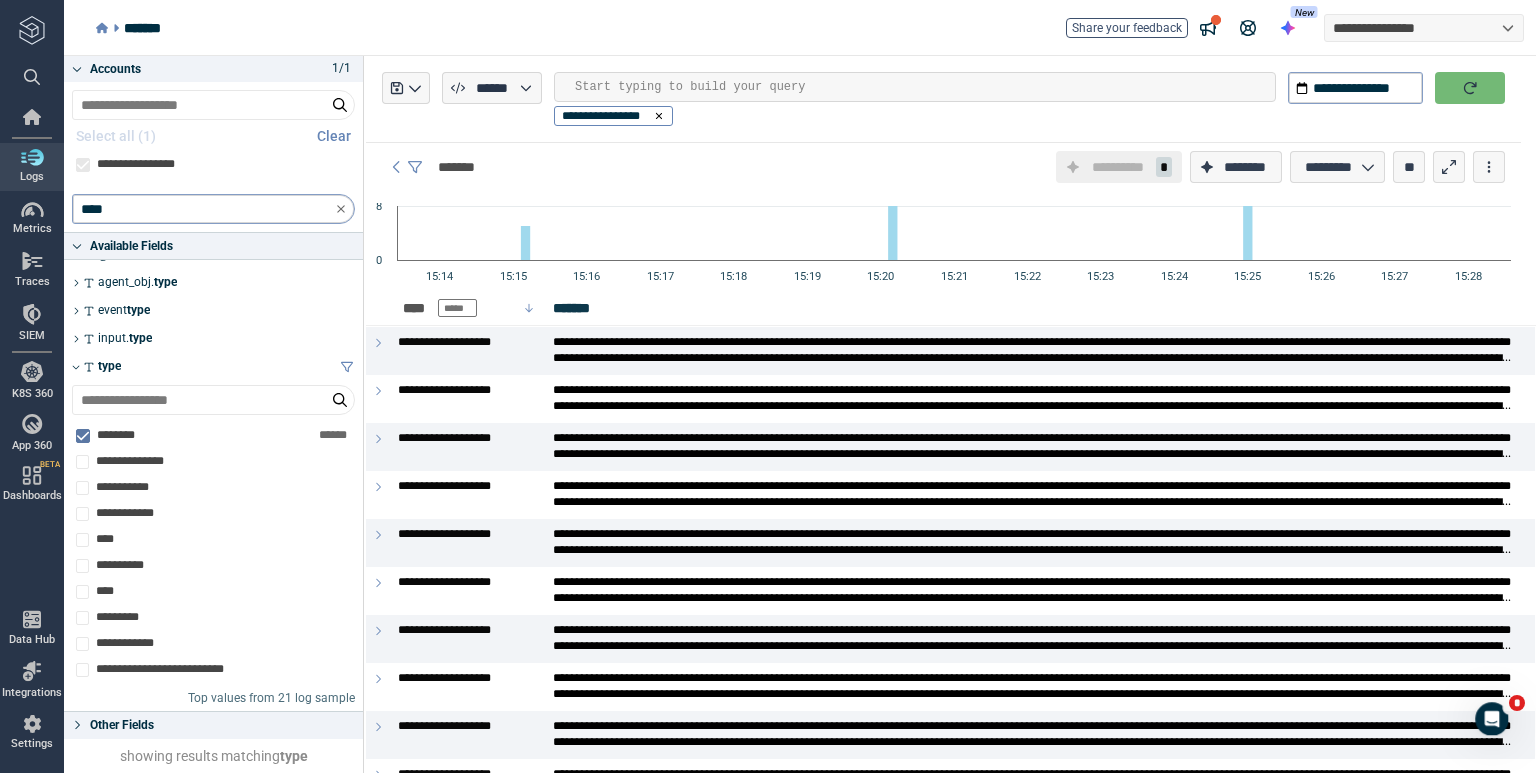 click on "**********" at bounding box center [943, 99] 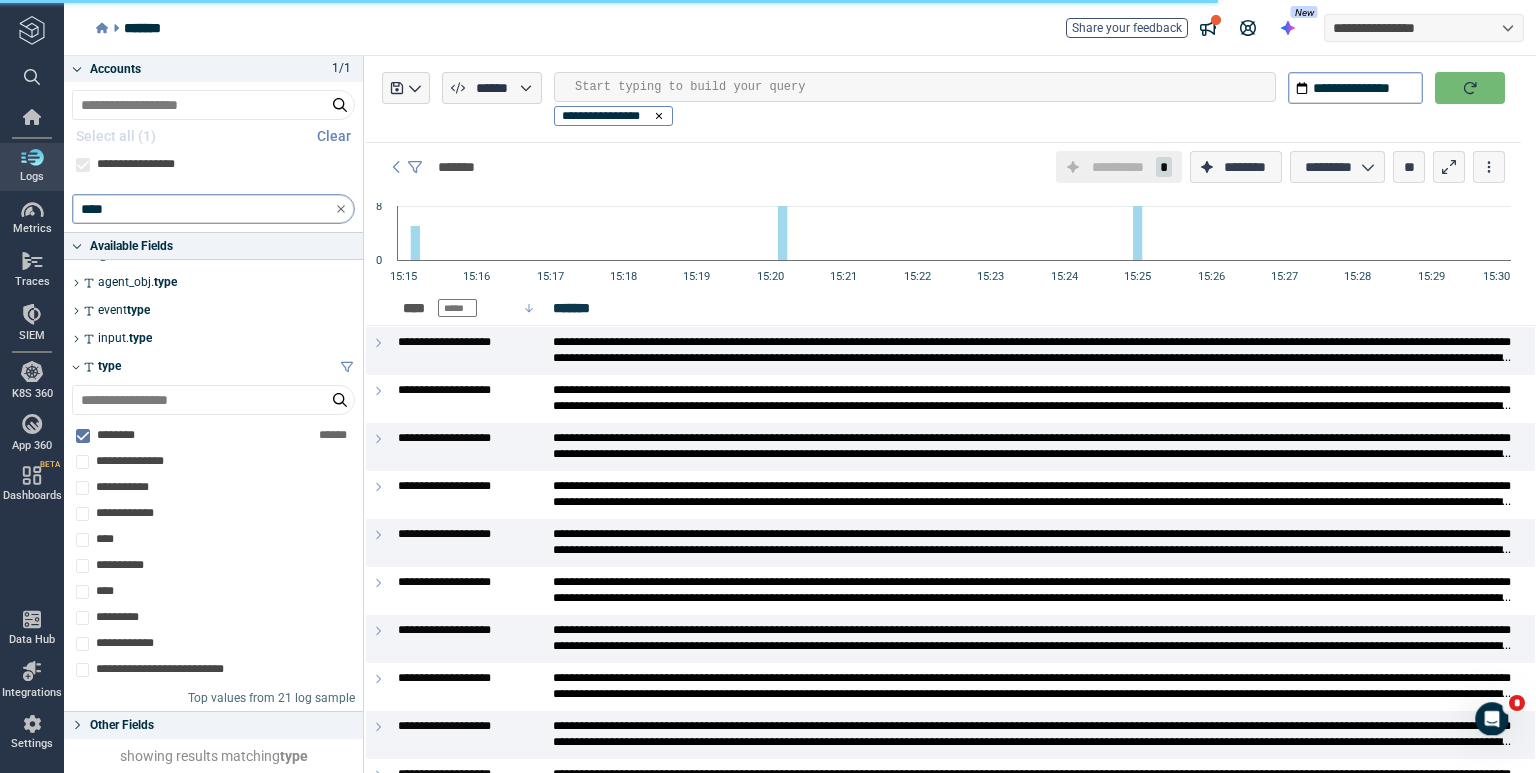 click at bounding box center (1470, 88) 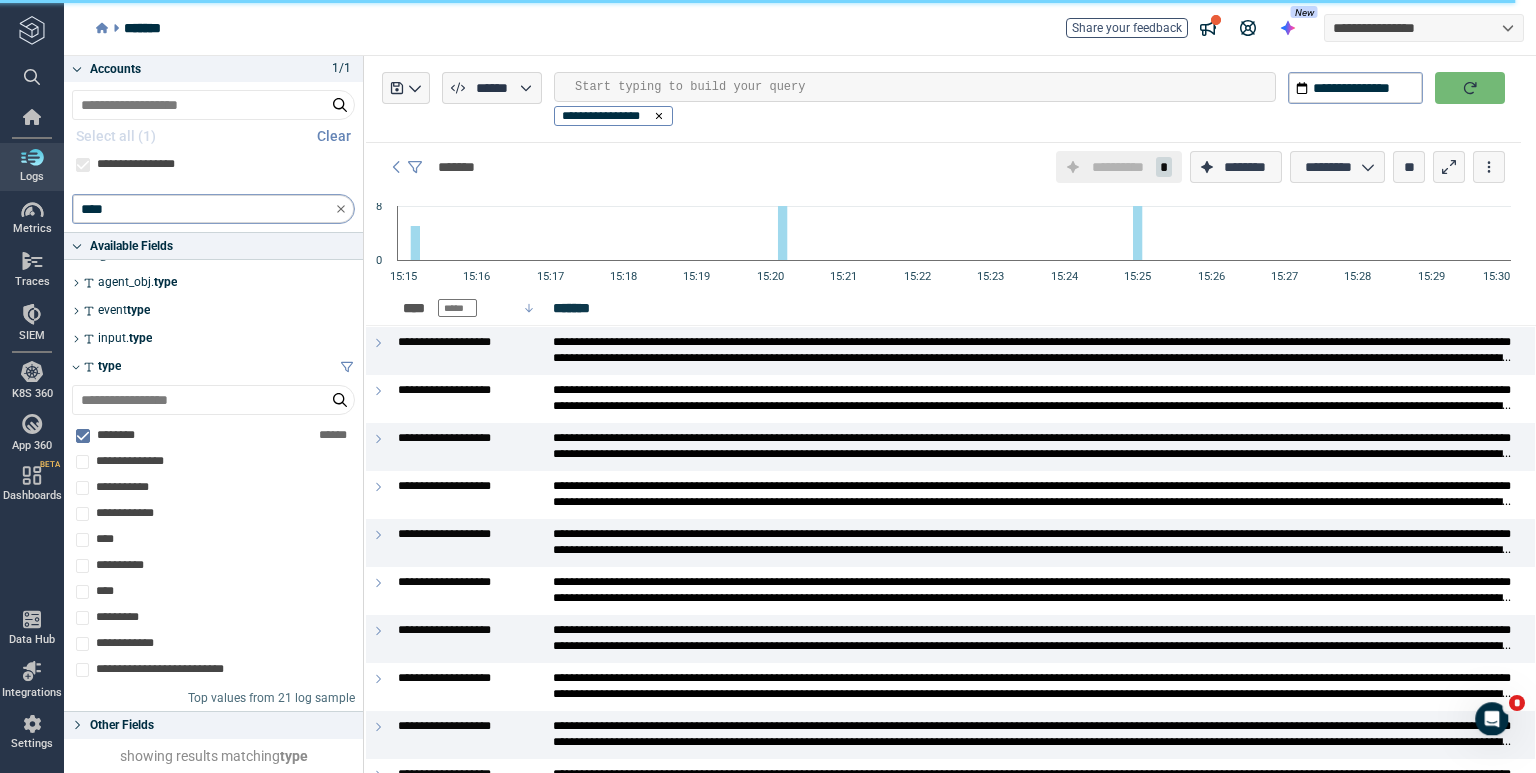 click at bounding box center [1470, 88] 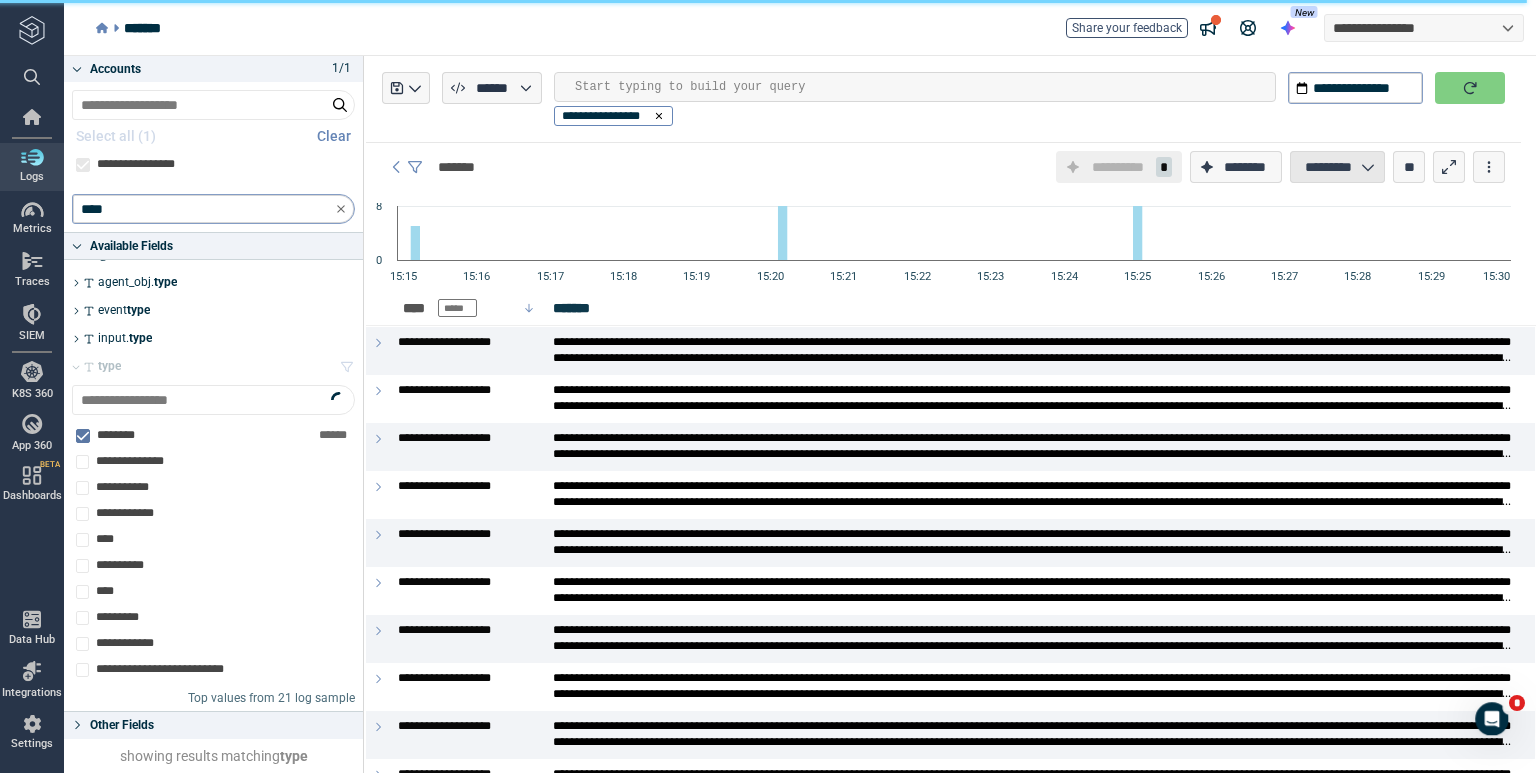 type on "*" 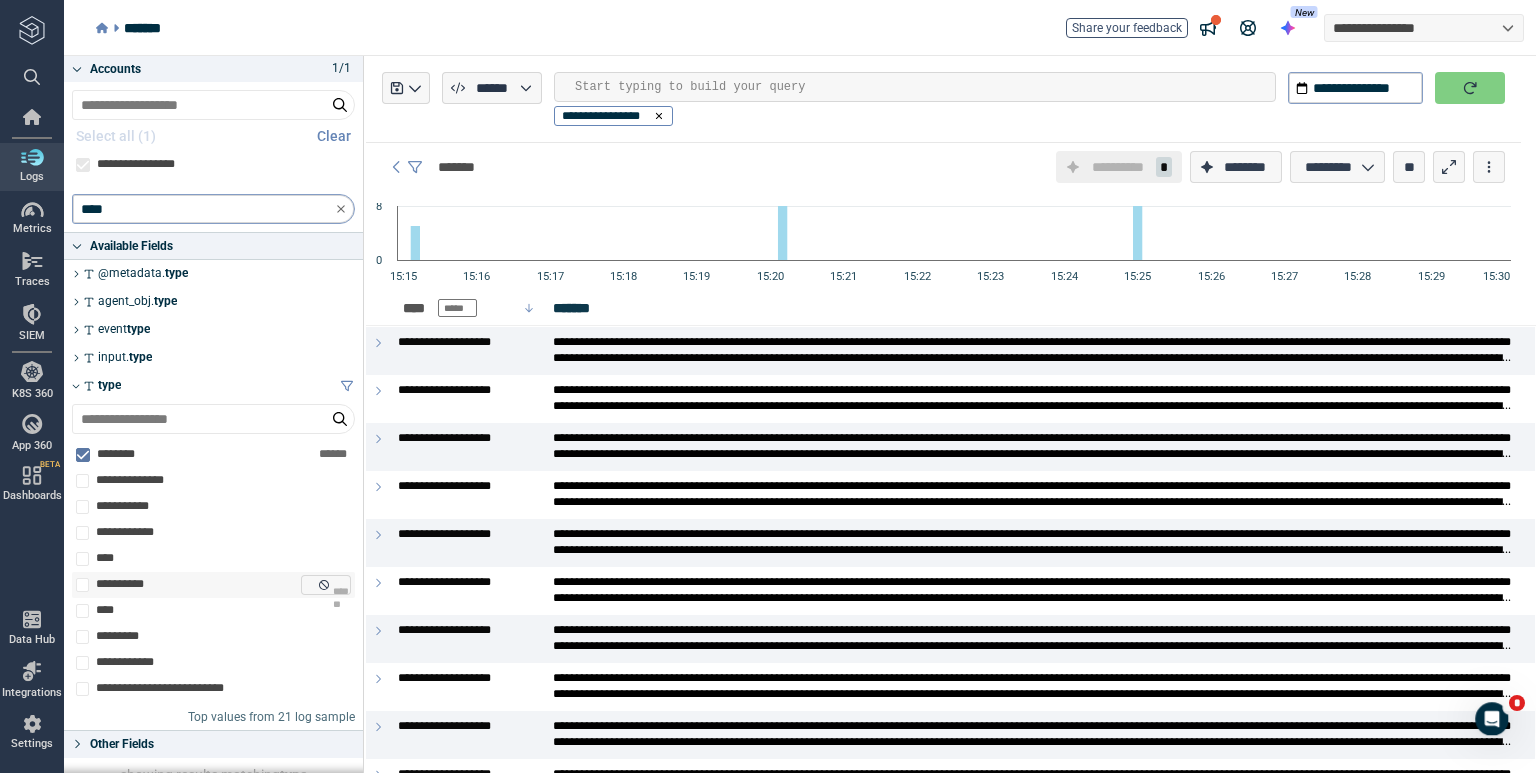 scroll, scrollTop: 136, scrollLeft: 0, axis: vertical 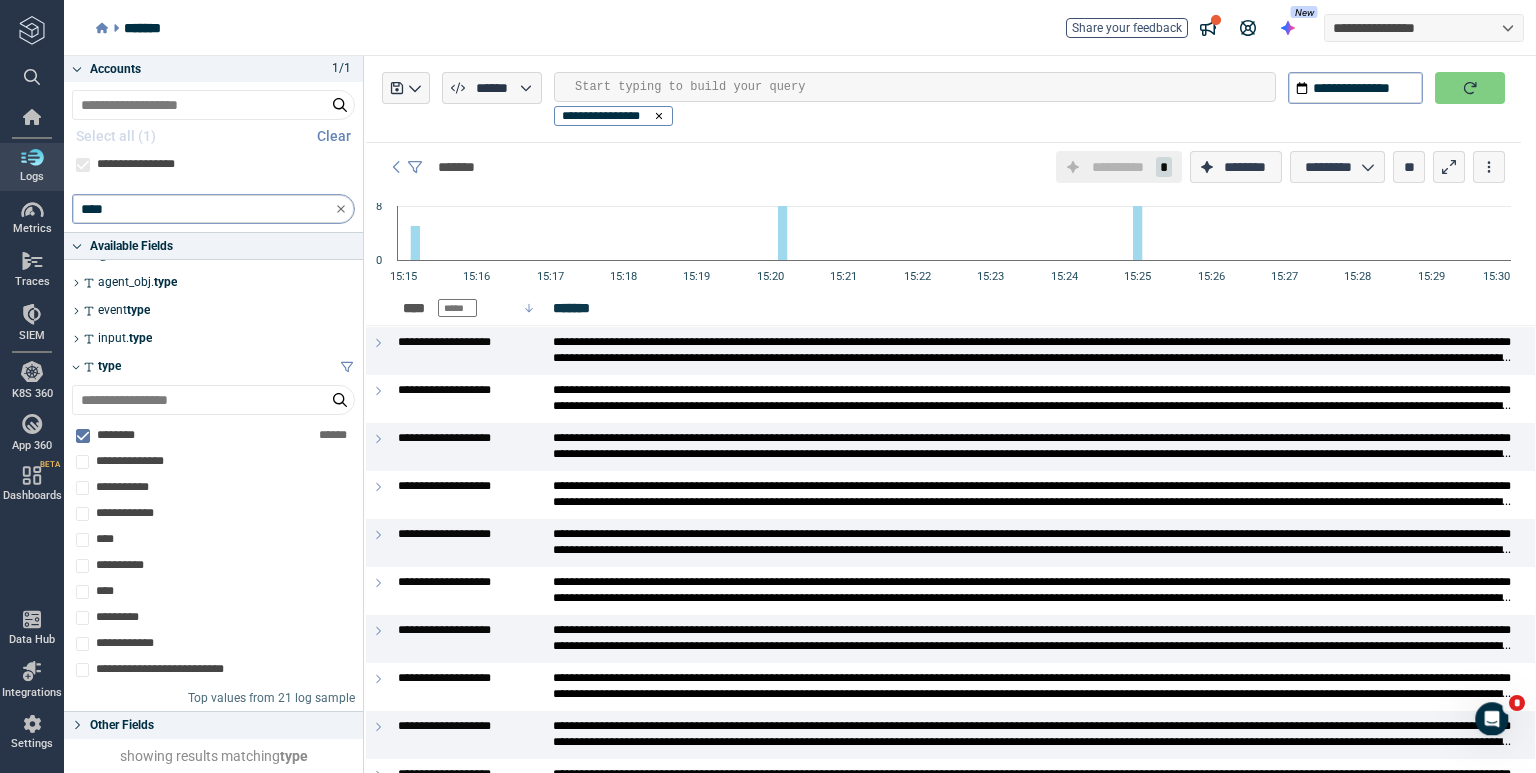 click at bounding box center (925, 87) 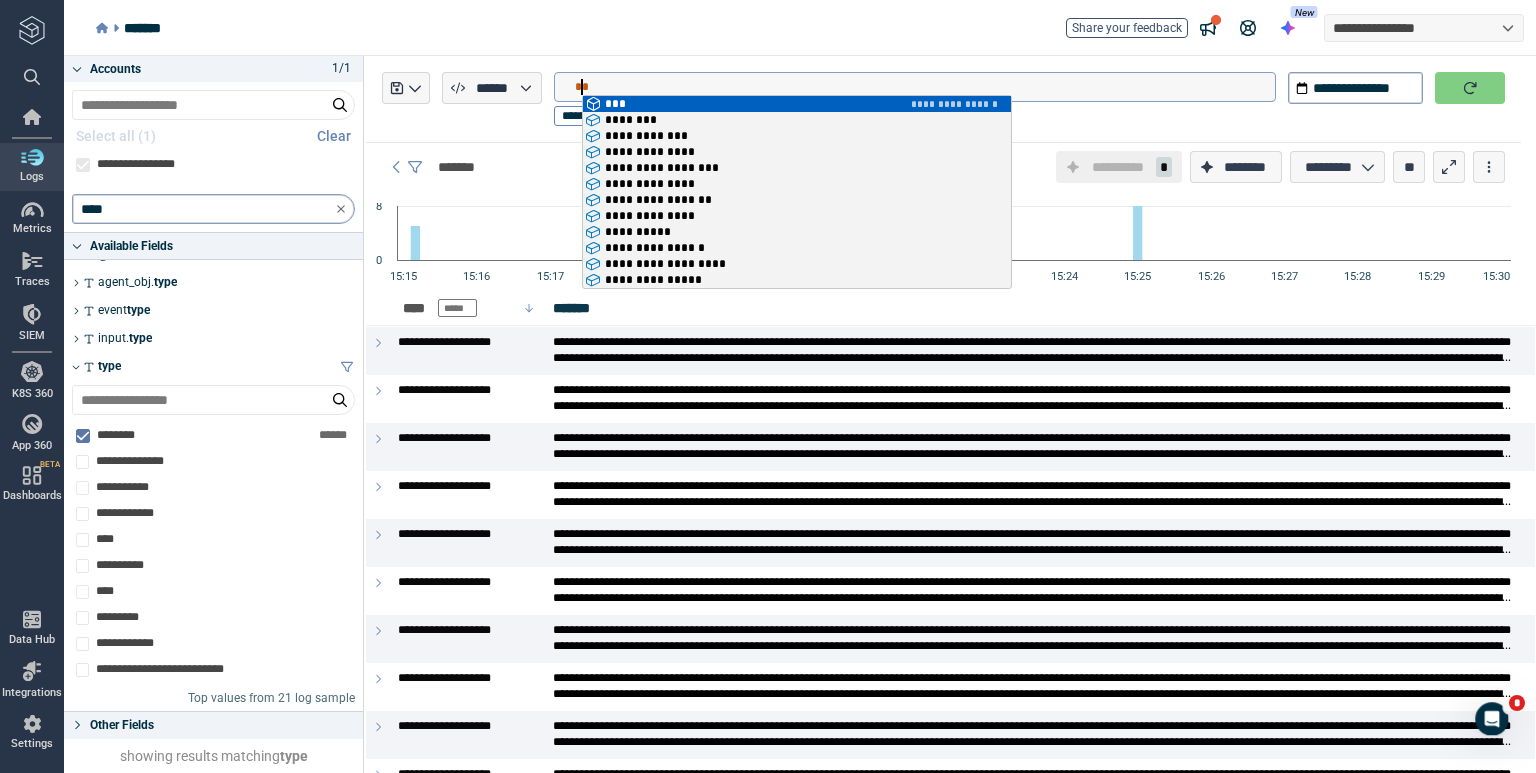 type on "********" 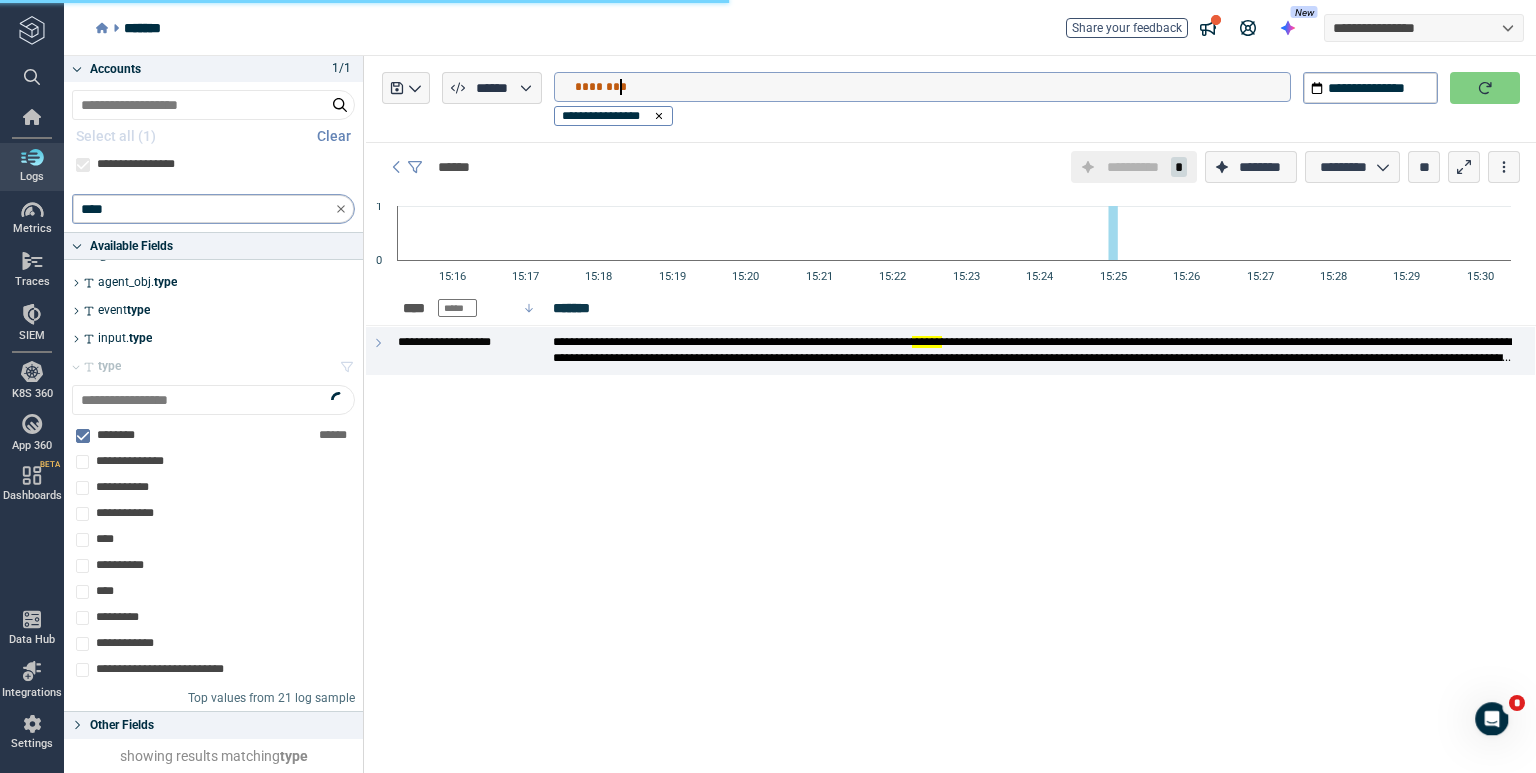 type on "*" 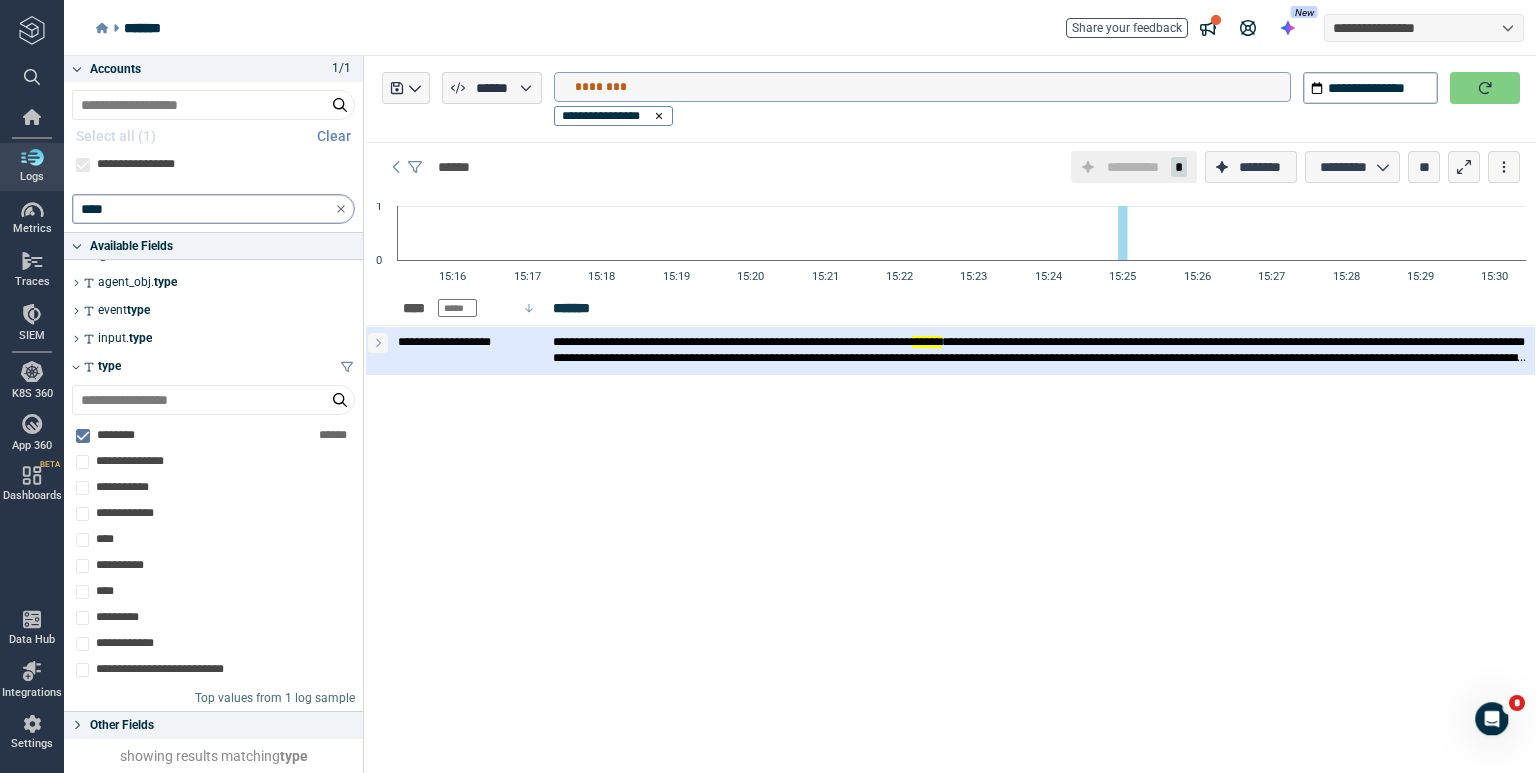 type on "********" 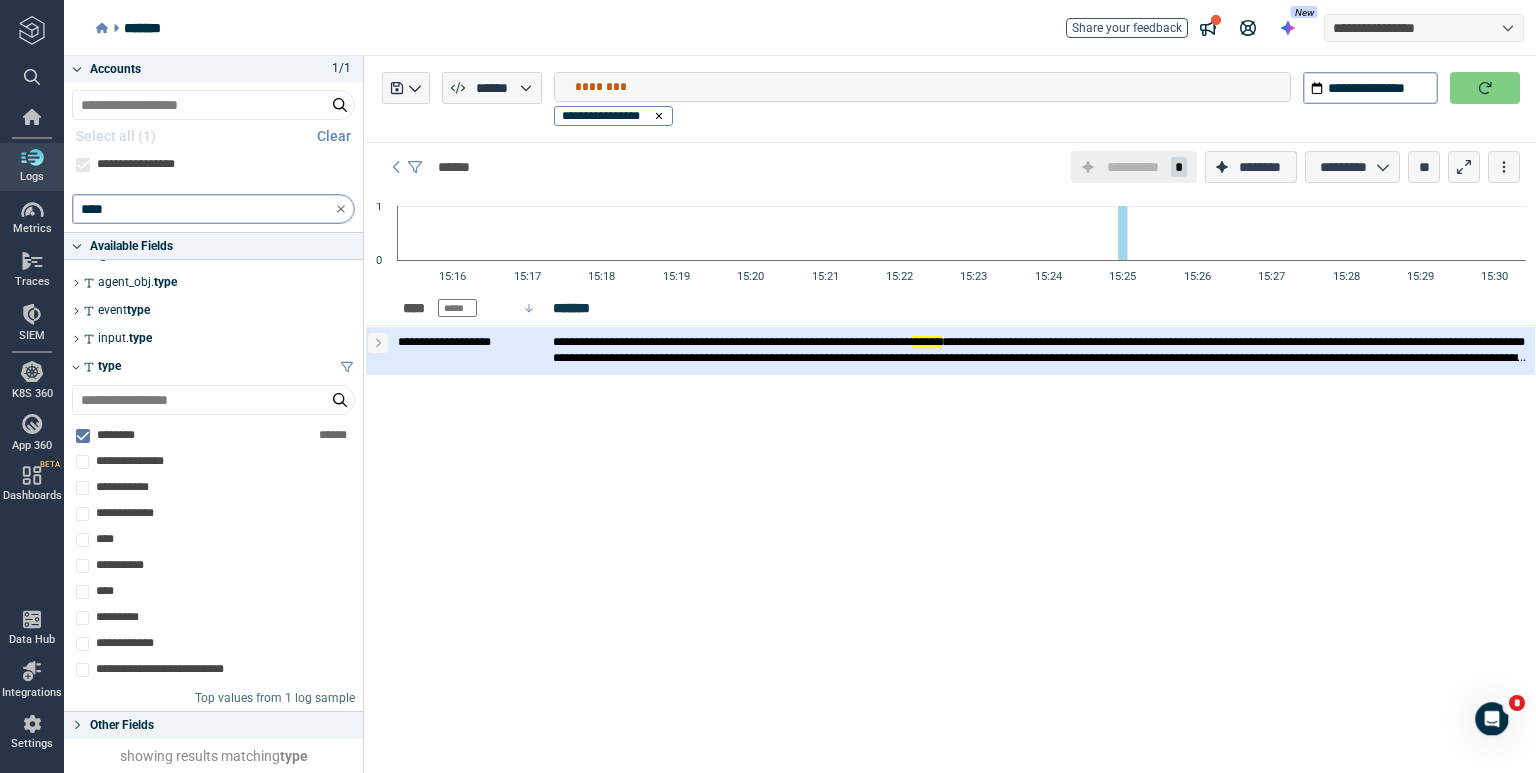 click at bounding box center [378, 343] 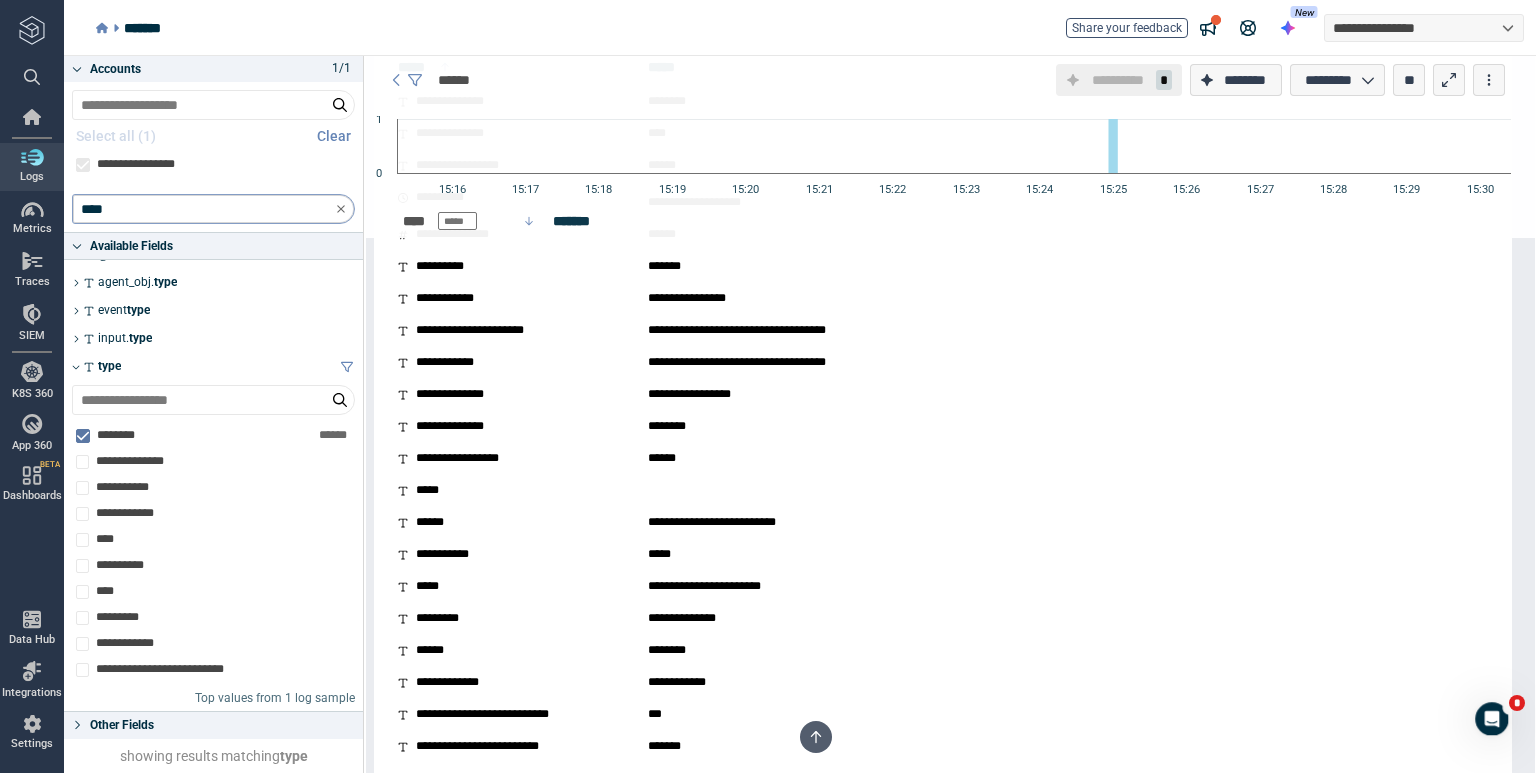 scroll, scrollTop: 100, scrollLeft: 0, axis: vertical 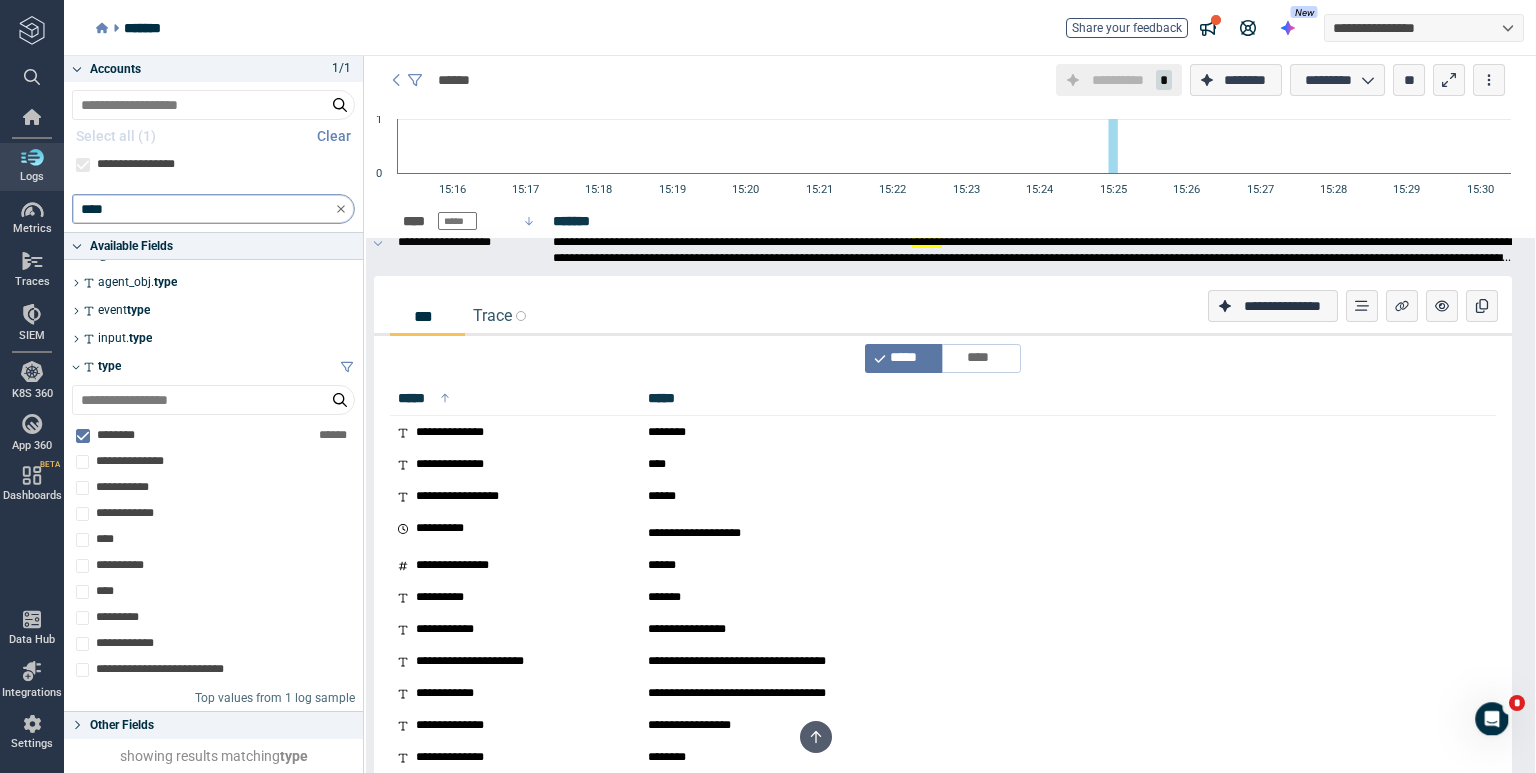 click on "*** Trace" at bounding box center (943, 318) 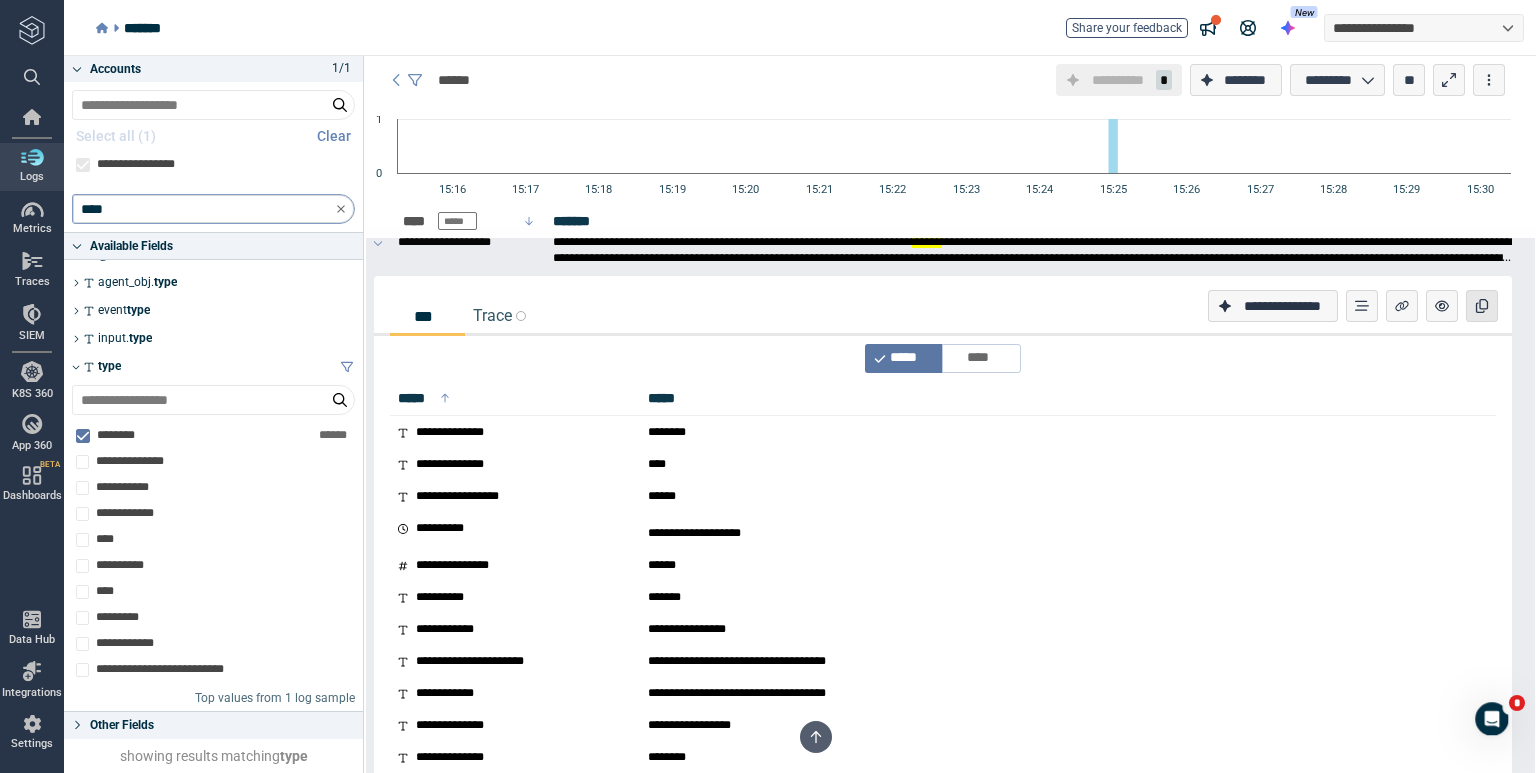 click 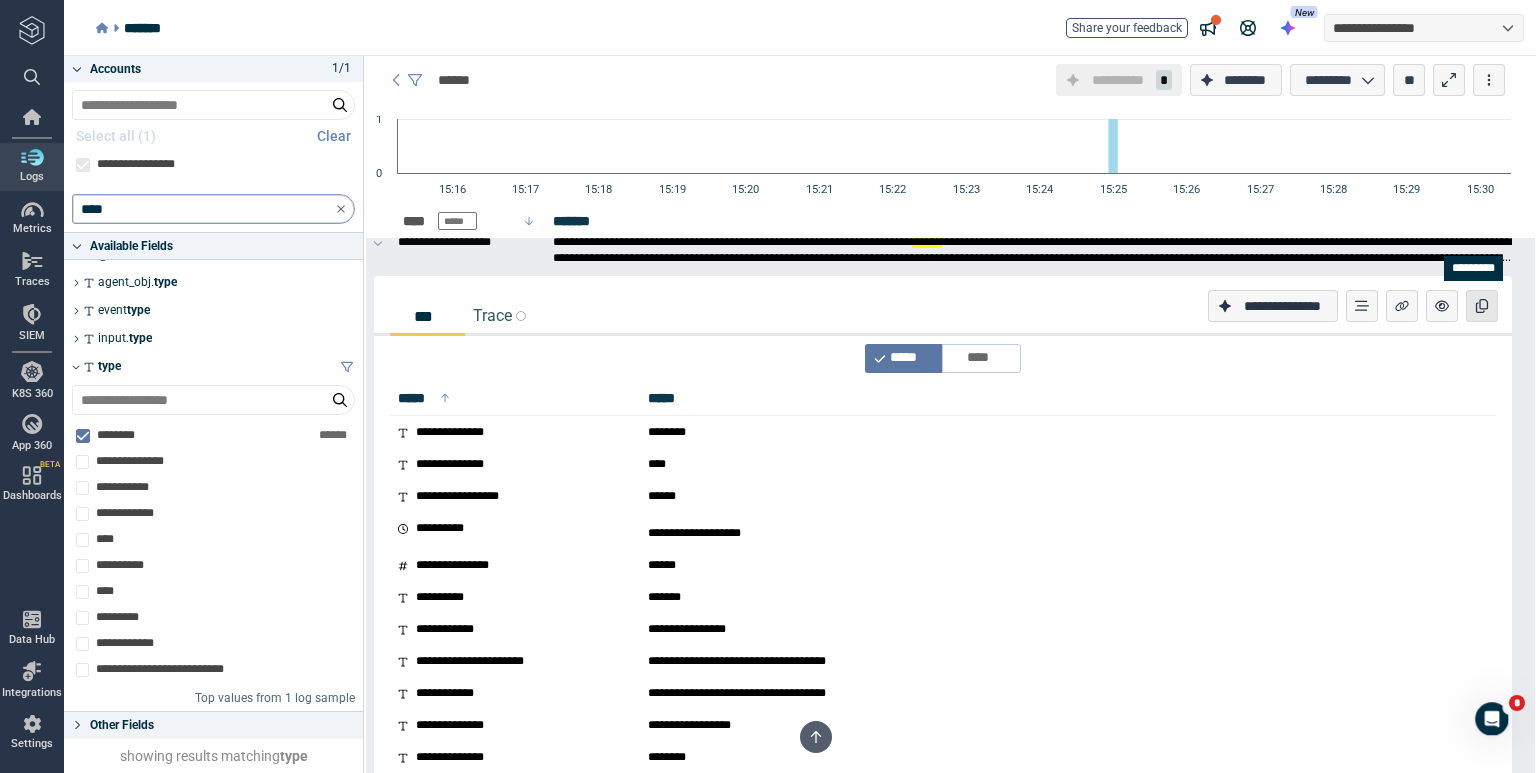 type 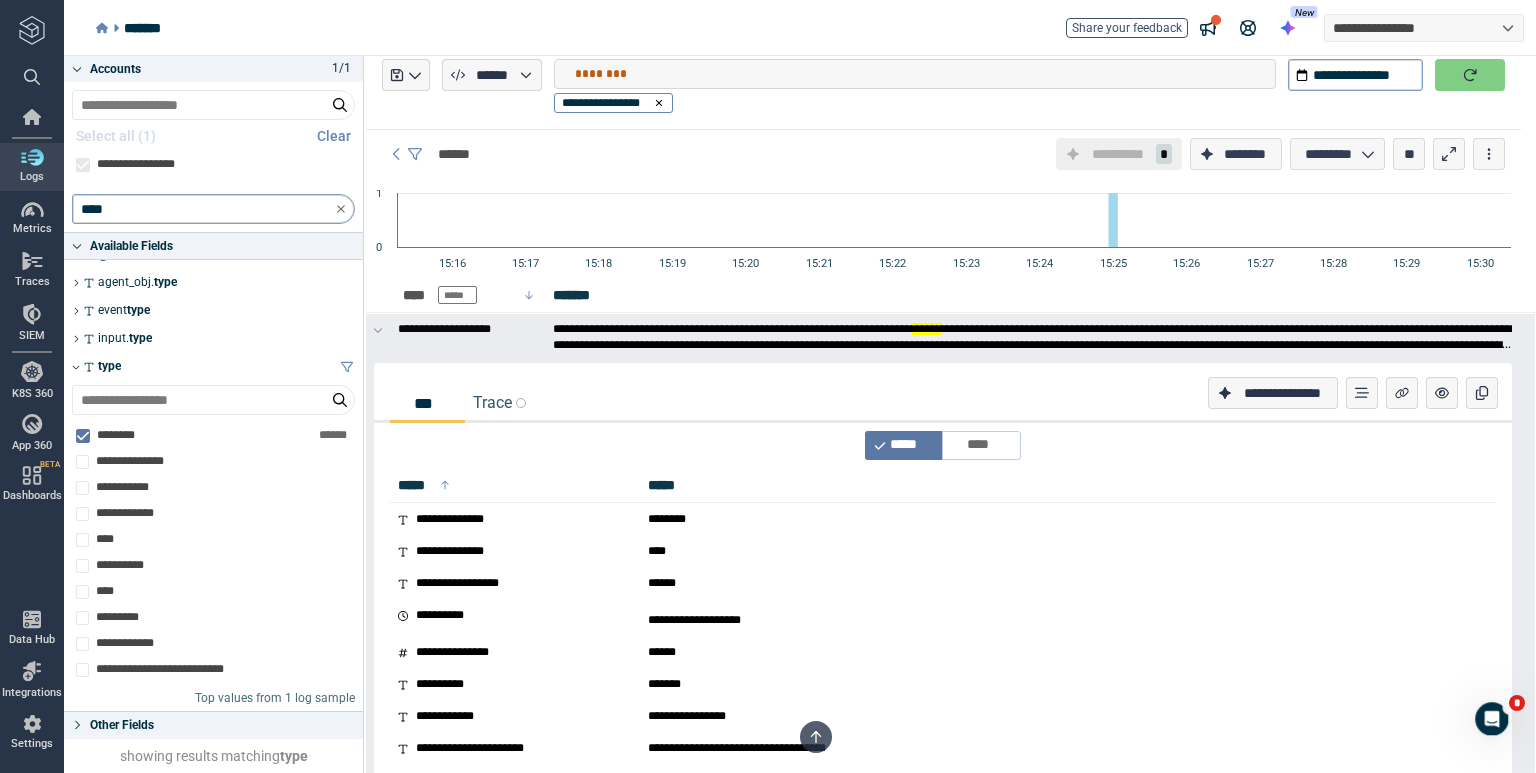 scroll, scrollTop: 0, scrollLeft: 0, axis: both 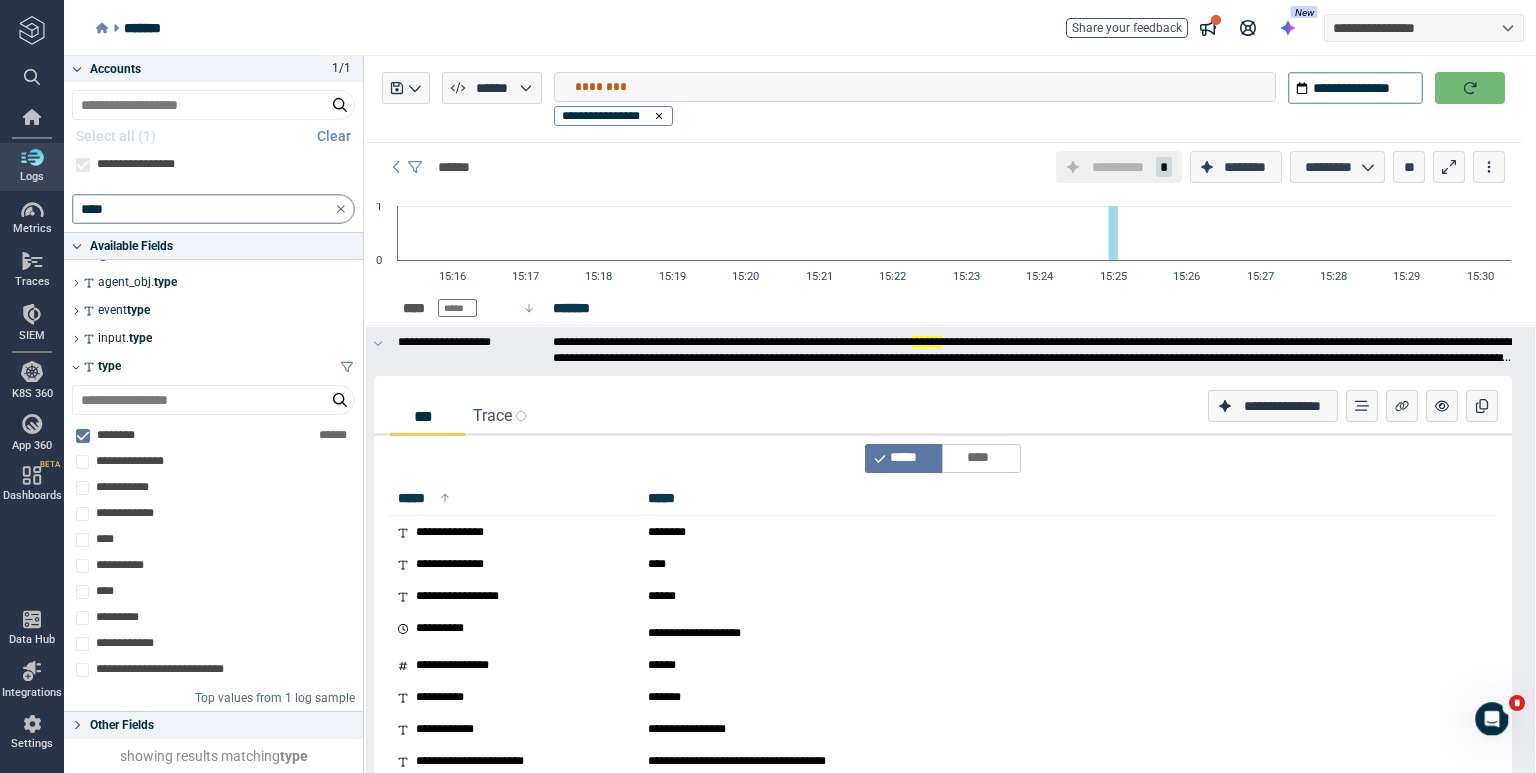 click at bounding box center [1470, 88] 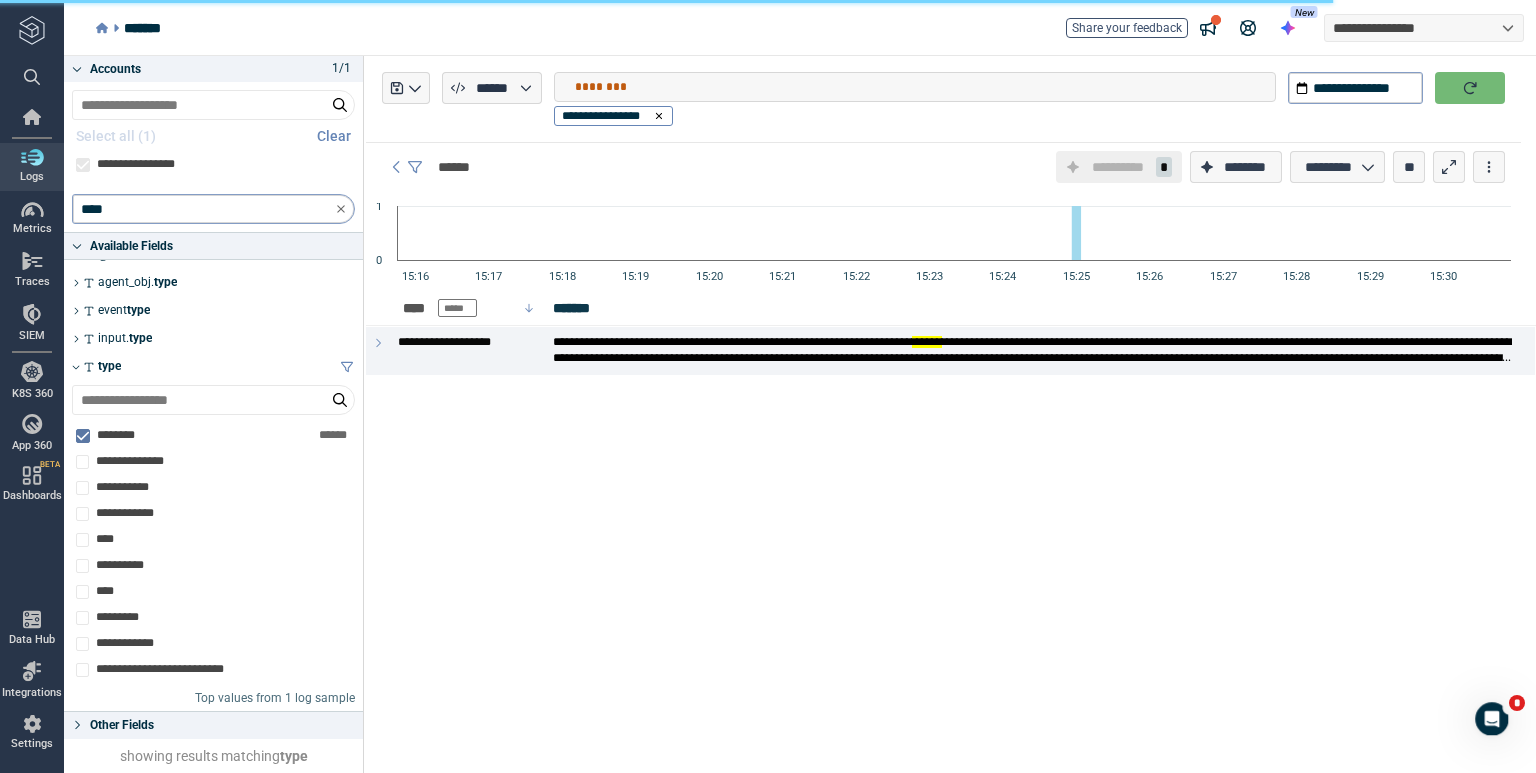 type on "*" 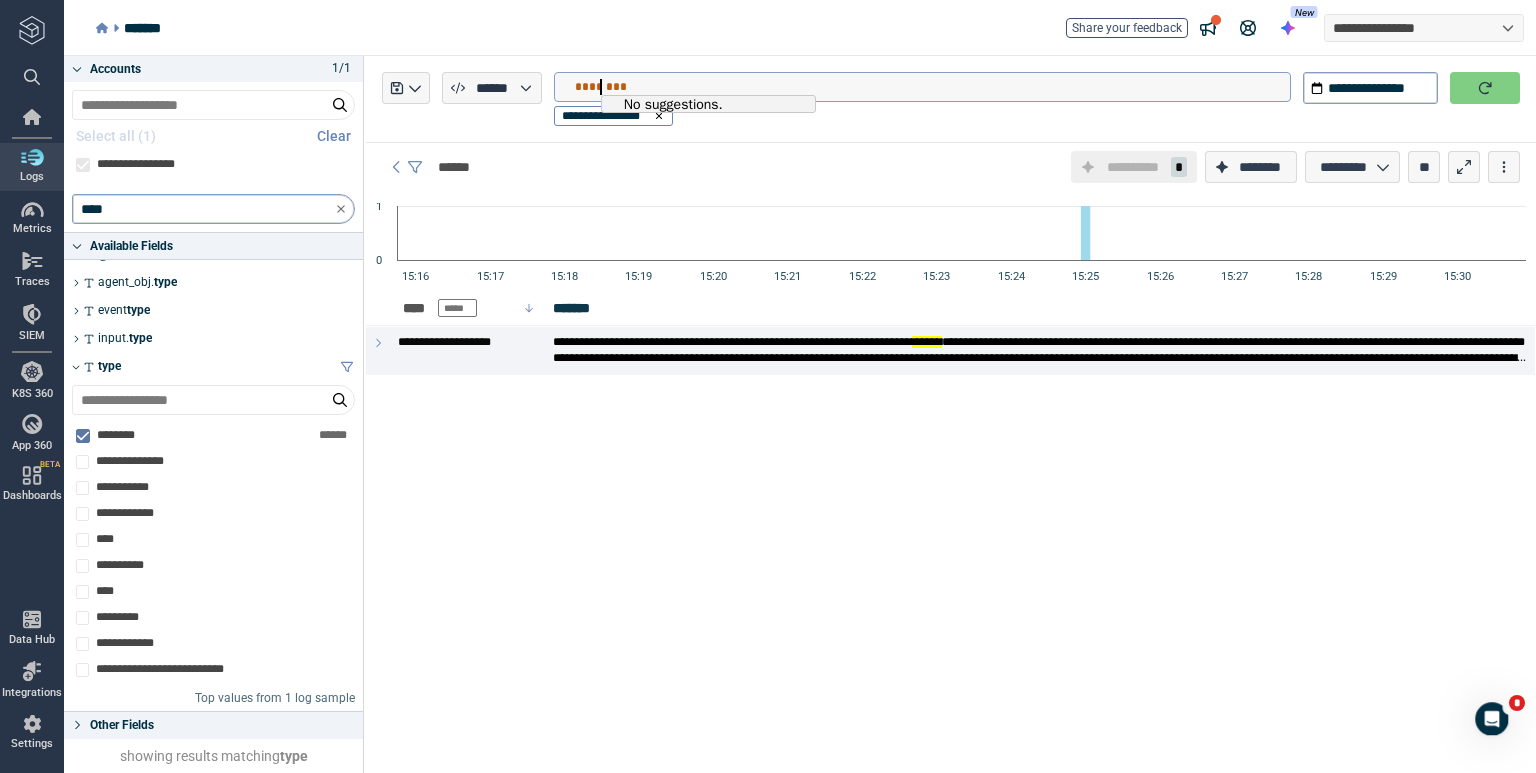 click on "******* *" at bounding box center (932, 87) 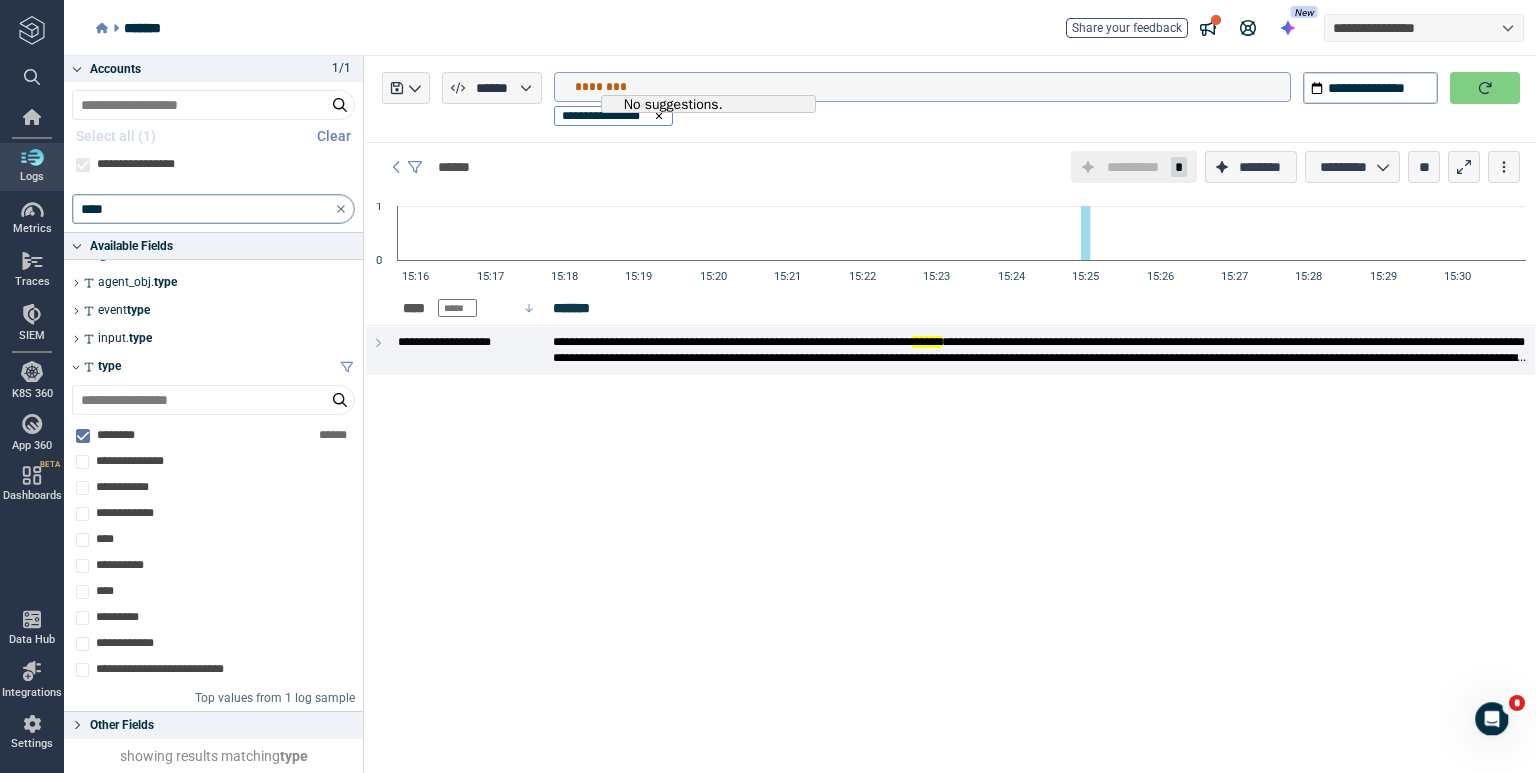 click on "******* *" at bounding box center [932, 87] 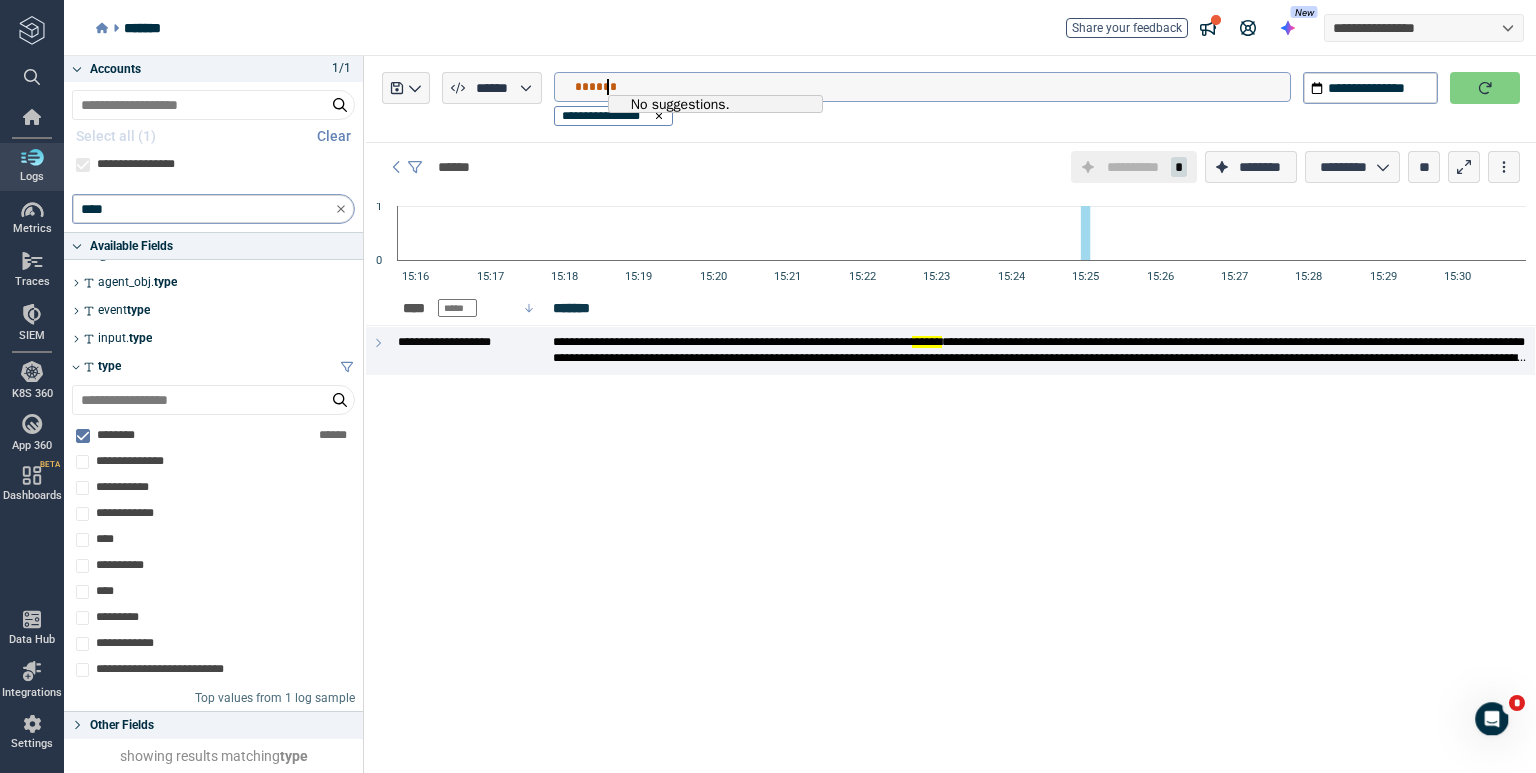 type on "********" 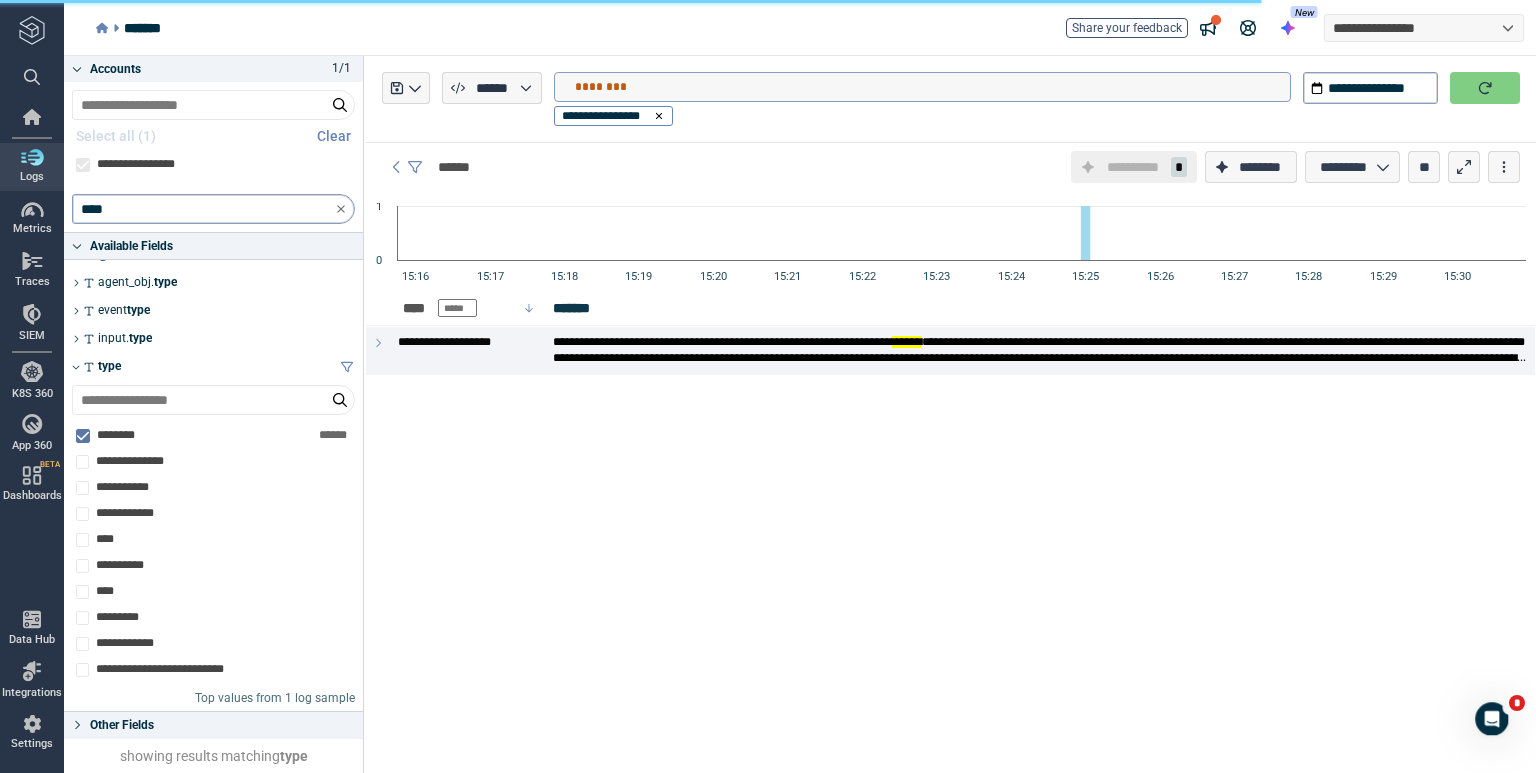 type on "*" 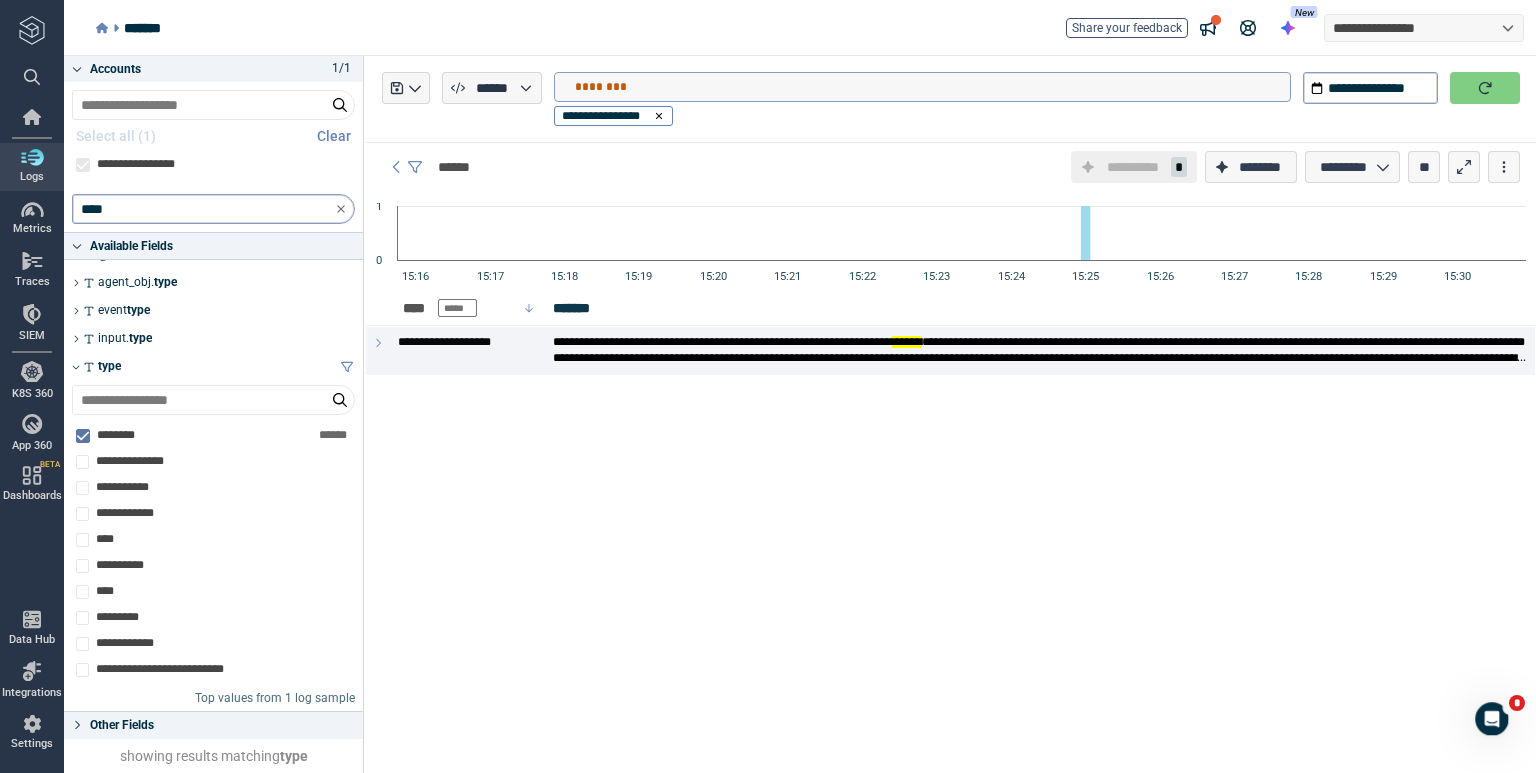 type on "********" 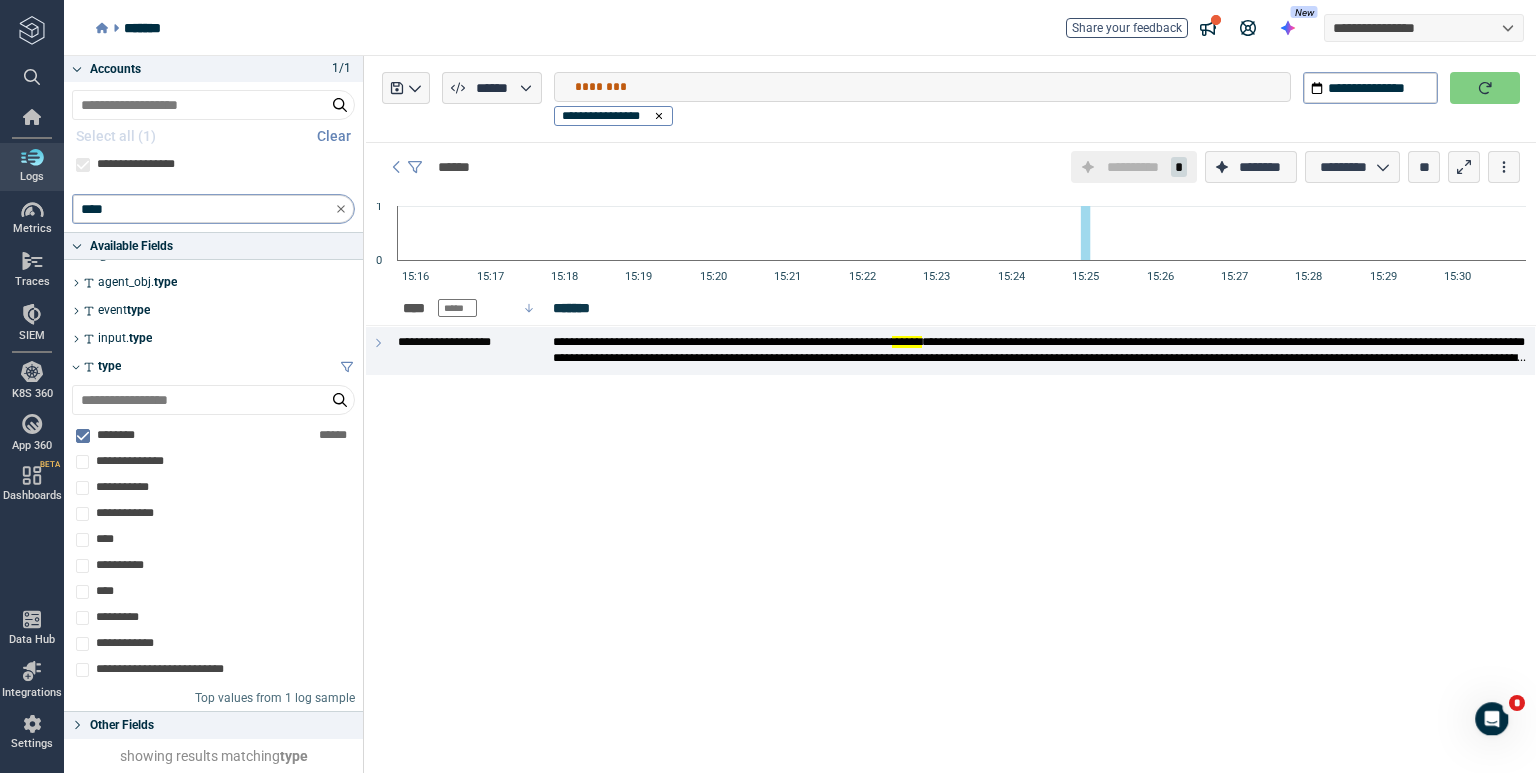 type on "*" 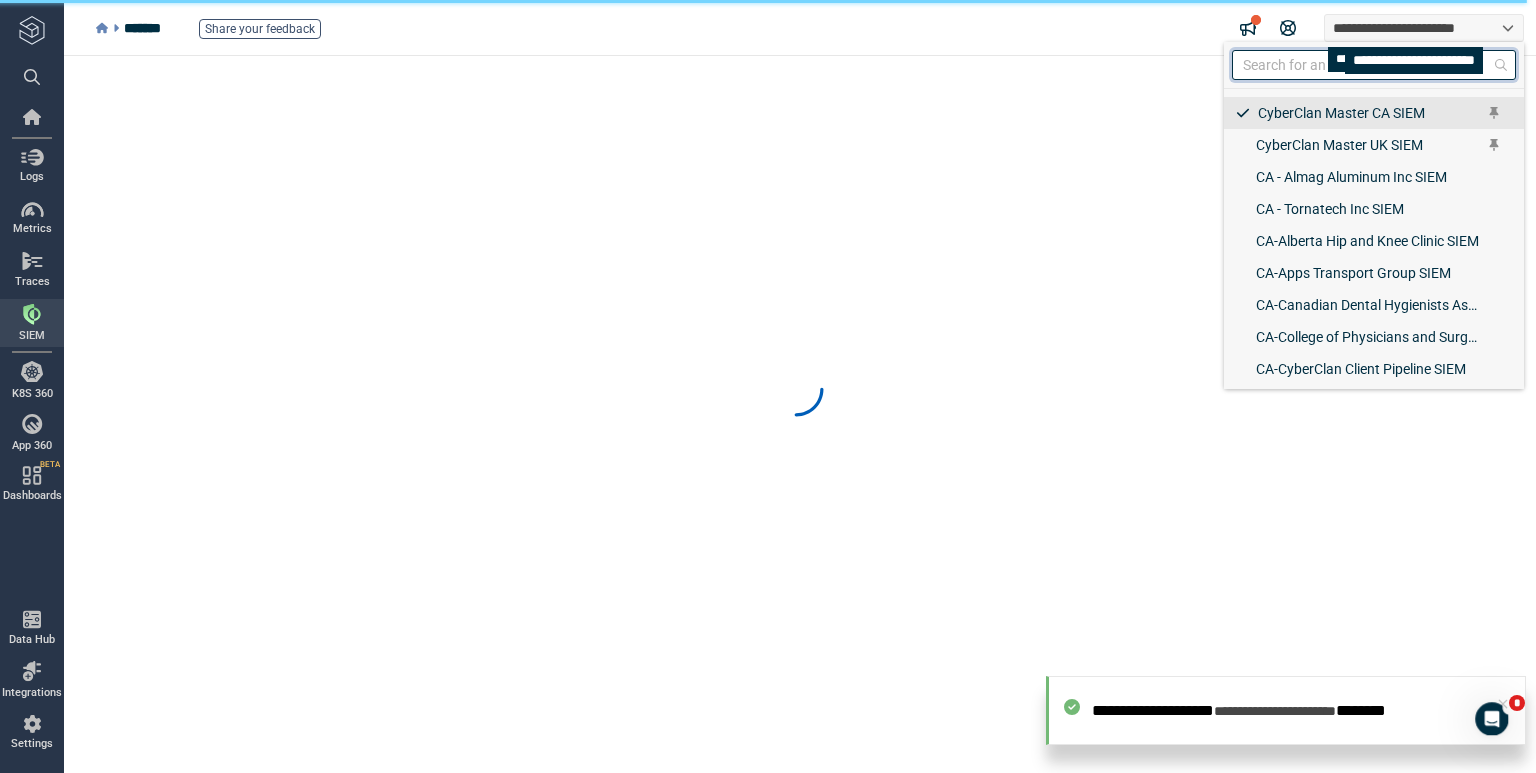 scroll, scrollTop: 0, scrollLeft: 0, axis: both 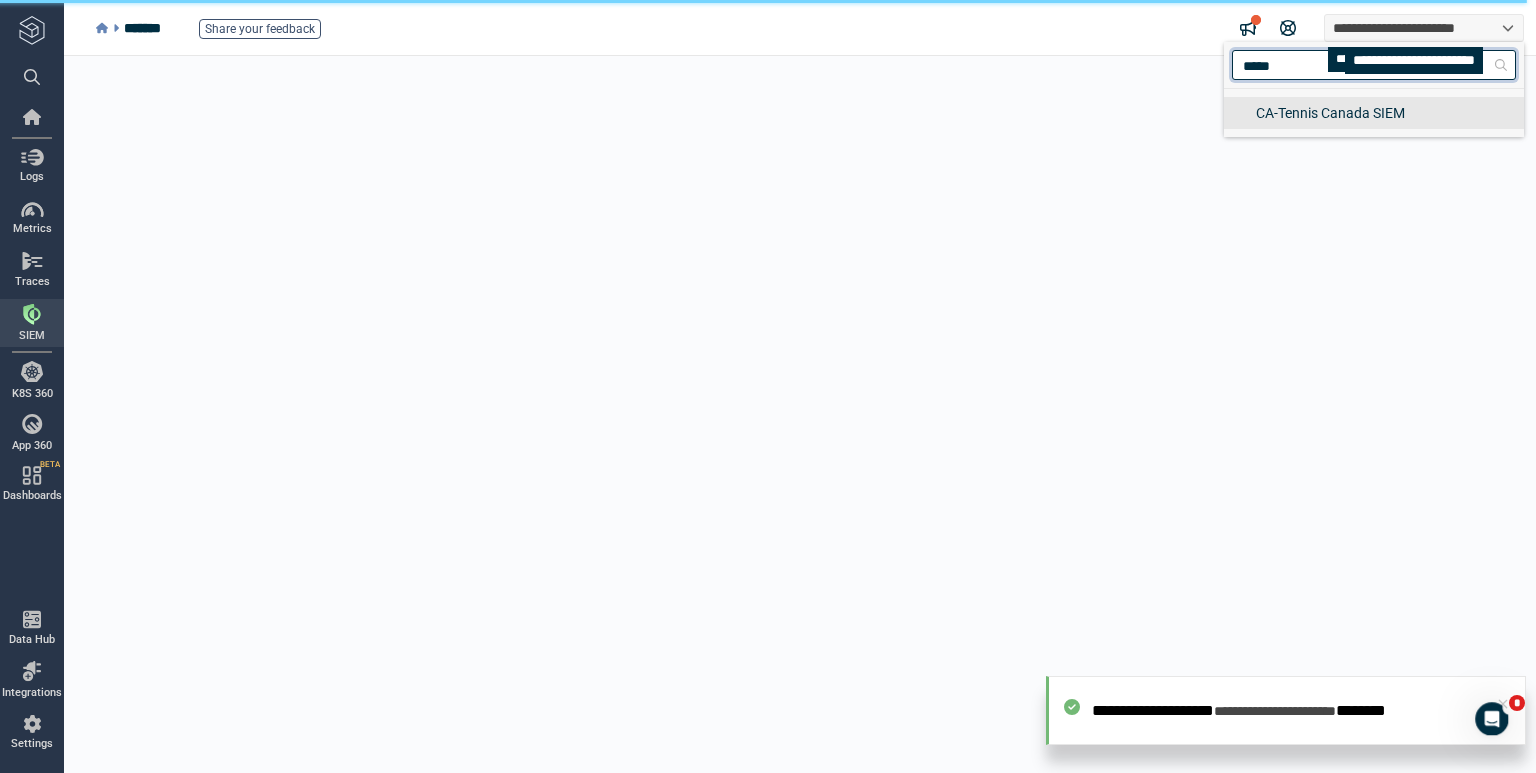 type on "******" 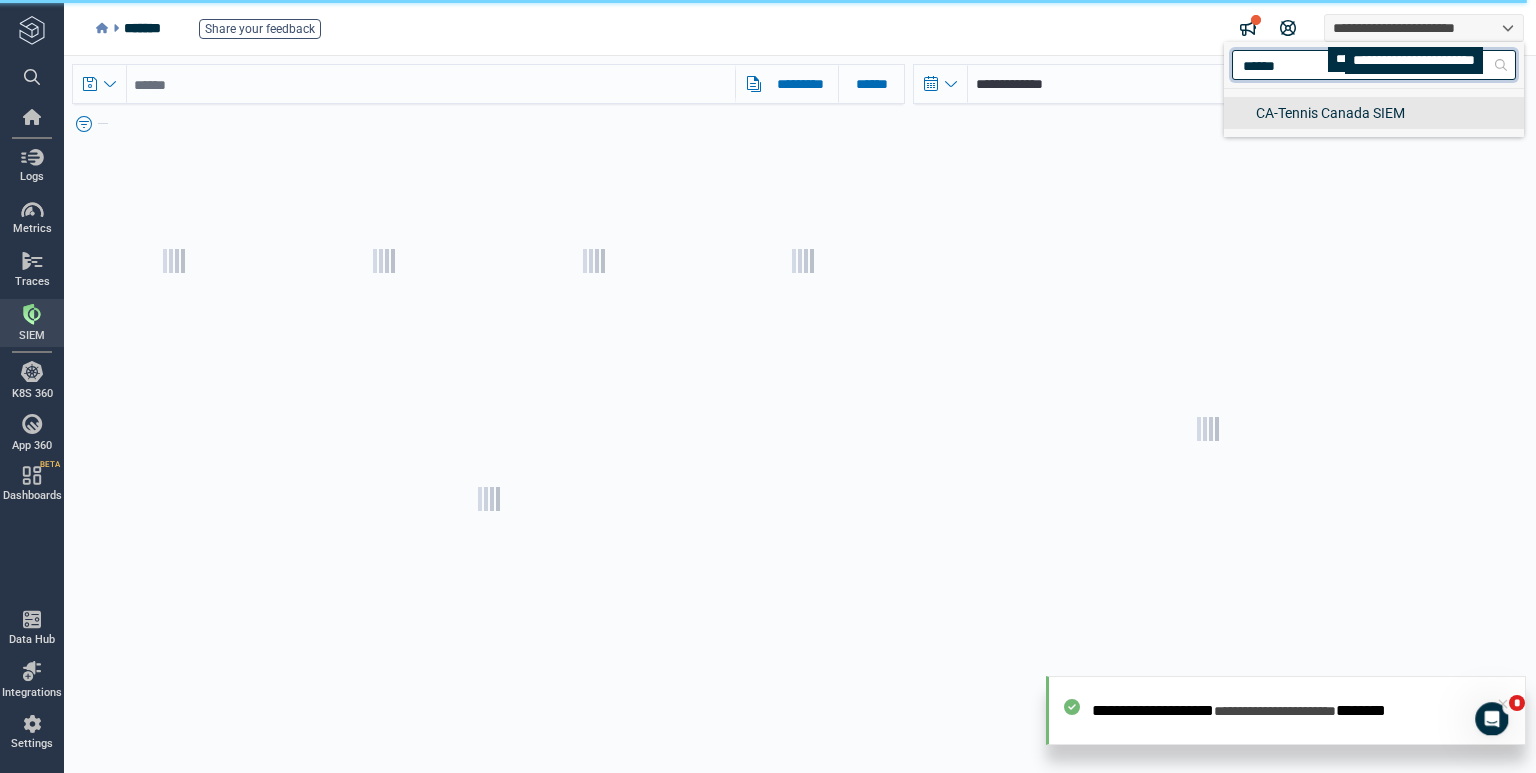 scroll, scrollTop: 25, scrollLeft: 25, axis: both 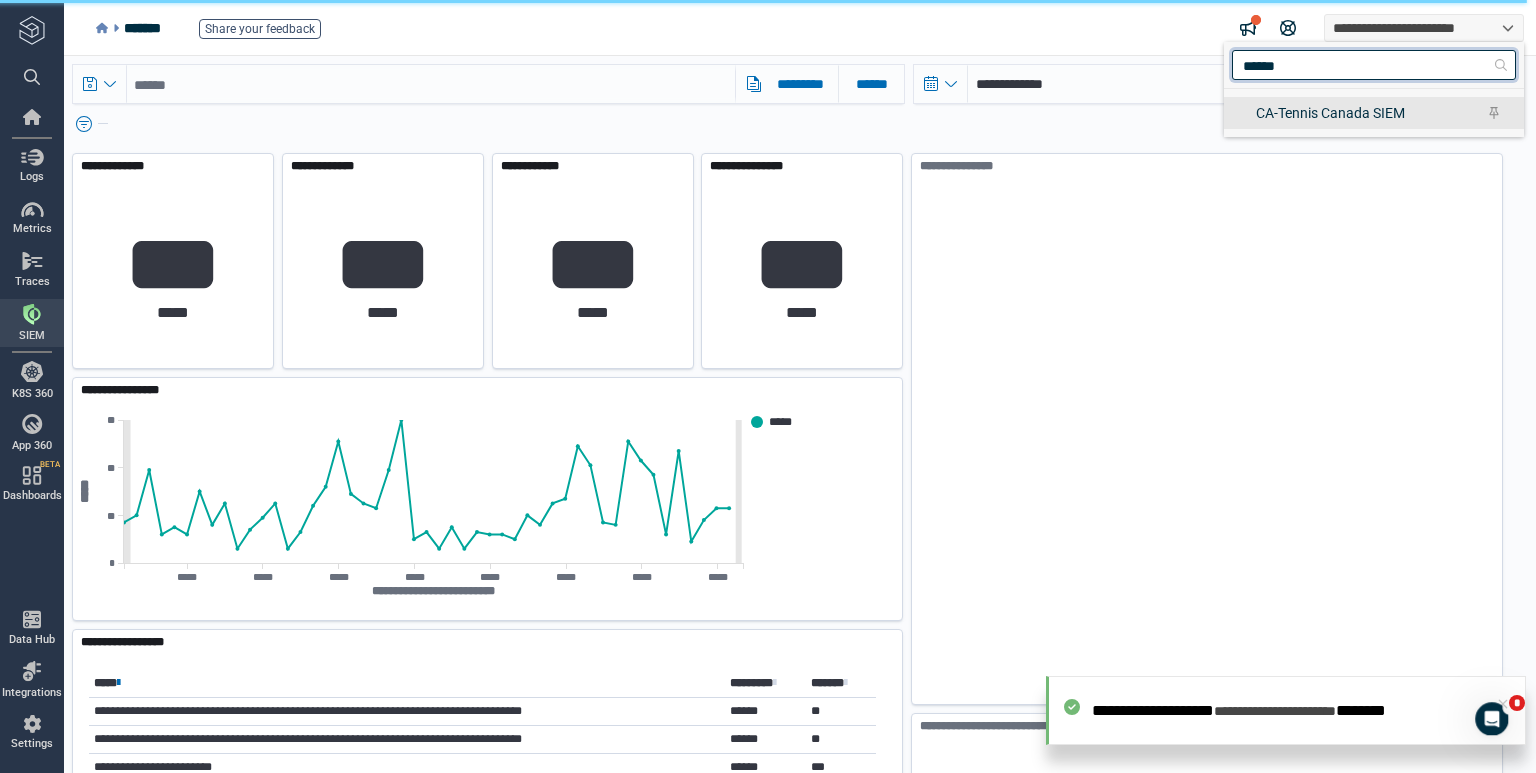 click on "CA-Tennis Canada SIEM" at bounding box center (1330, 113) 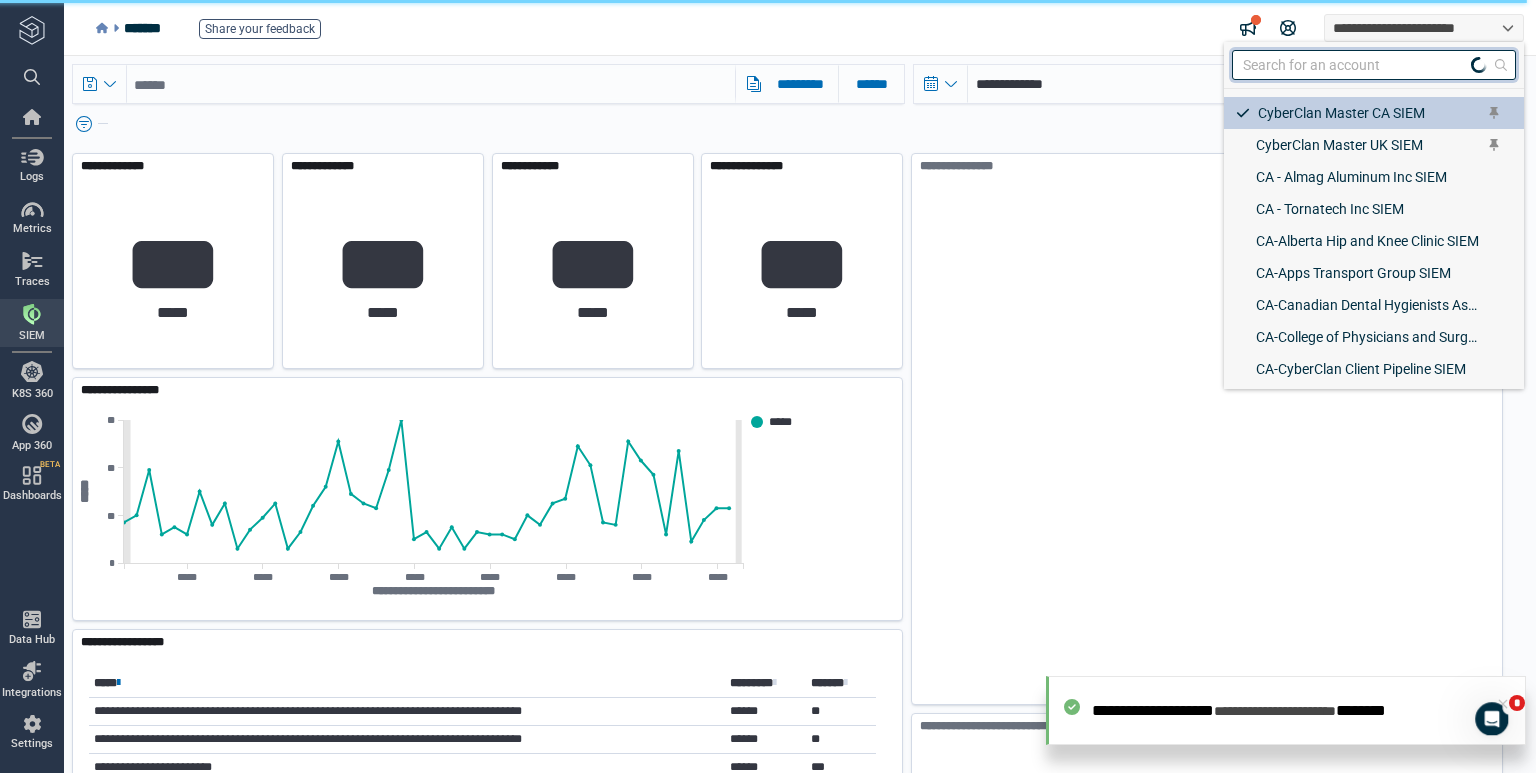 type 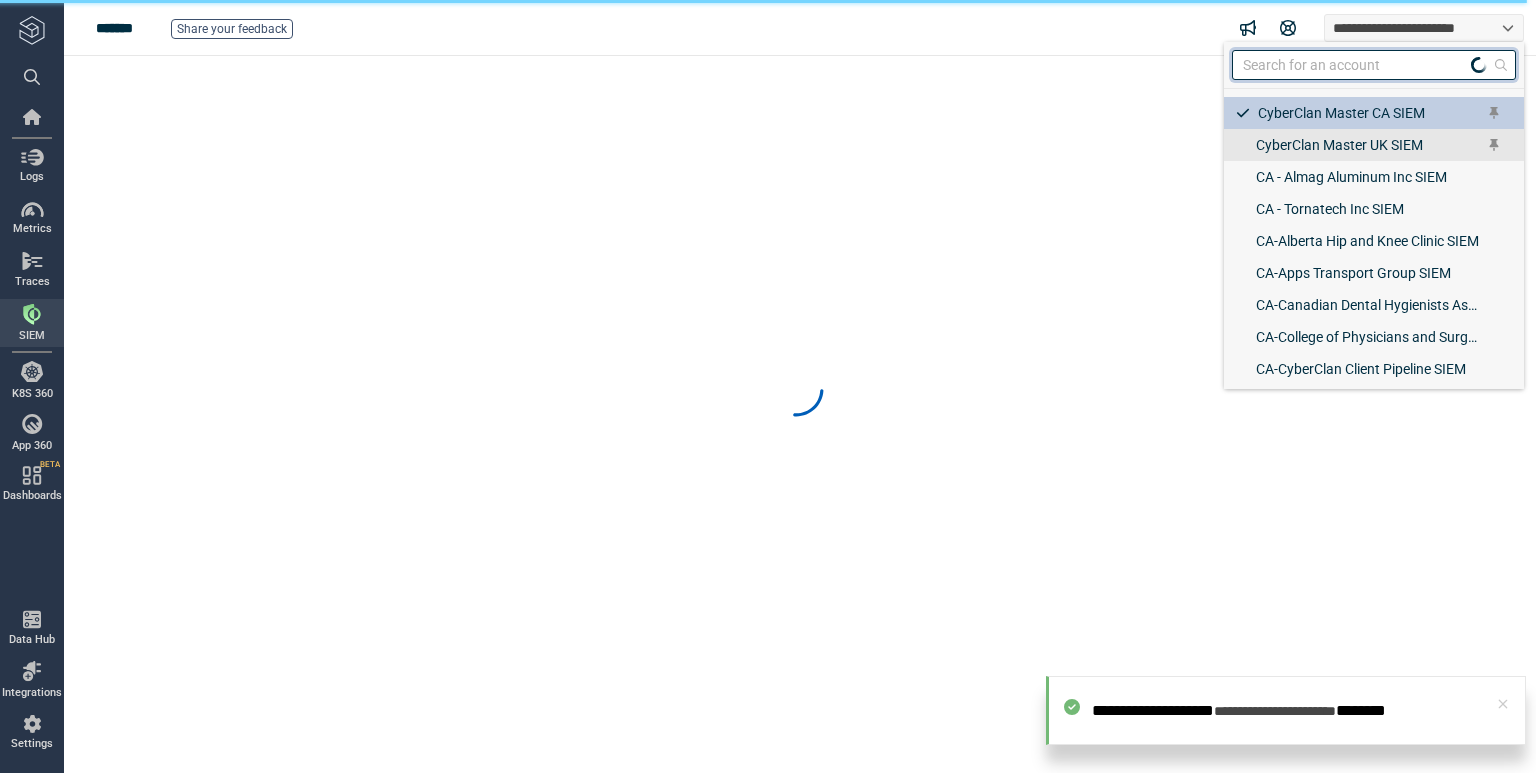 scroll, scrollTop: 0, scrollLeft: 0, axis: both 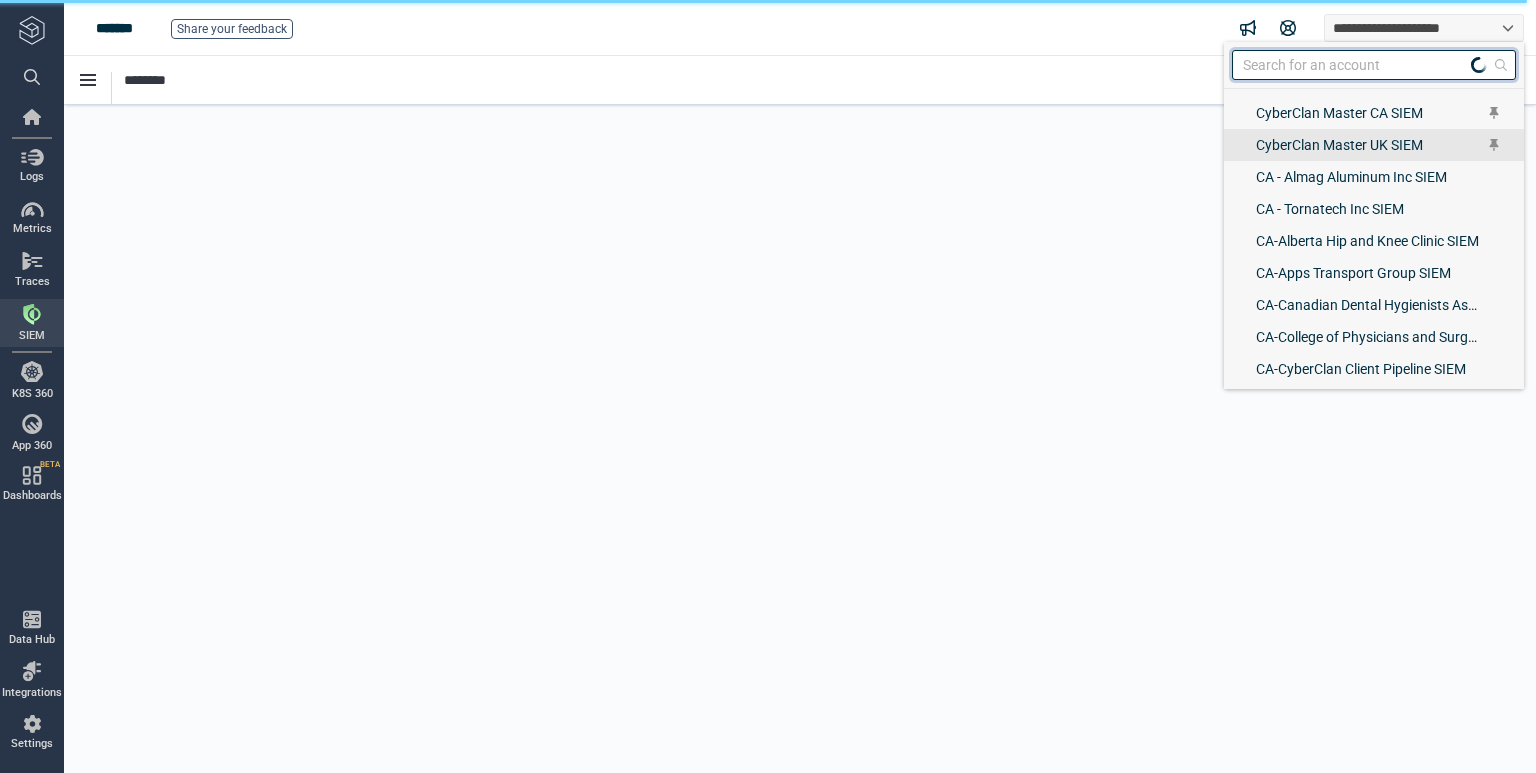 type on "*" 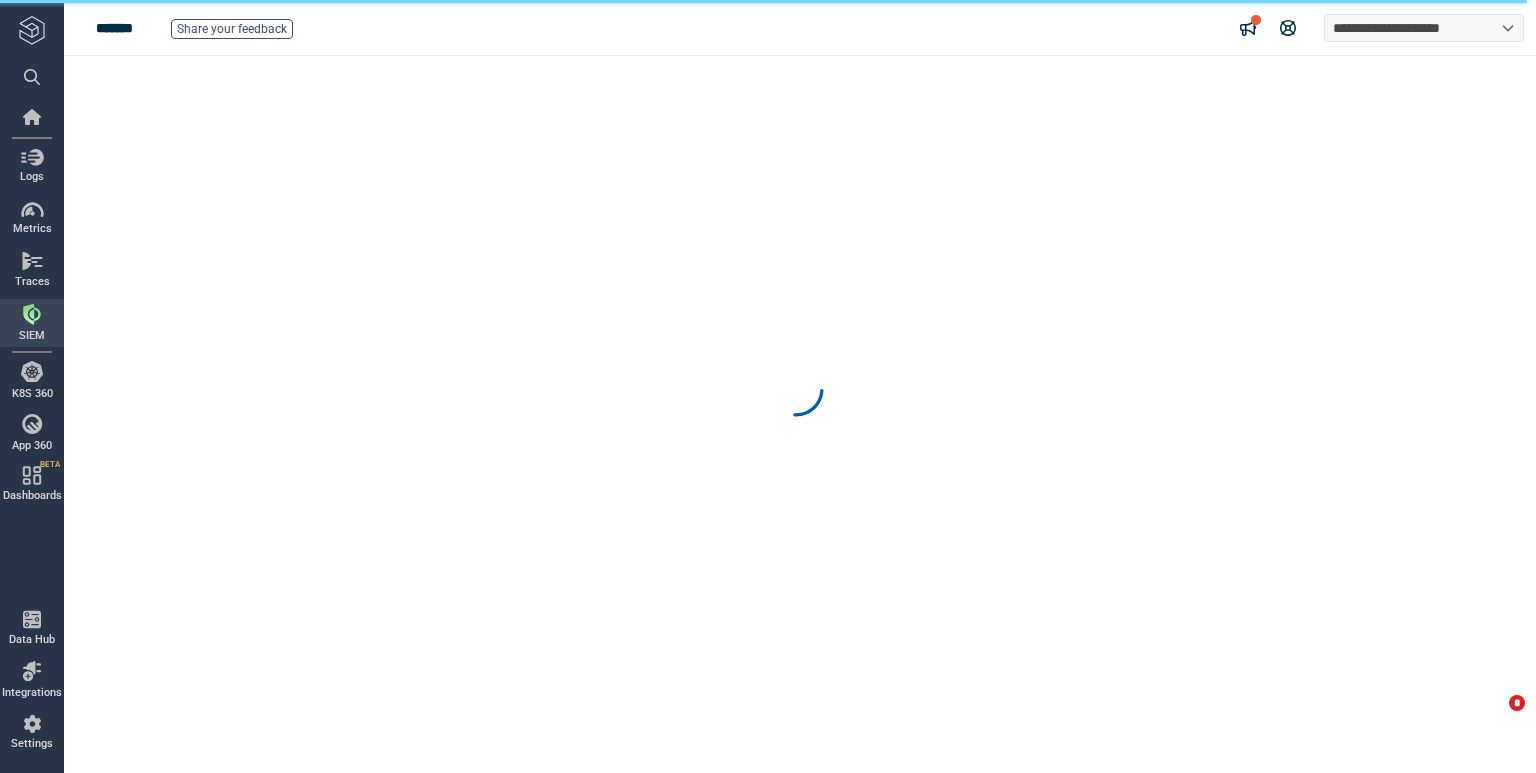 scroll, scrollTop: 0, scrollLeft: 0, axis: both 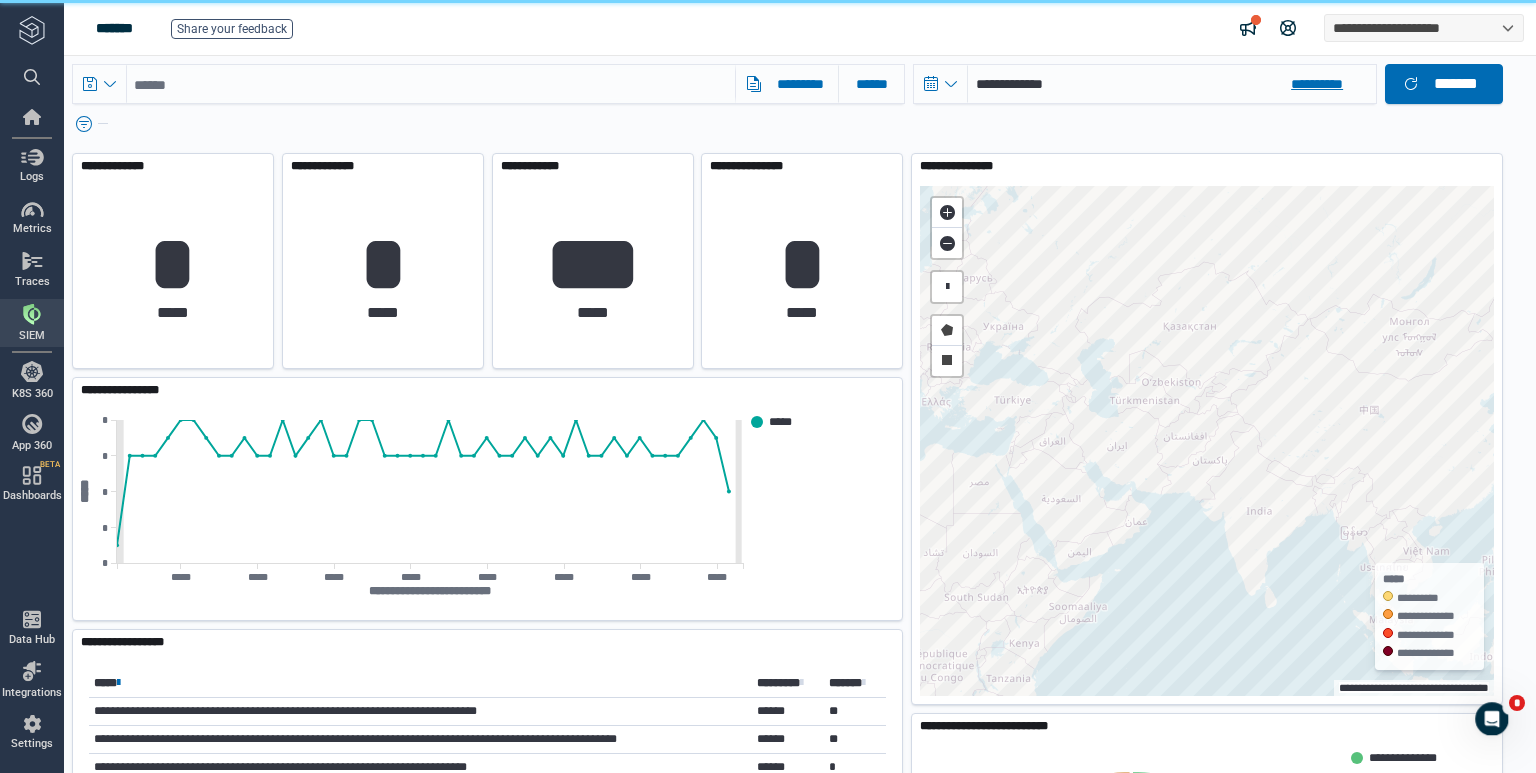 click on "**********" at bounding box center [1172, 84] 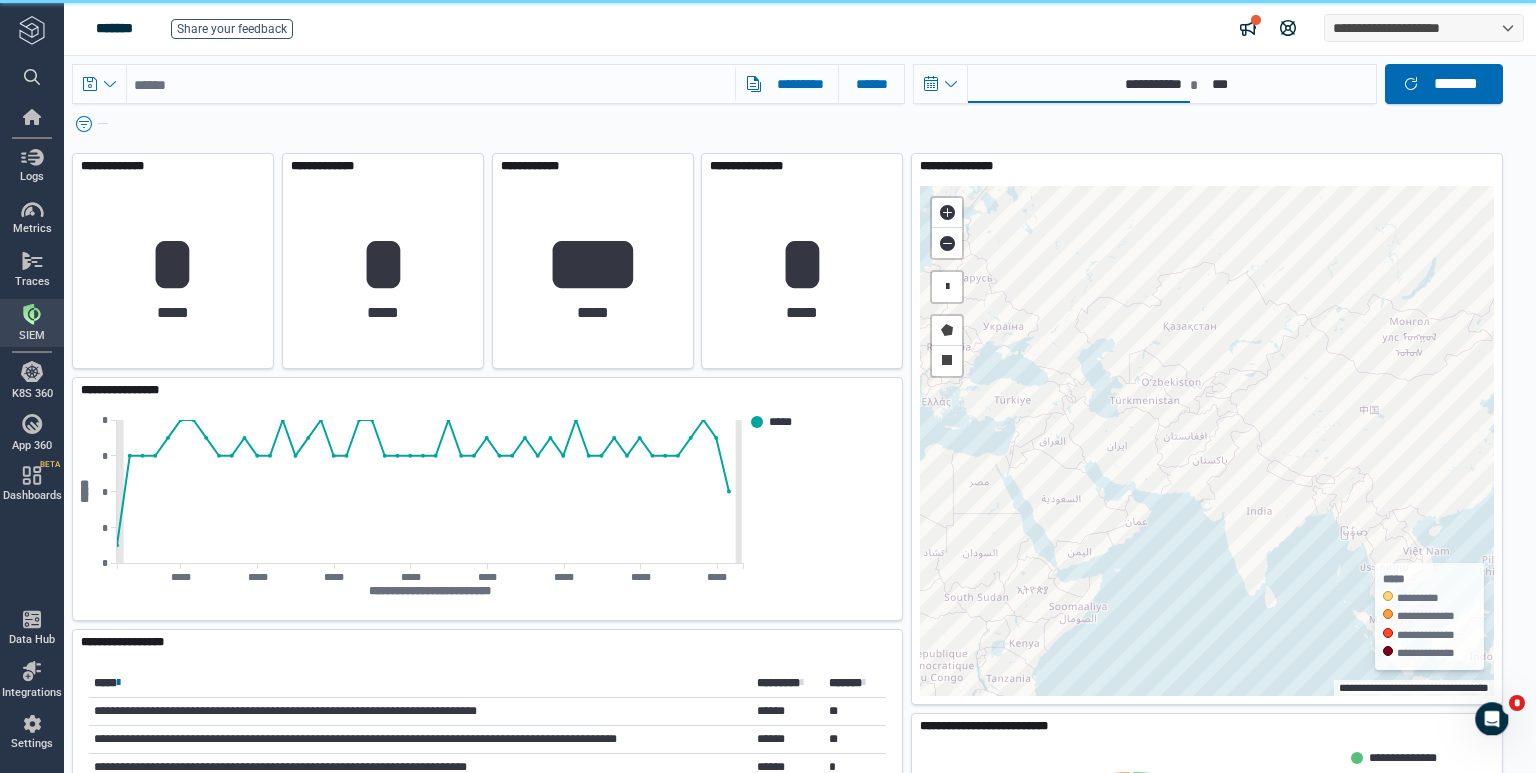 click on "**********" at bounding box center [1079, 84] 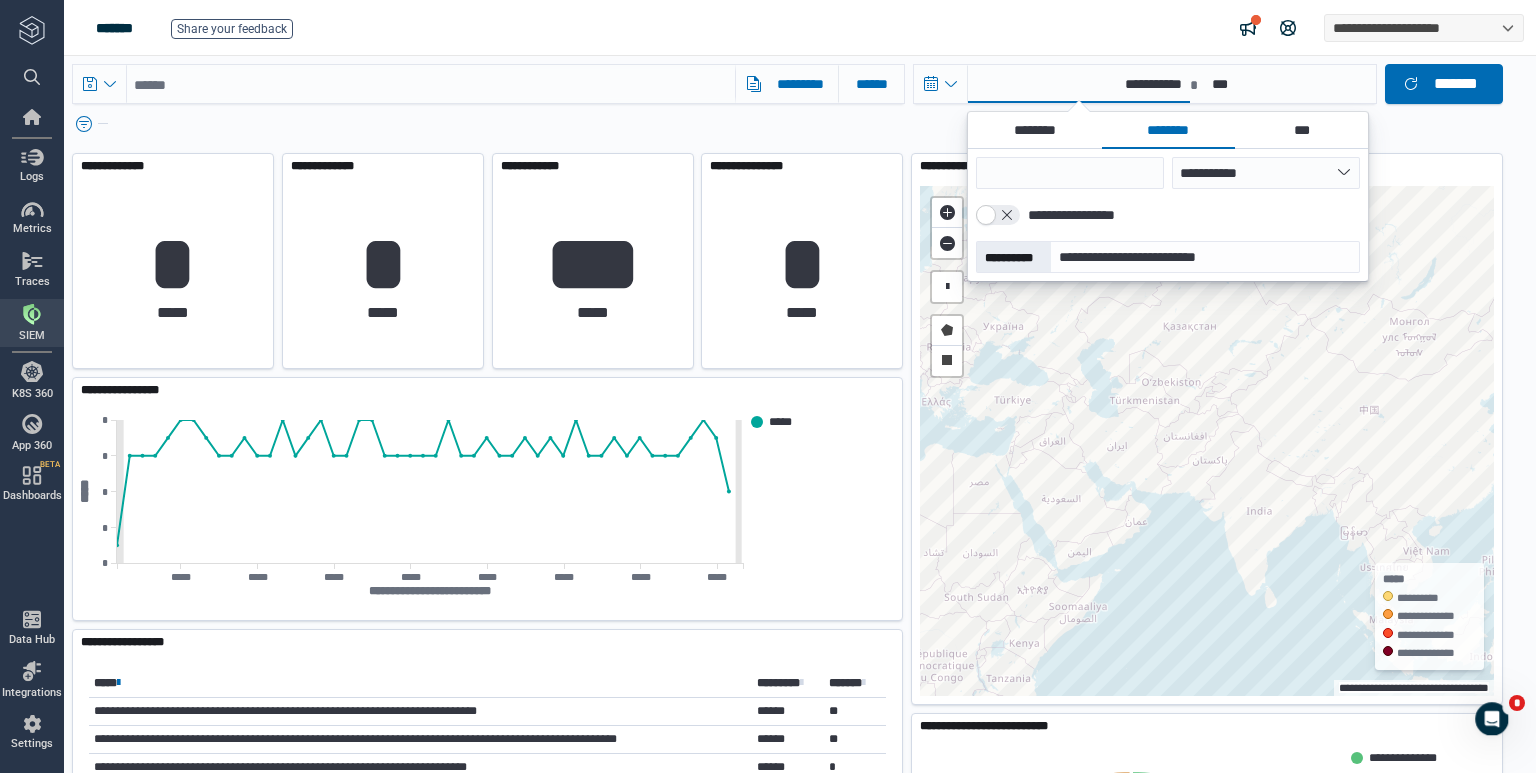 click at bounding box center (1168, 197) 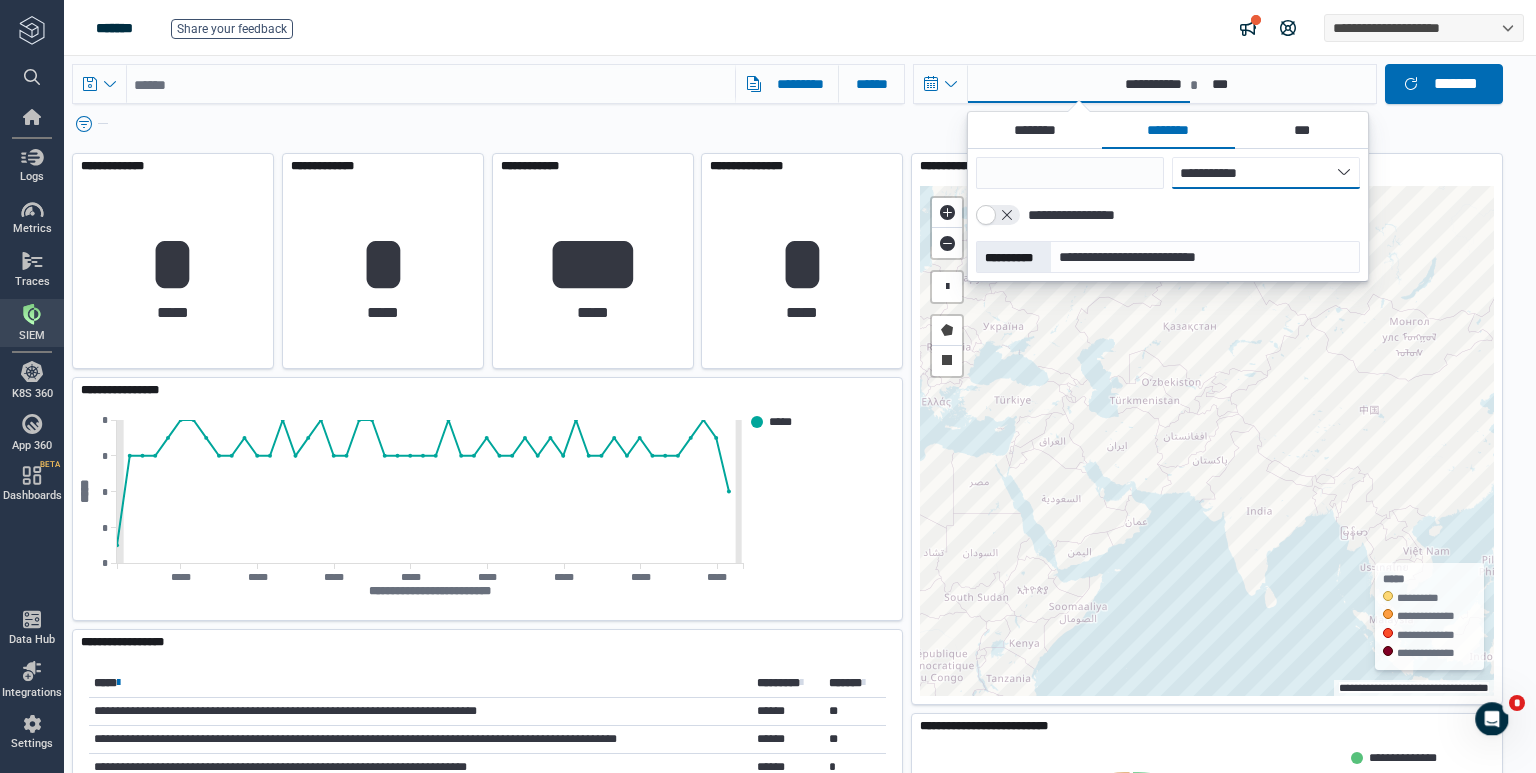 click on "**********" at bounding box center (1266, 173) 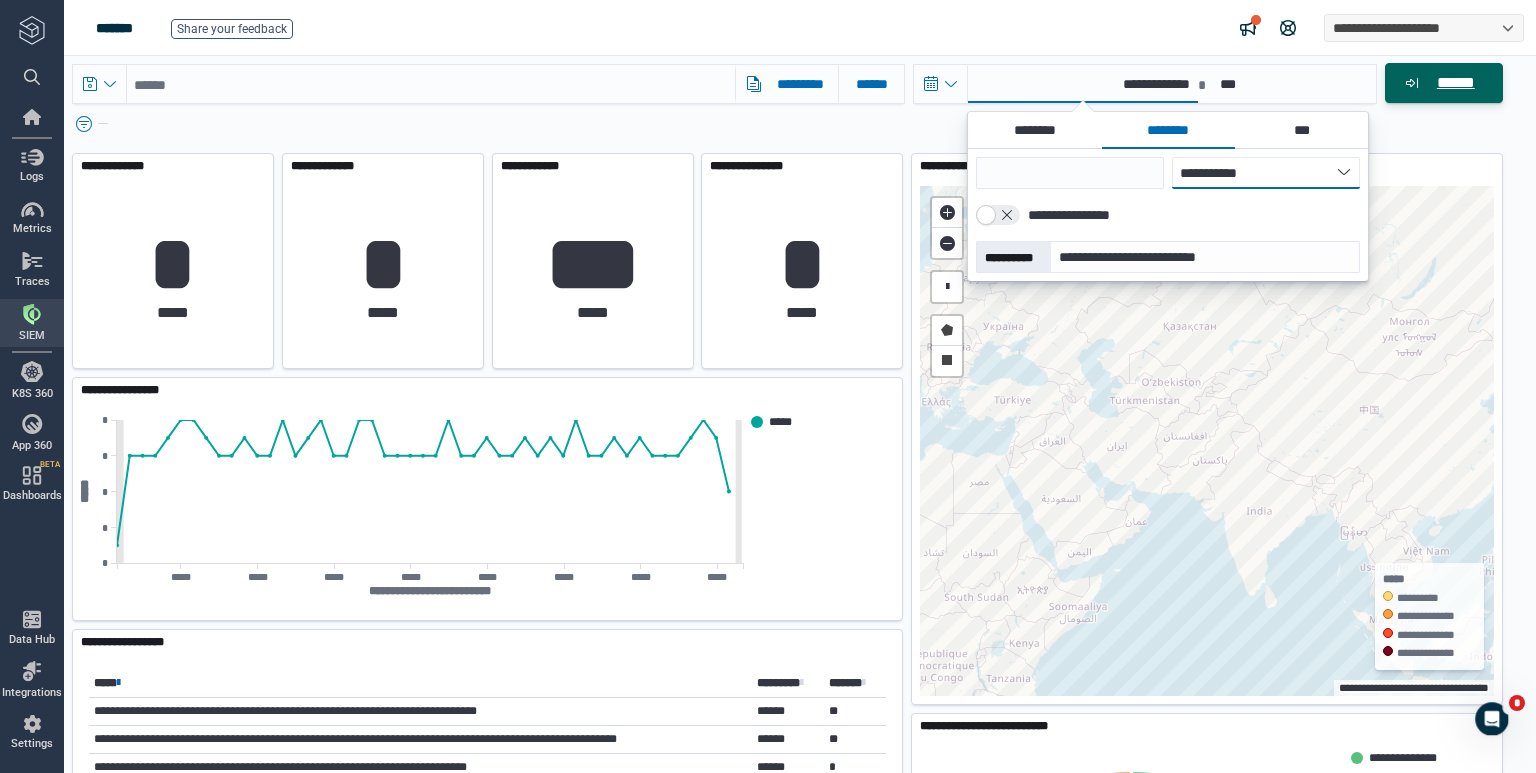 click on "******" at bounding box center (1444, 83) 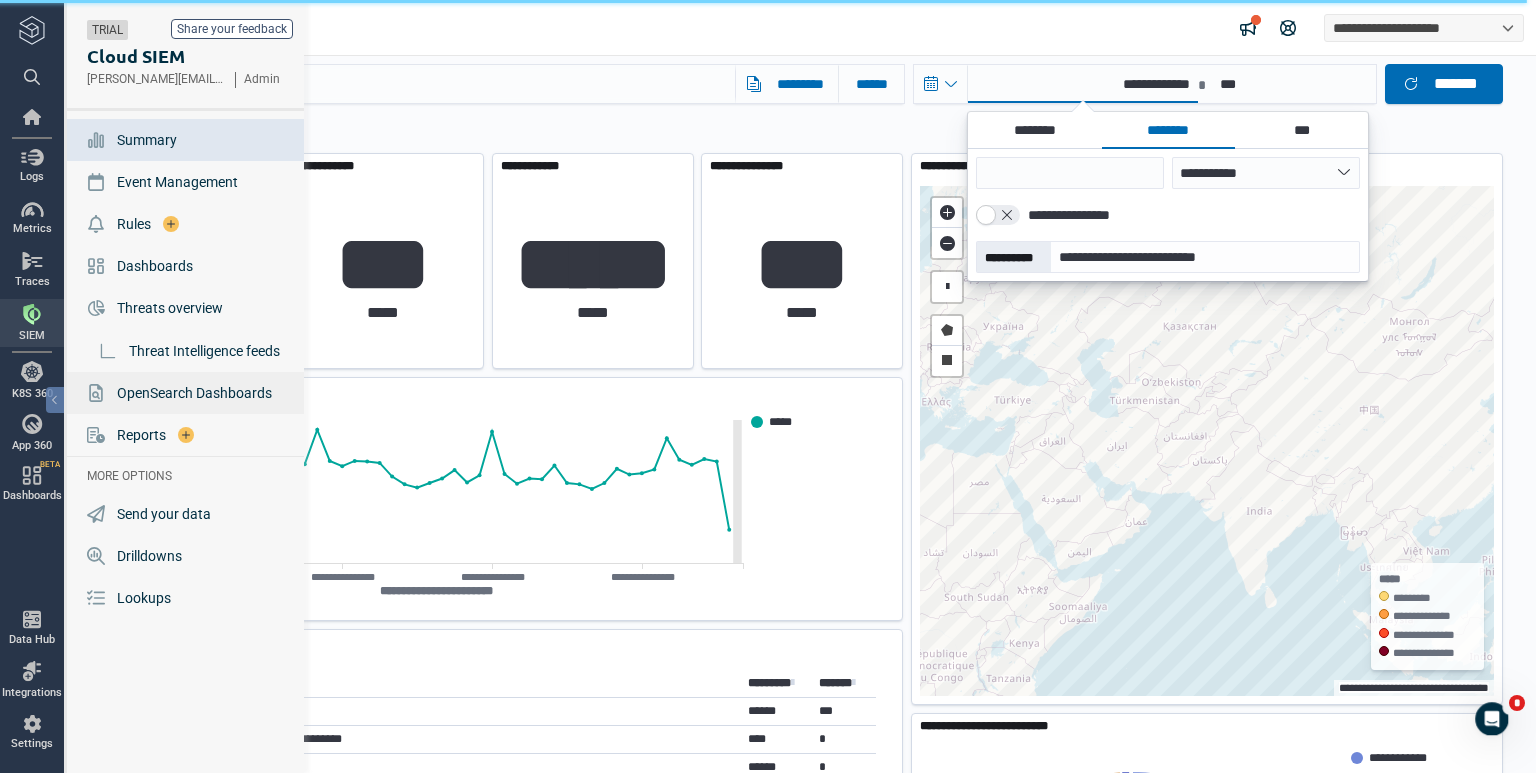click on "OpenSearch Dashboards" at bounding box center (194, 393) 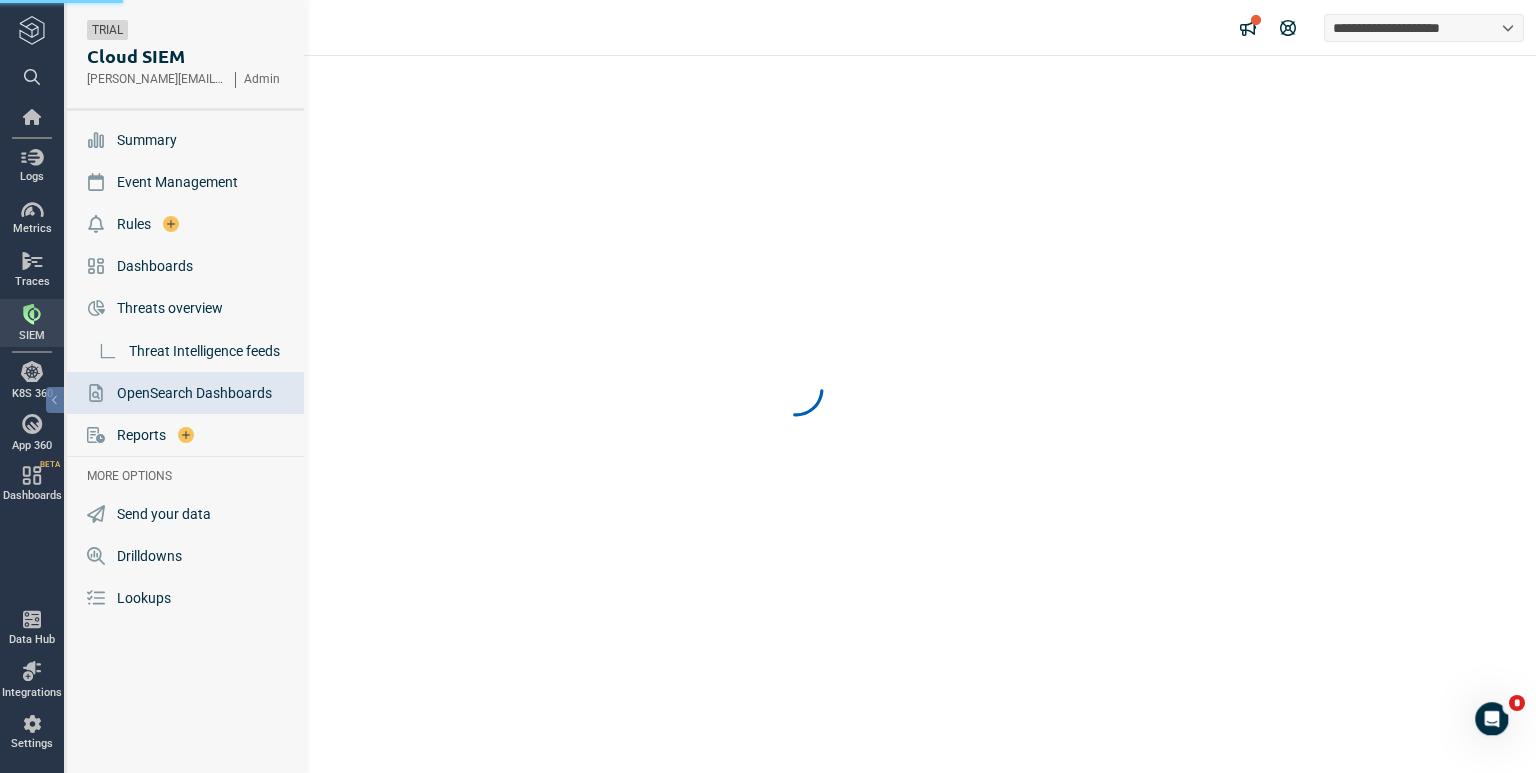 scroll, scrollTop: 0, scrollLeft: 0, axis: both 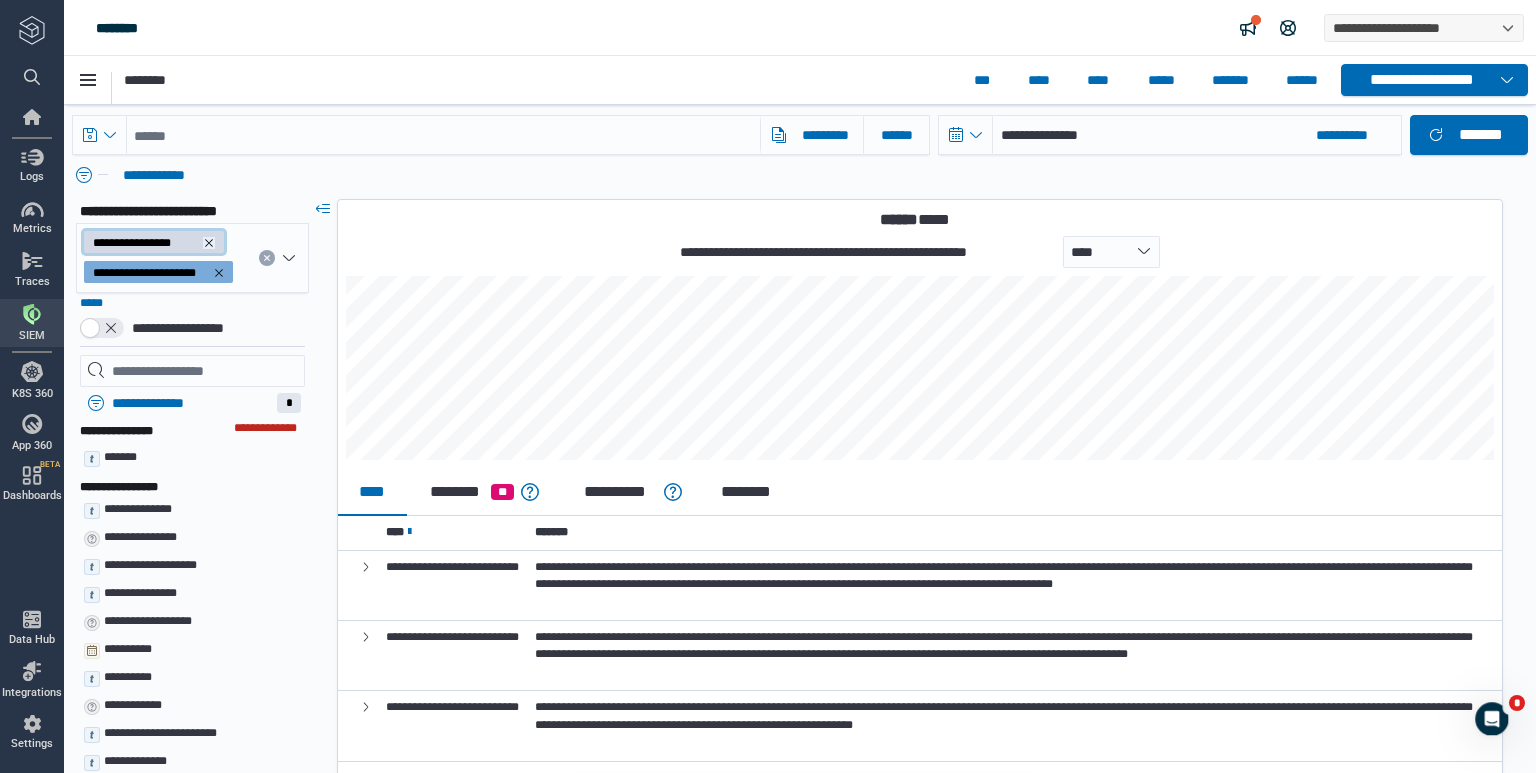 click 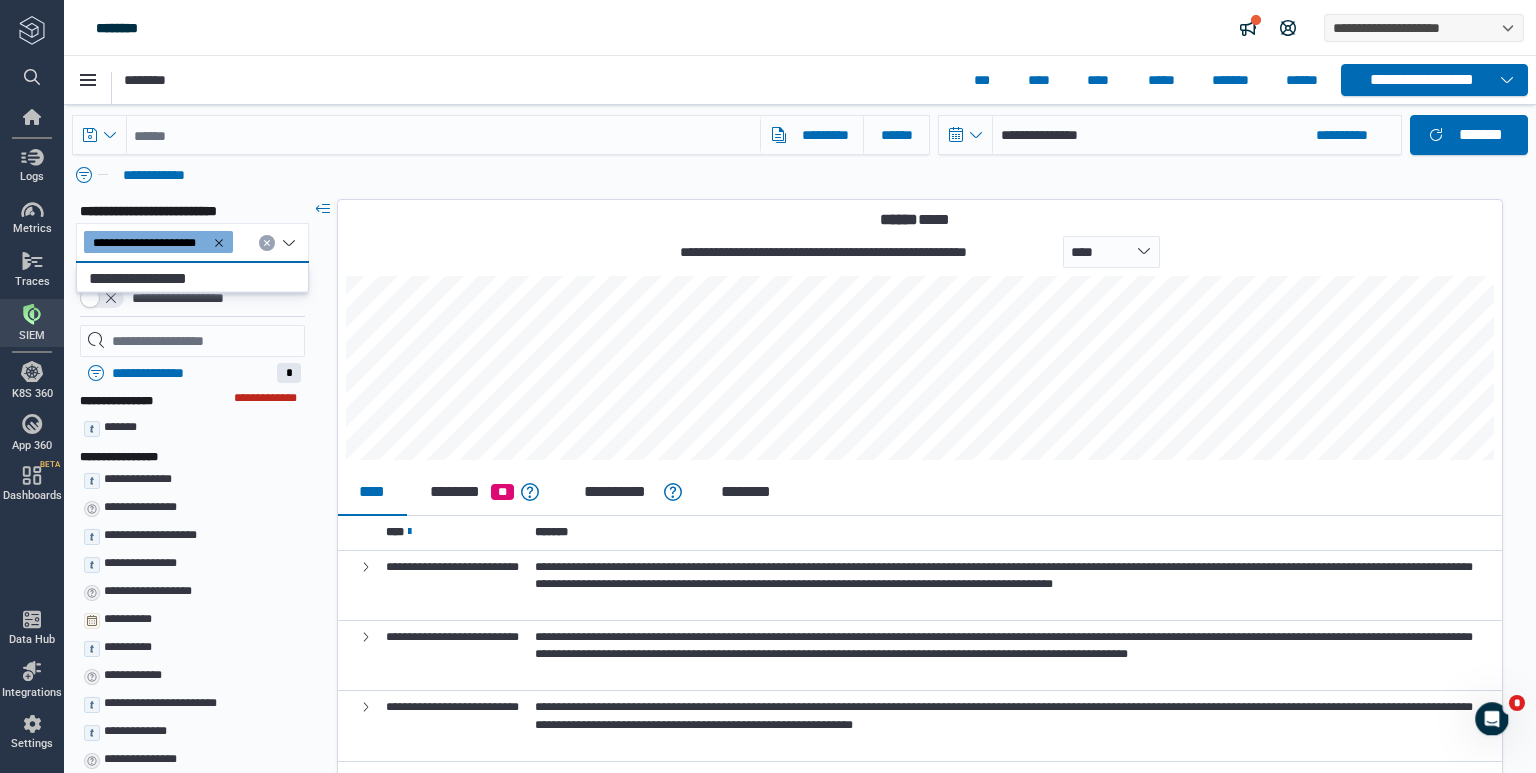 type on "*" 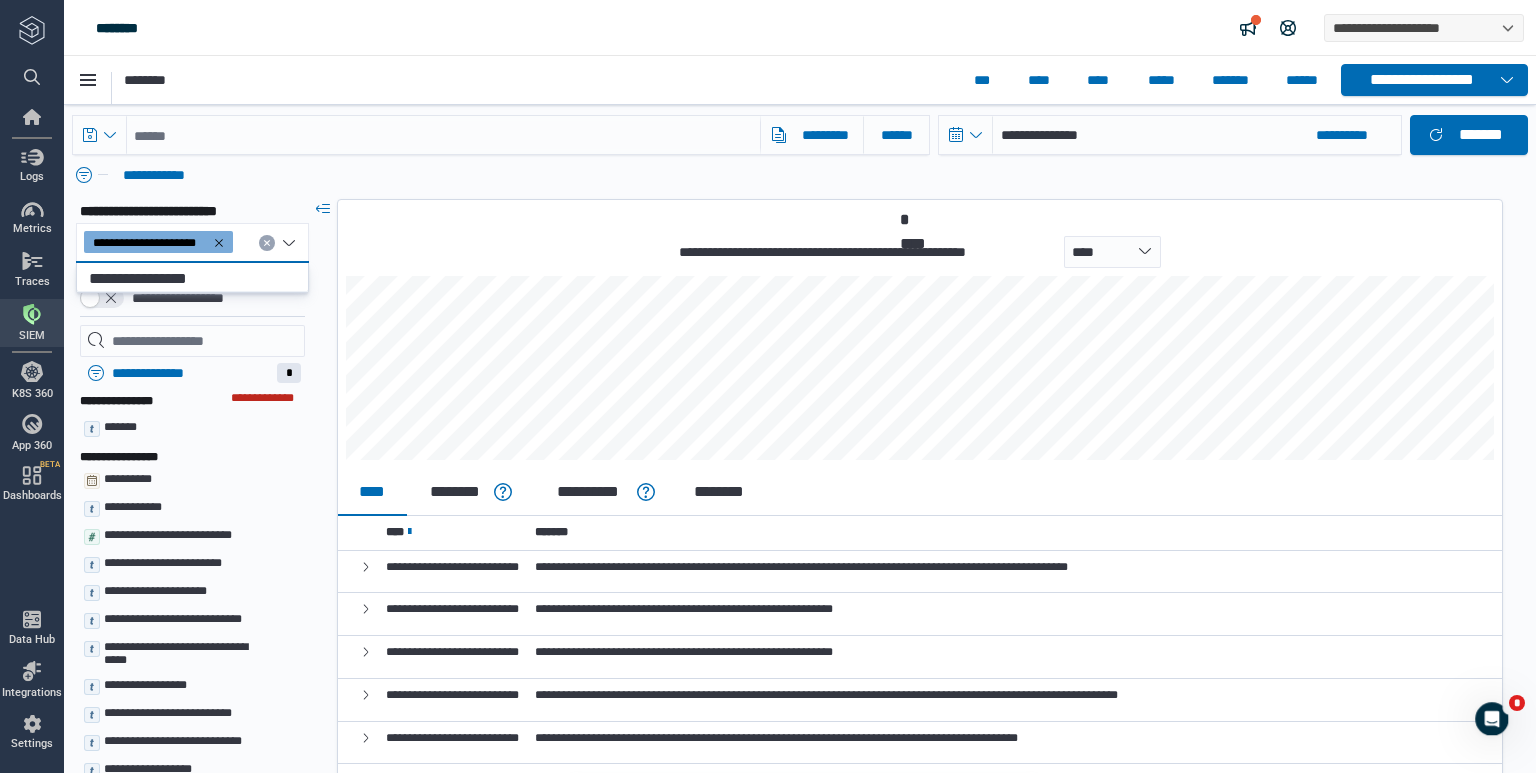click on "**********" at bounding box center (805, 175) 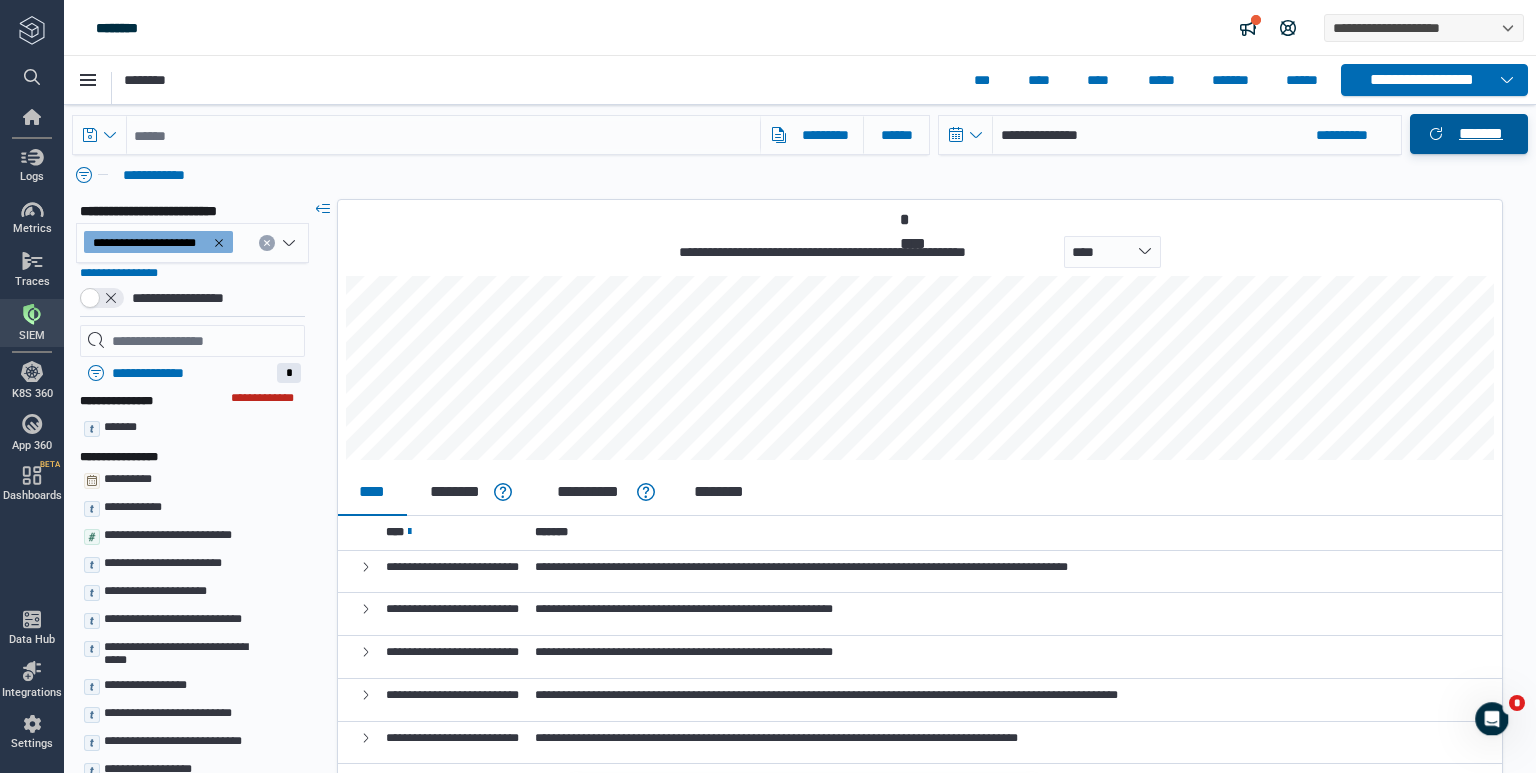 click 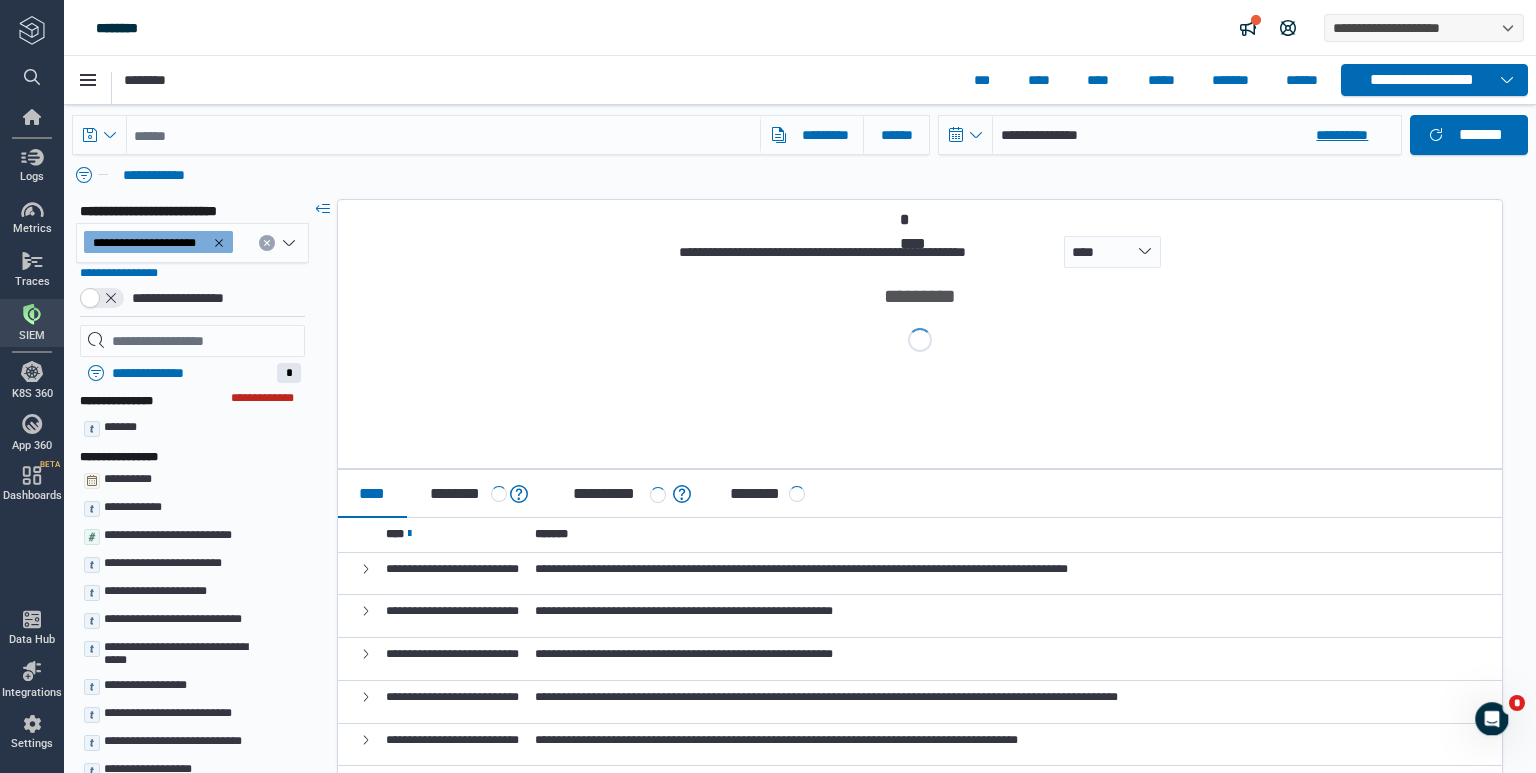 click on "**********" at bounding box center [1197, 135] 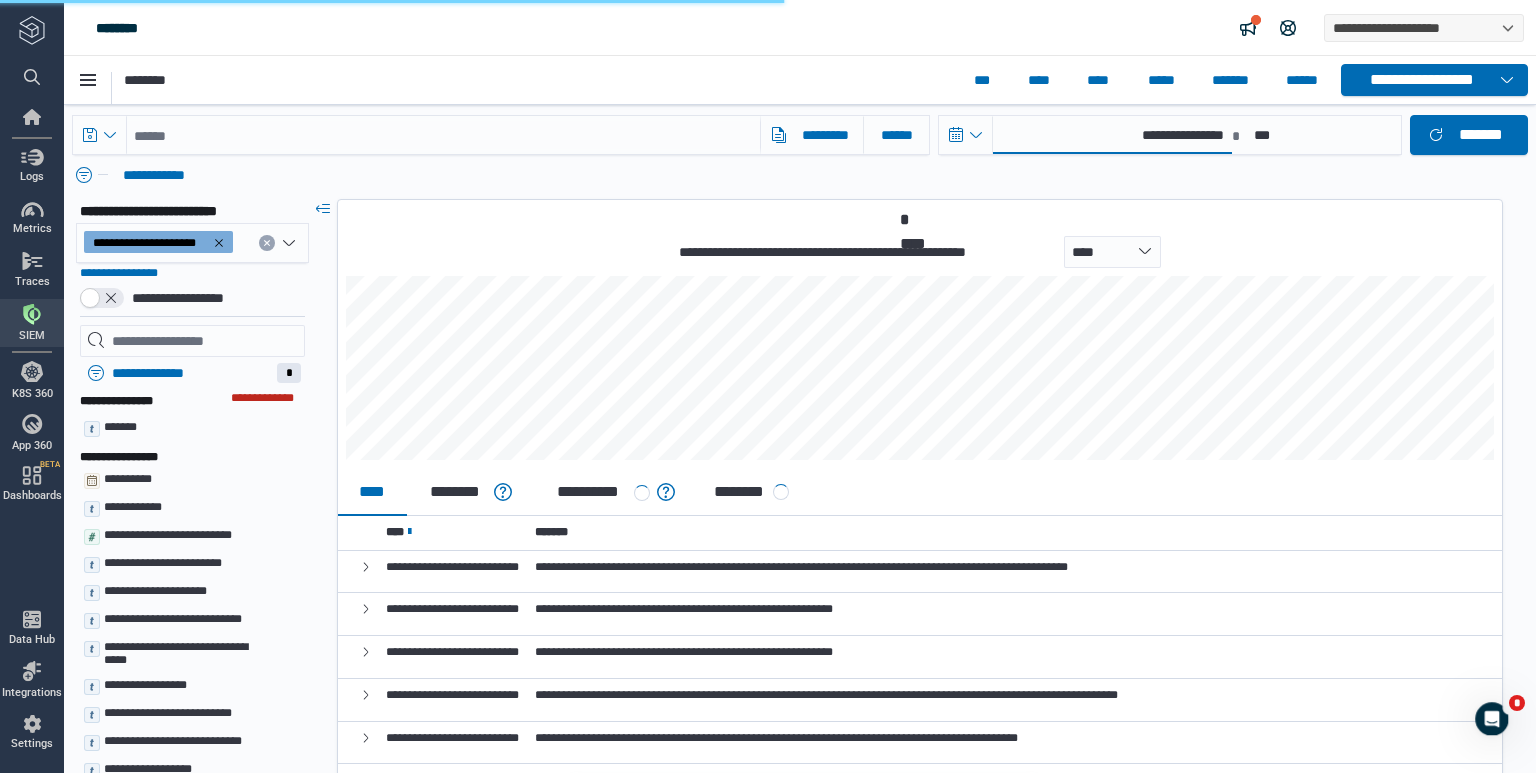 click on "**********" at bounding box center (1112, 135) 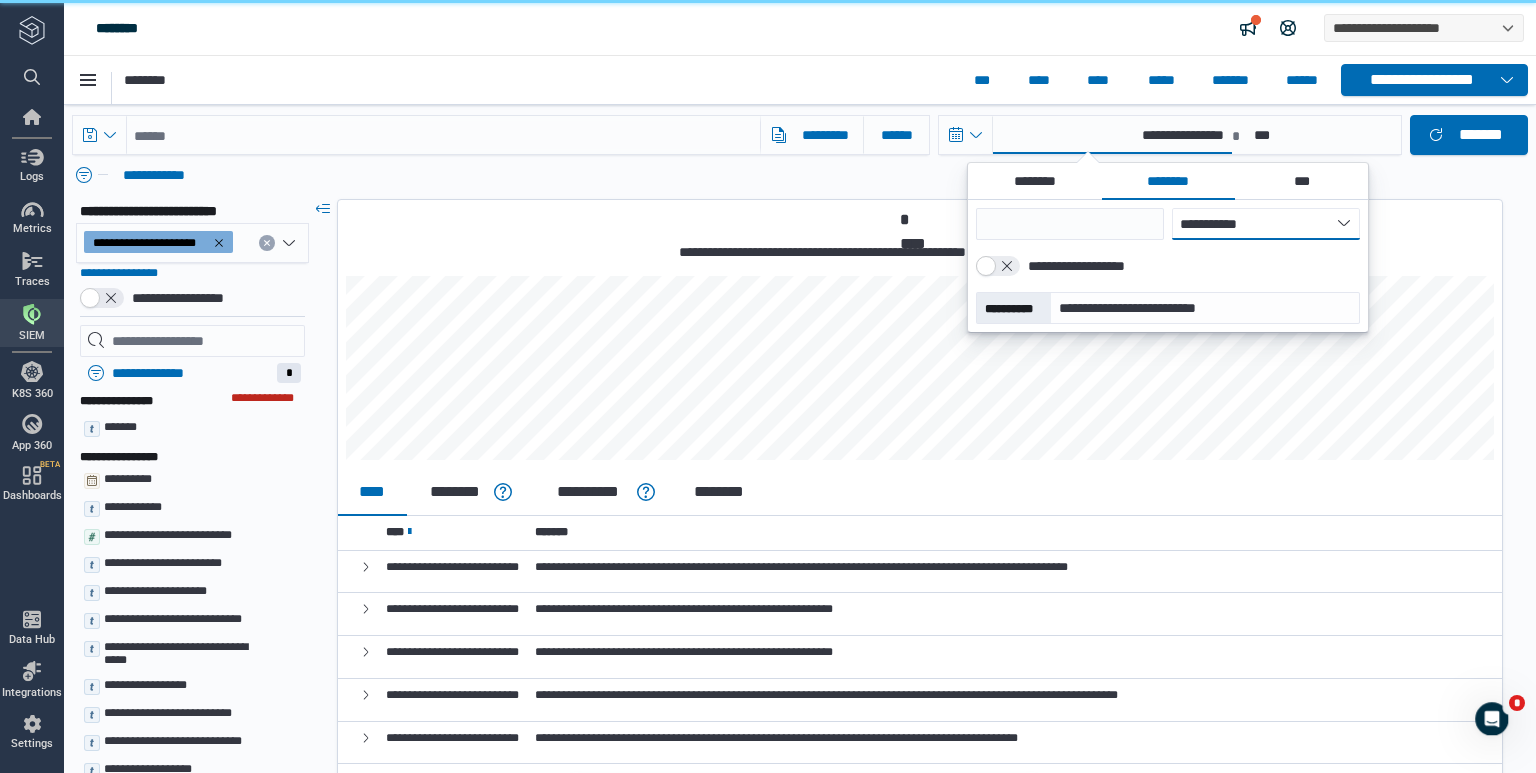 click on "**********" at bounding box center (1266, 224) 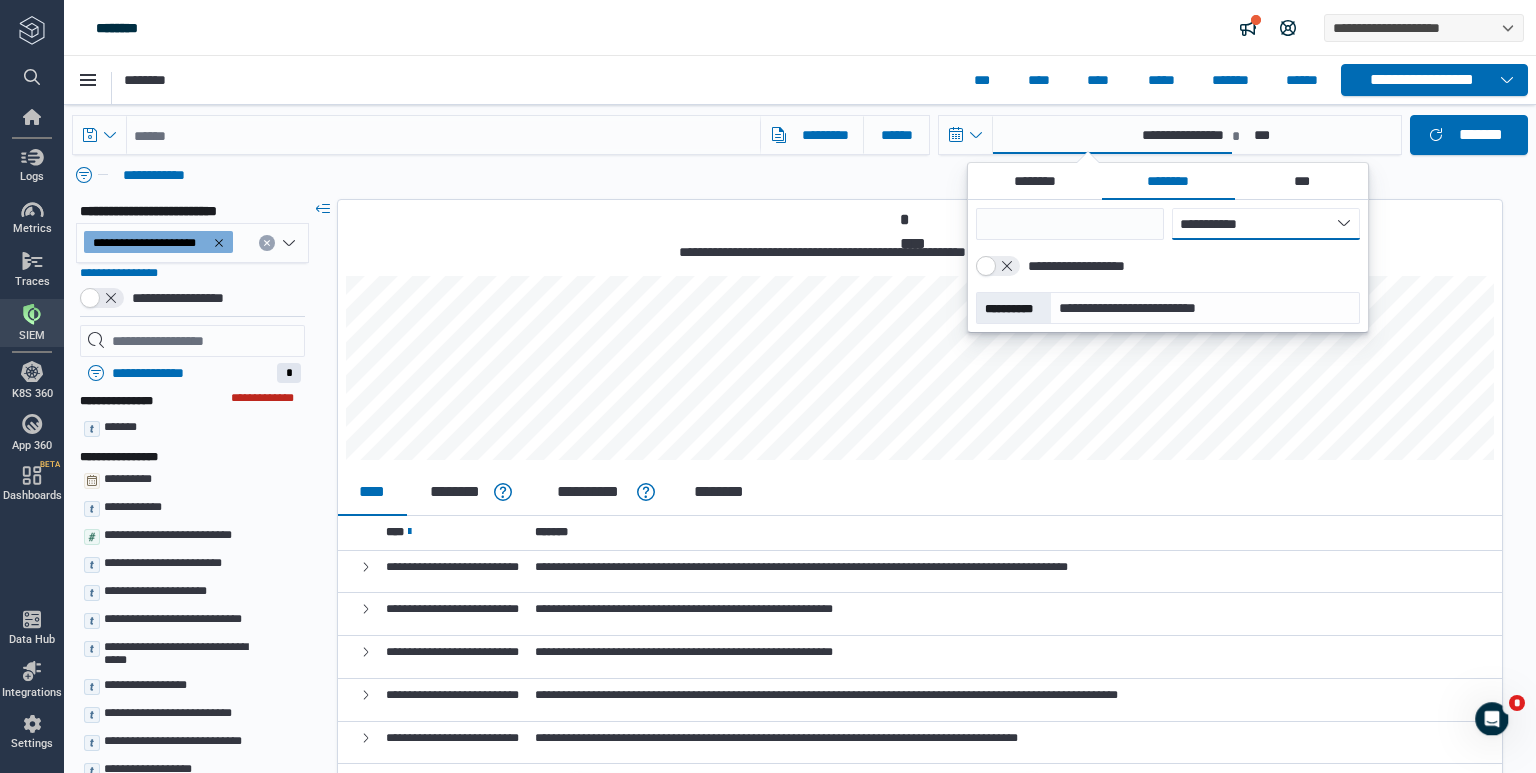 select on "*" 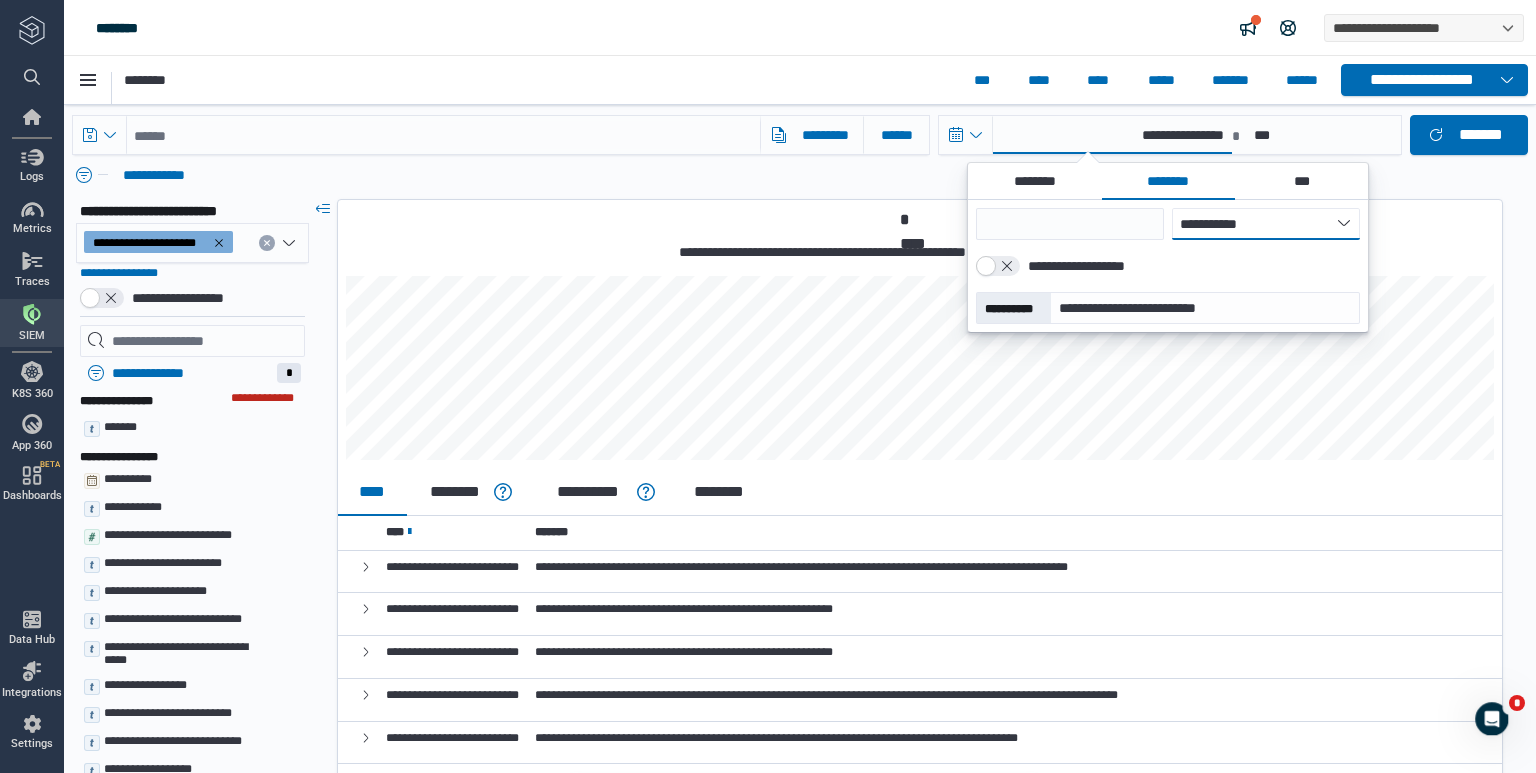 click on "**********" at bounding box center (1266, 224) 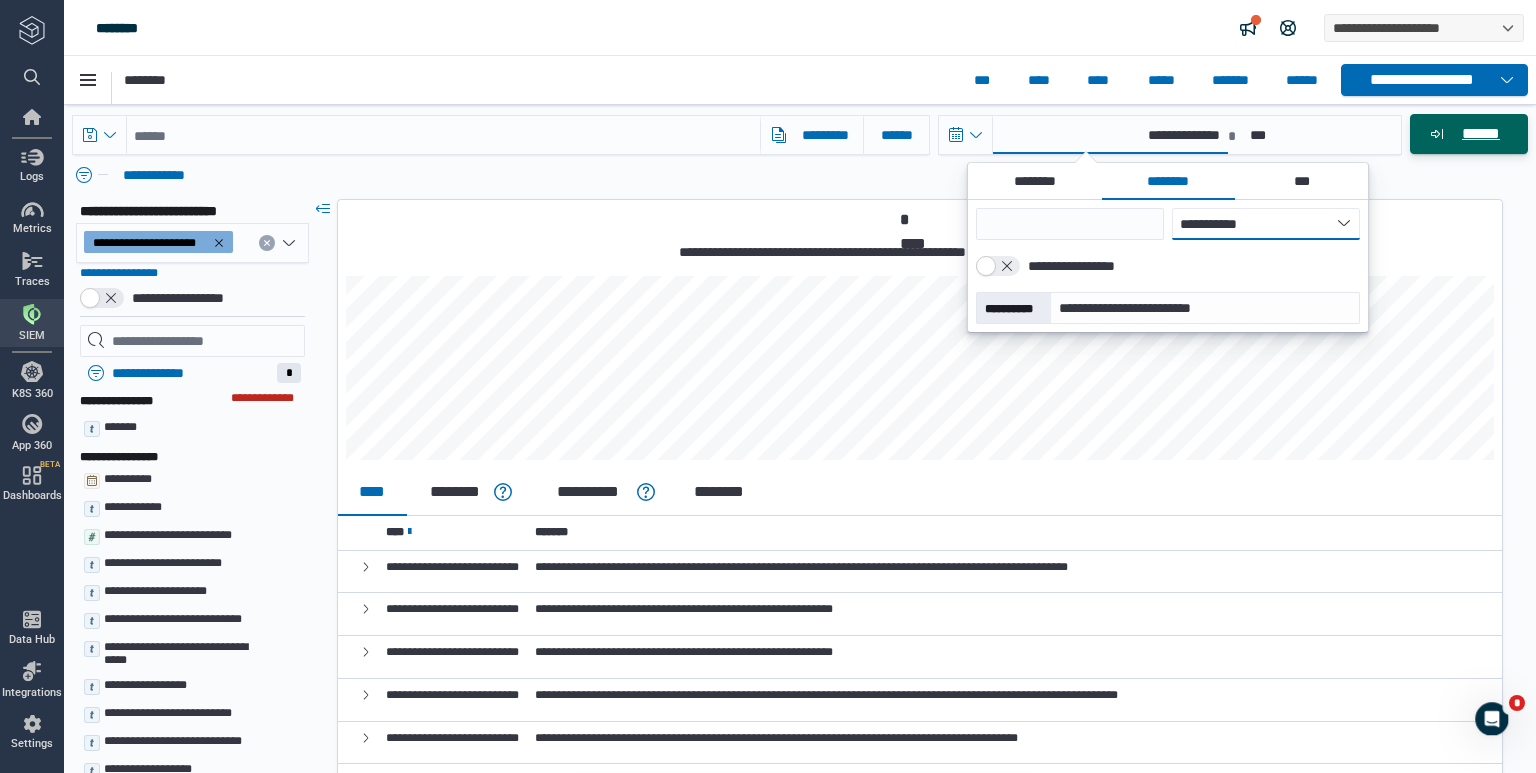 click on "******" at bounding box center [1480, 134] 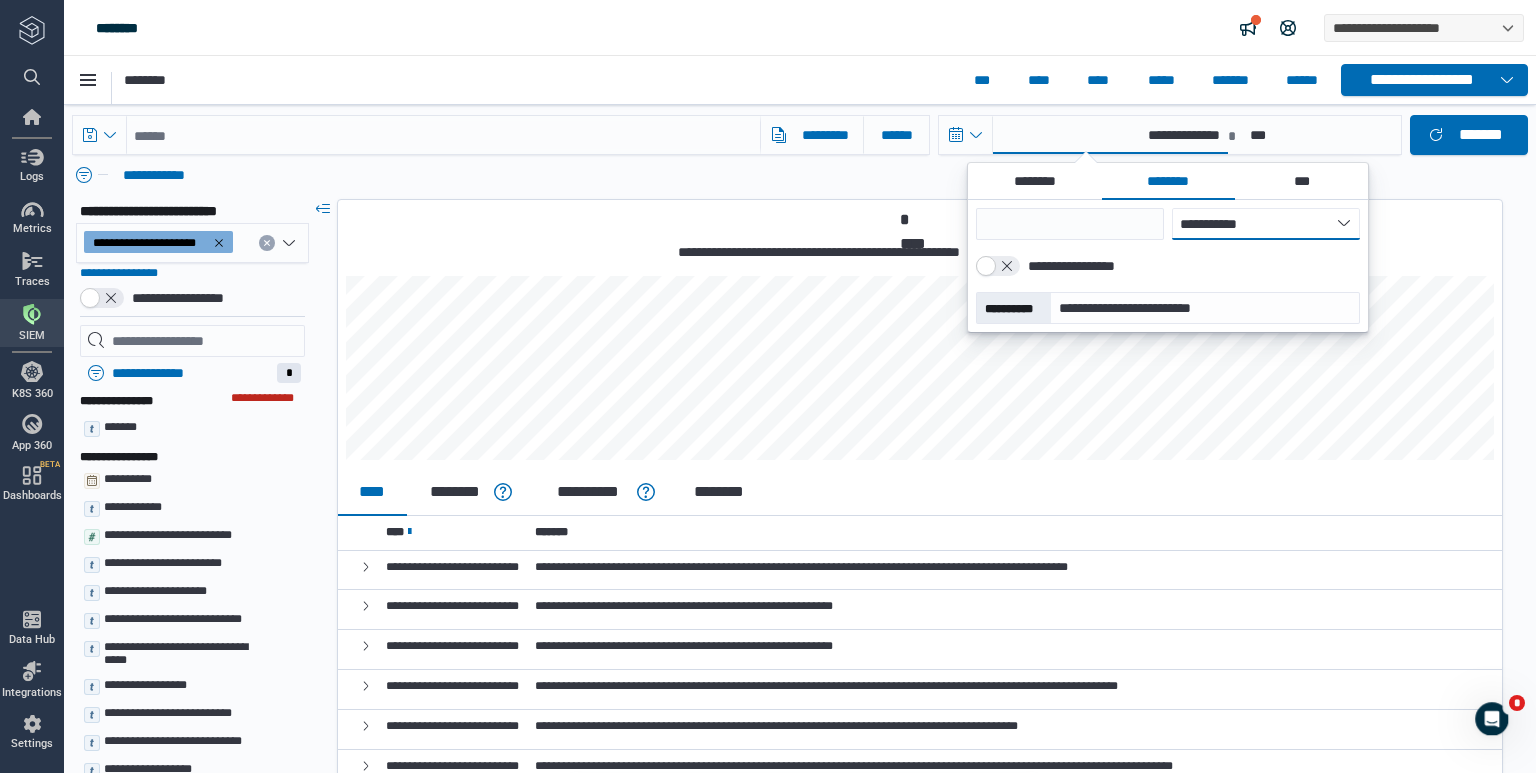 type on "**********" 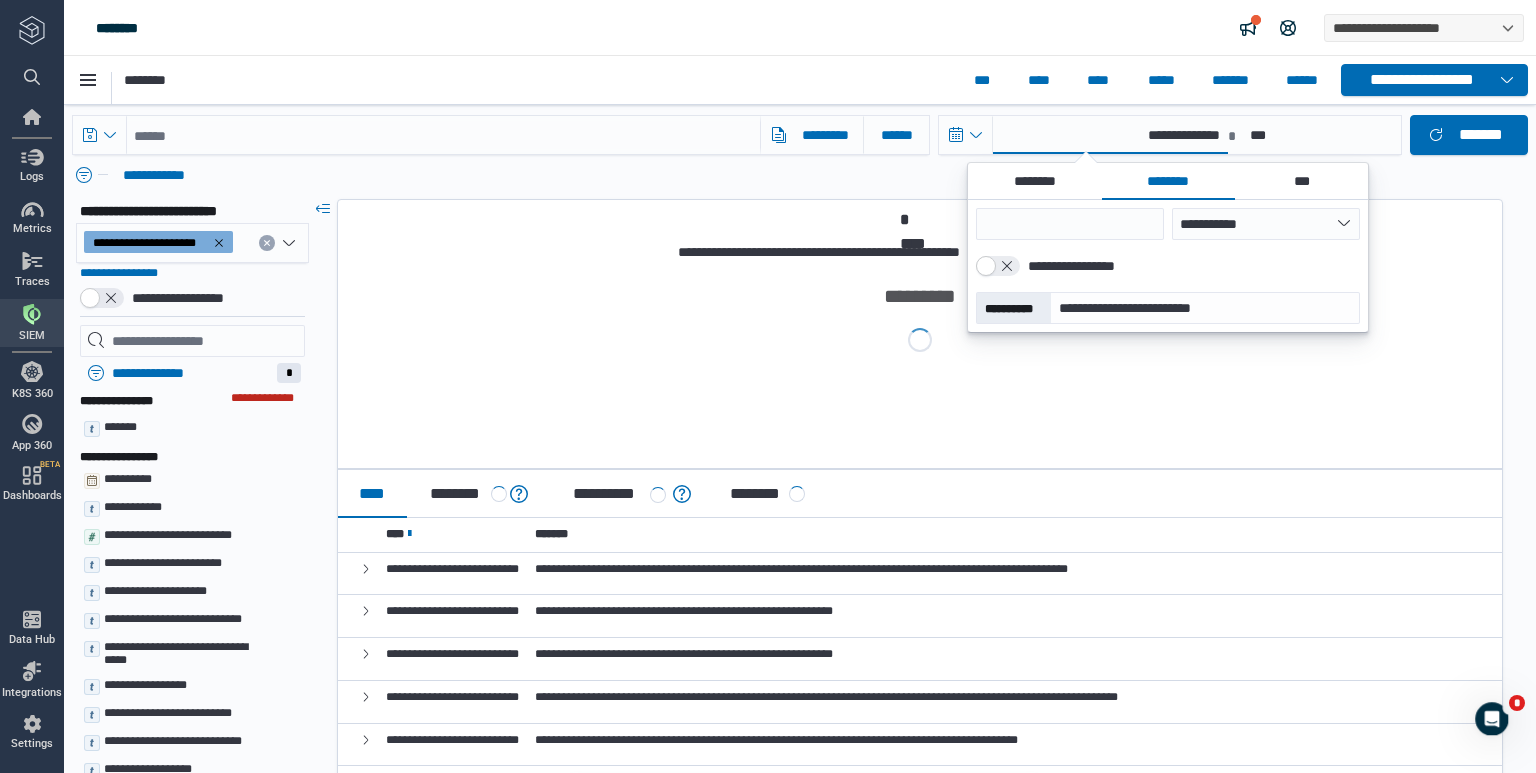 click at bounding box center (443, 135) 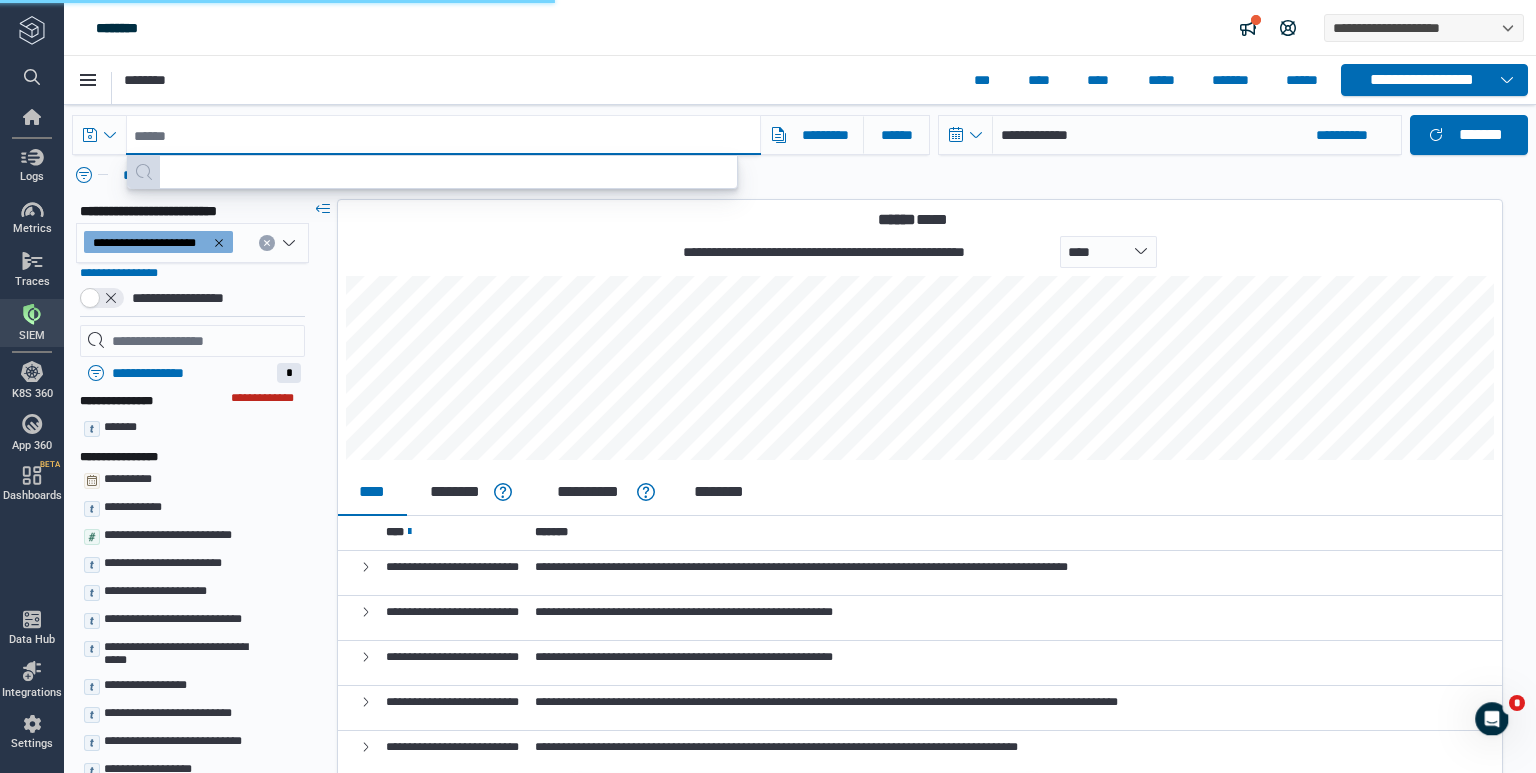 click at bounding box center [443, 135] 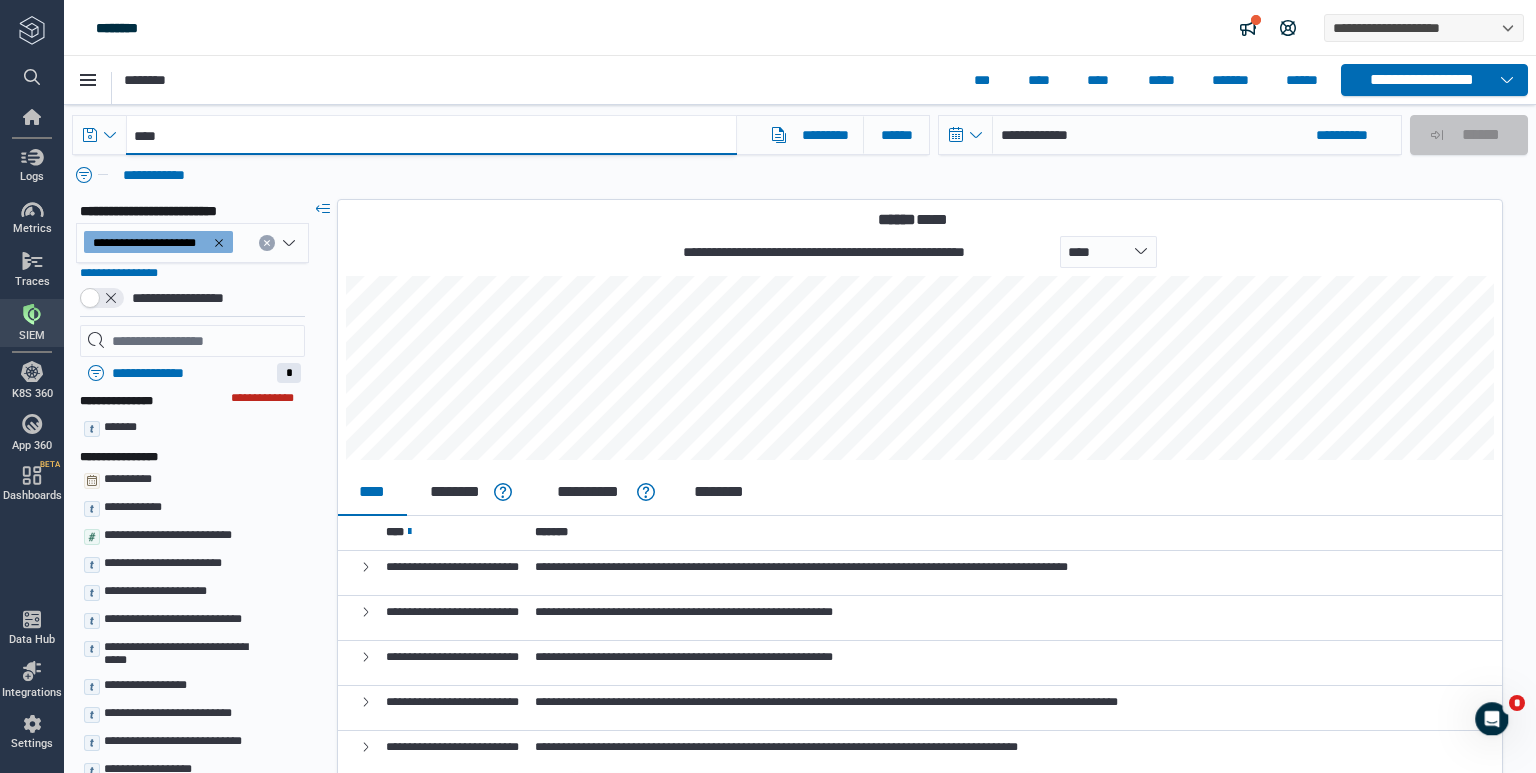 type on "*****" 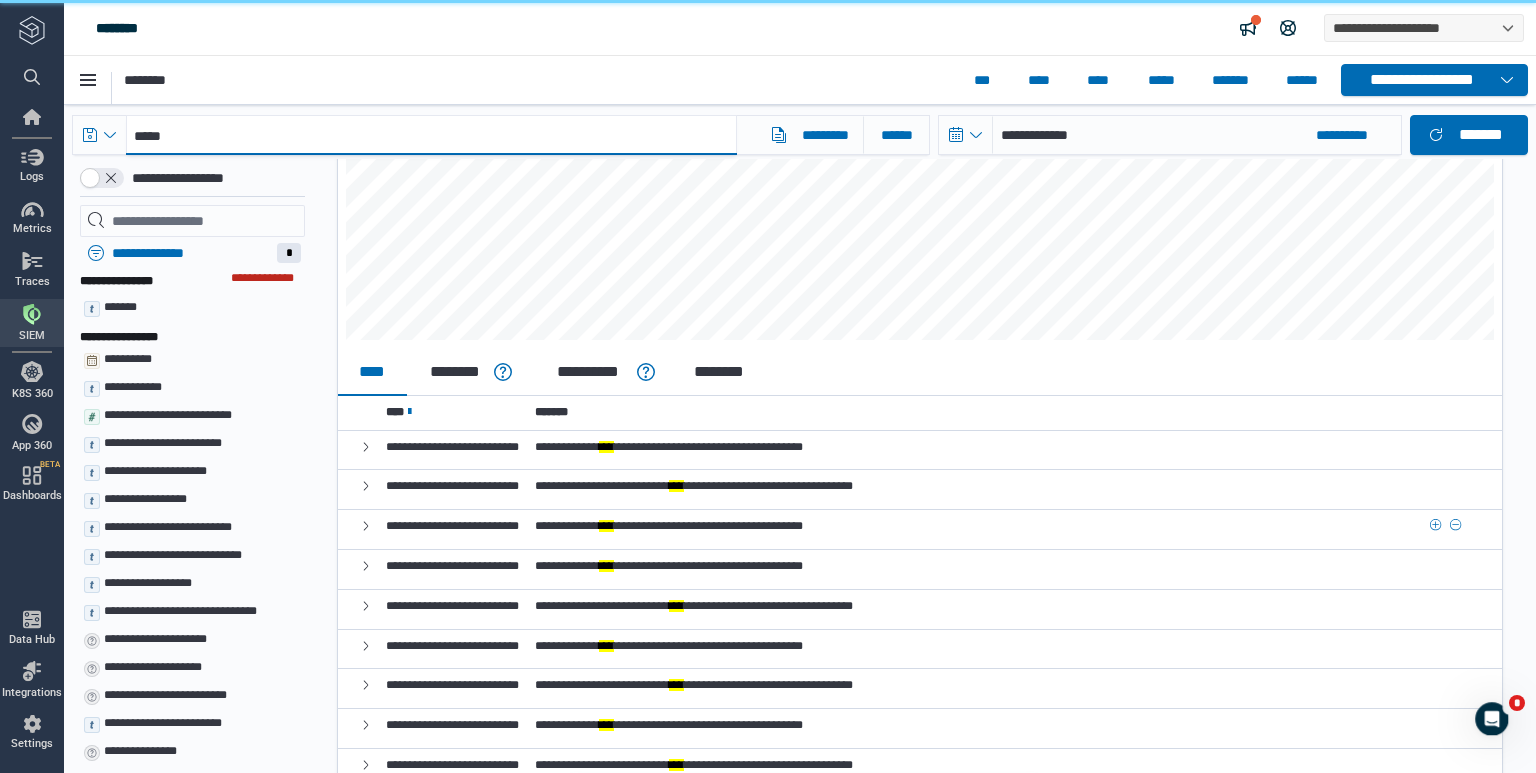 scroll, scrollTop: 200, scrollLeft: 0, axis: vertical 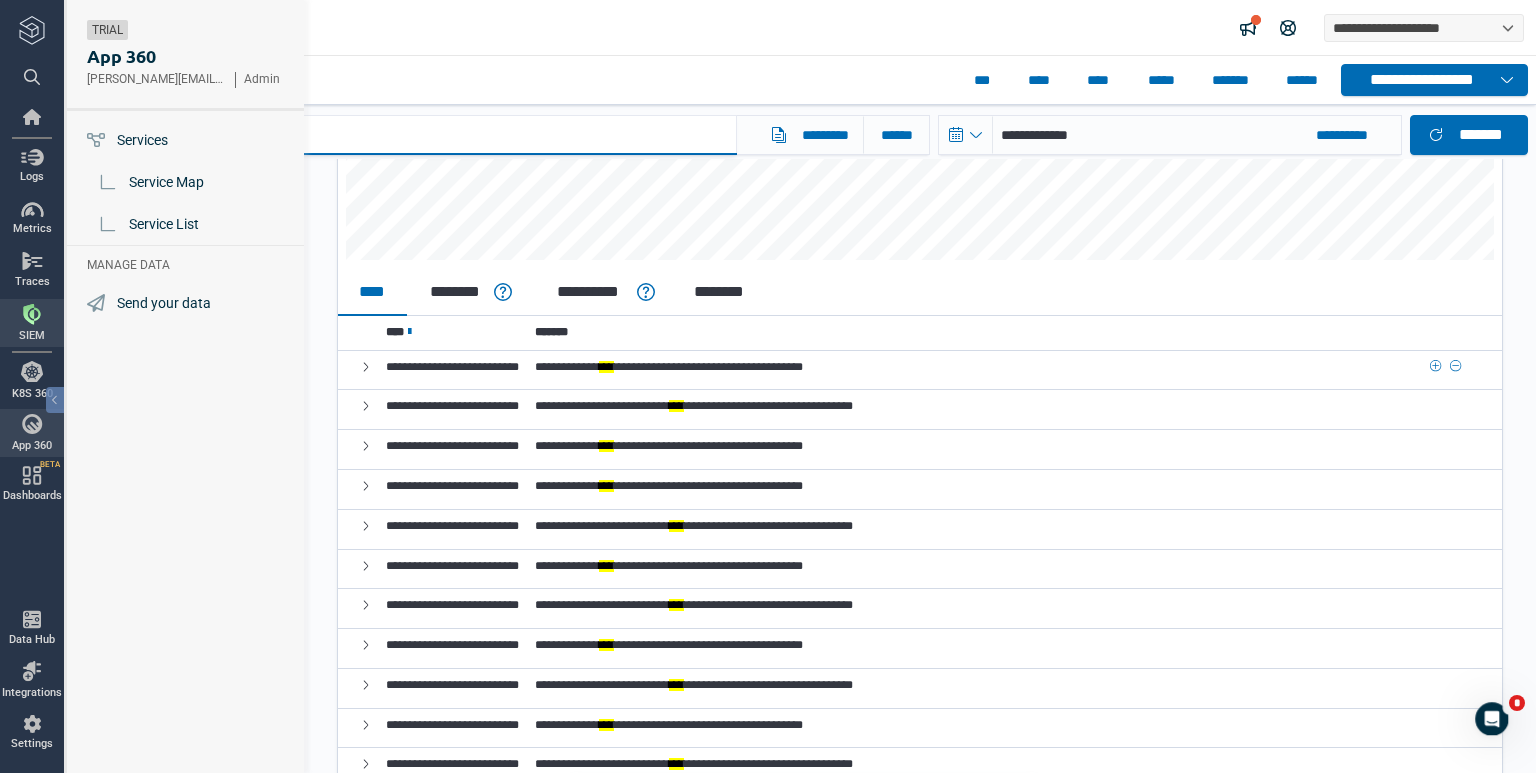 type on "*" 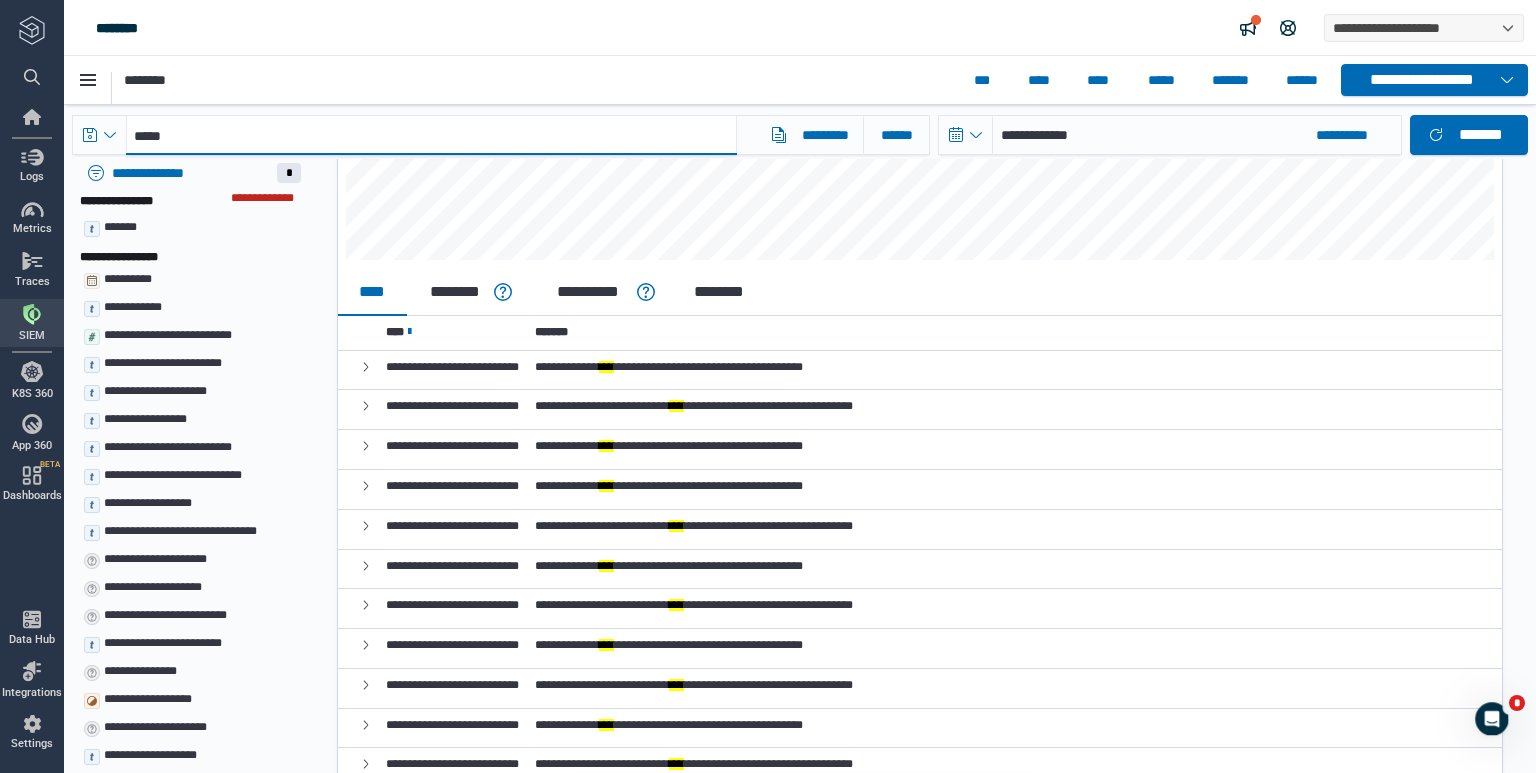 type on "*****" 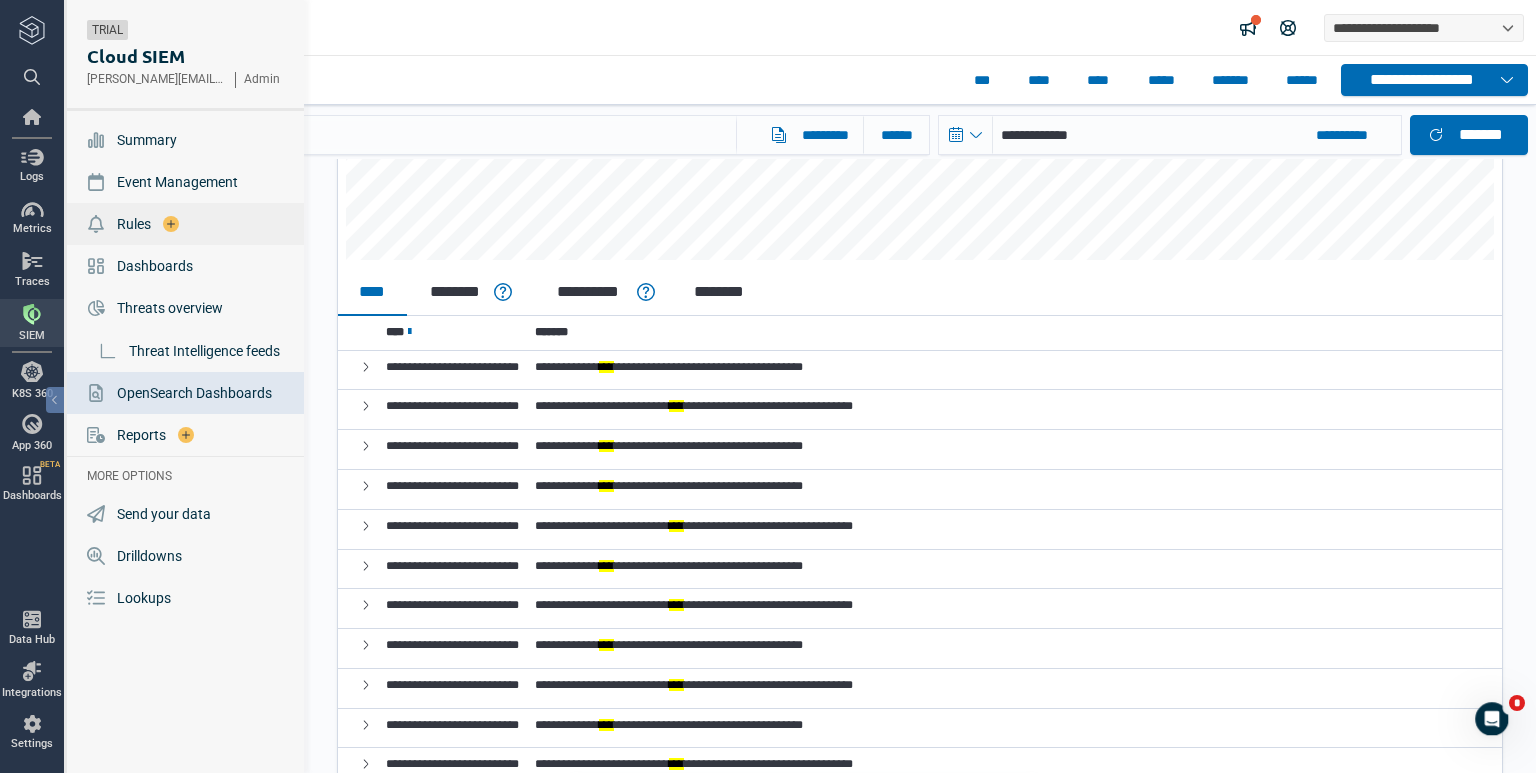 click on "Rules" at bounding box center (134, 224) 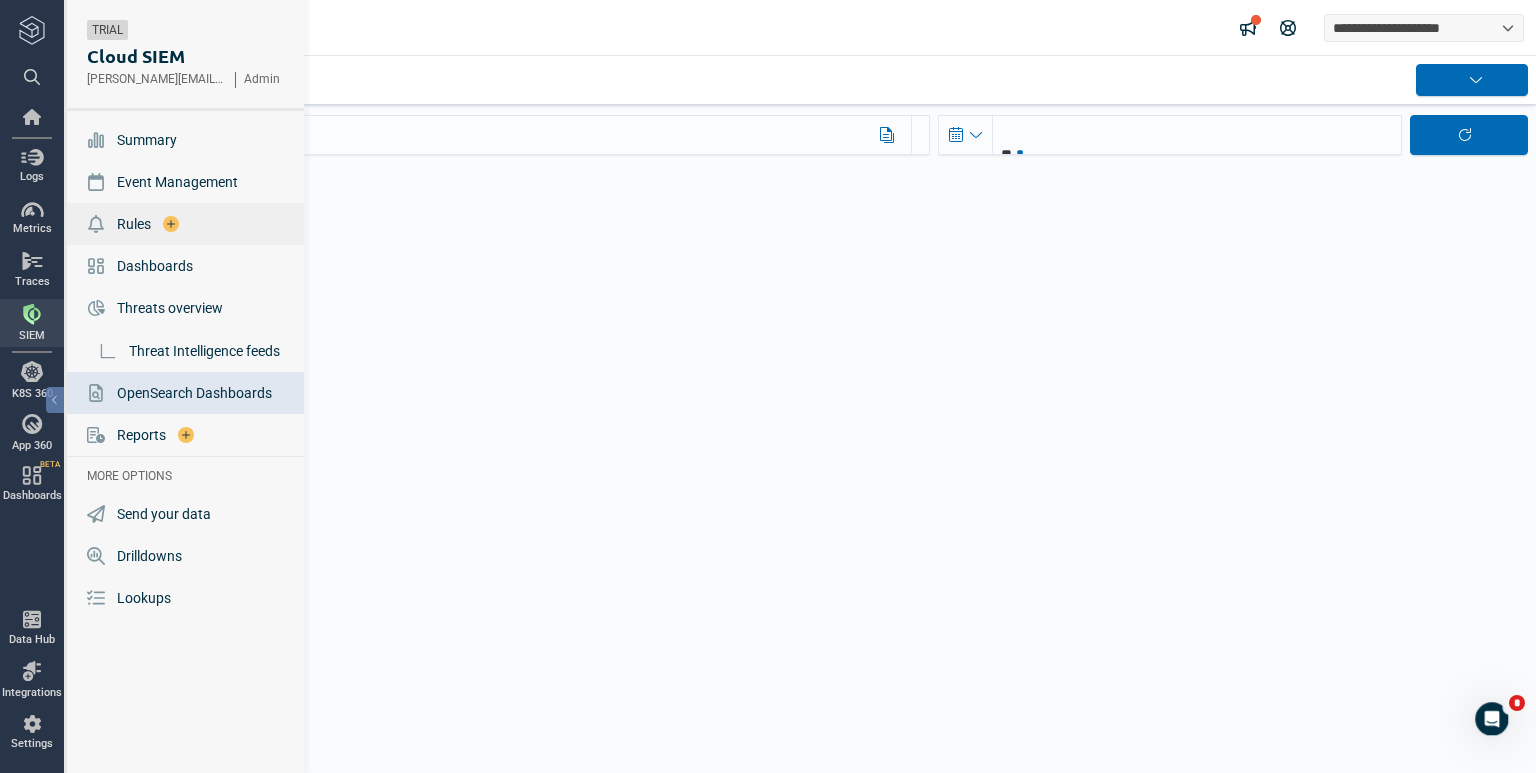 scroll, scrollTop: 0, scrollLeft: 0, axis: both 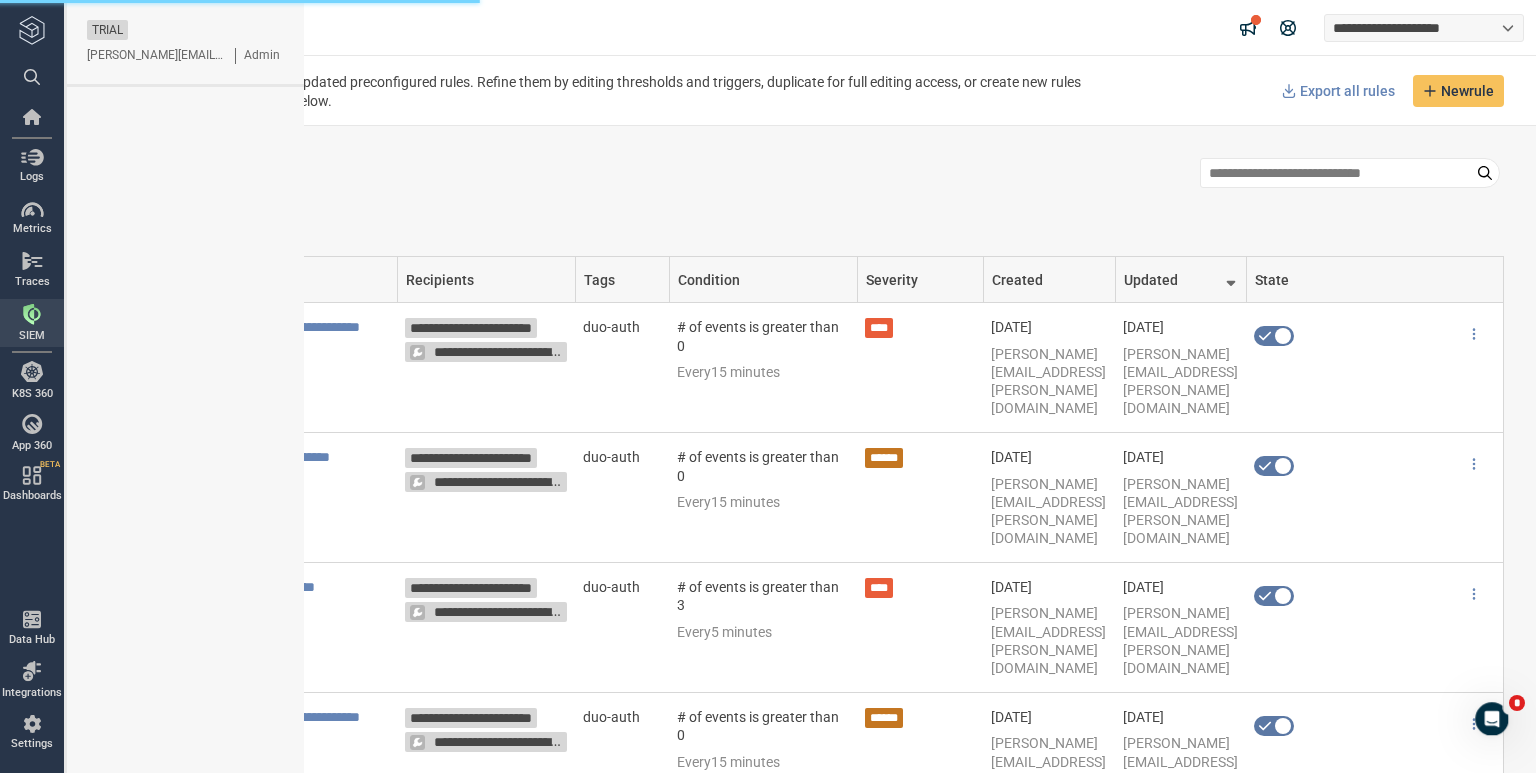 type on "*" 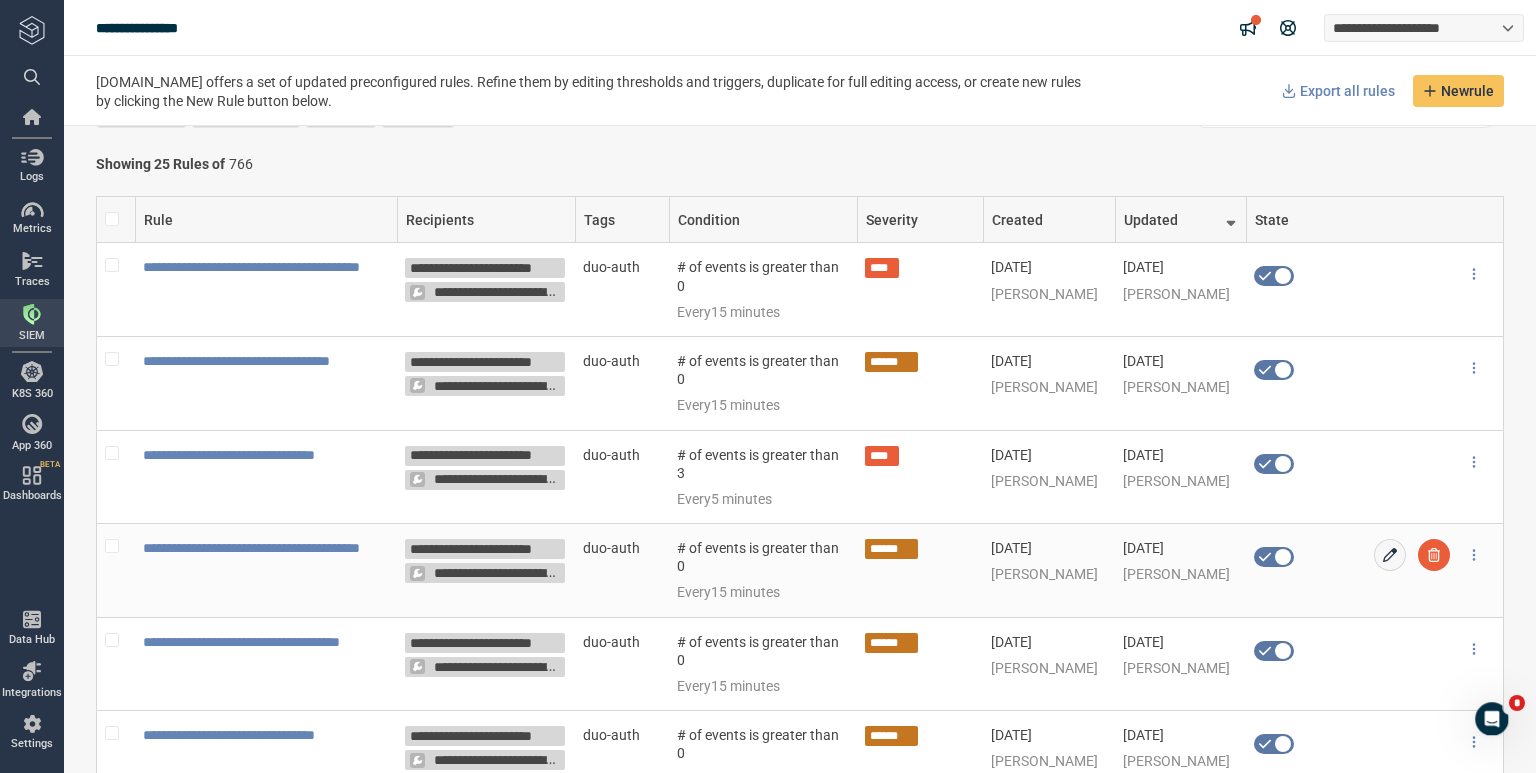 scroll, scrollTop: 0, scrollLeft: 0, axis: both 